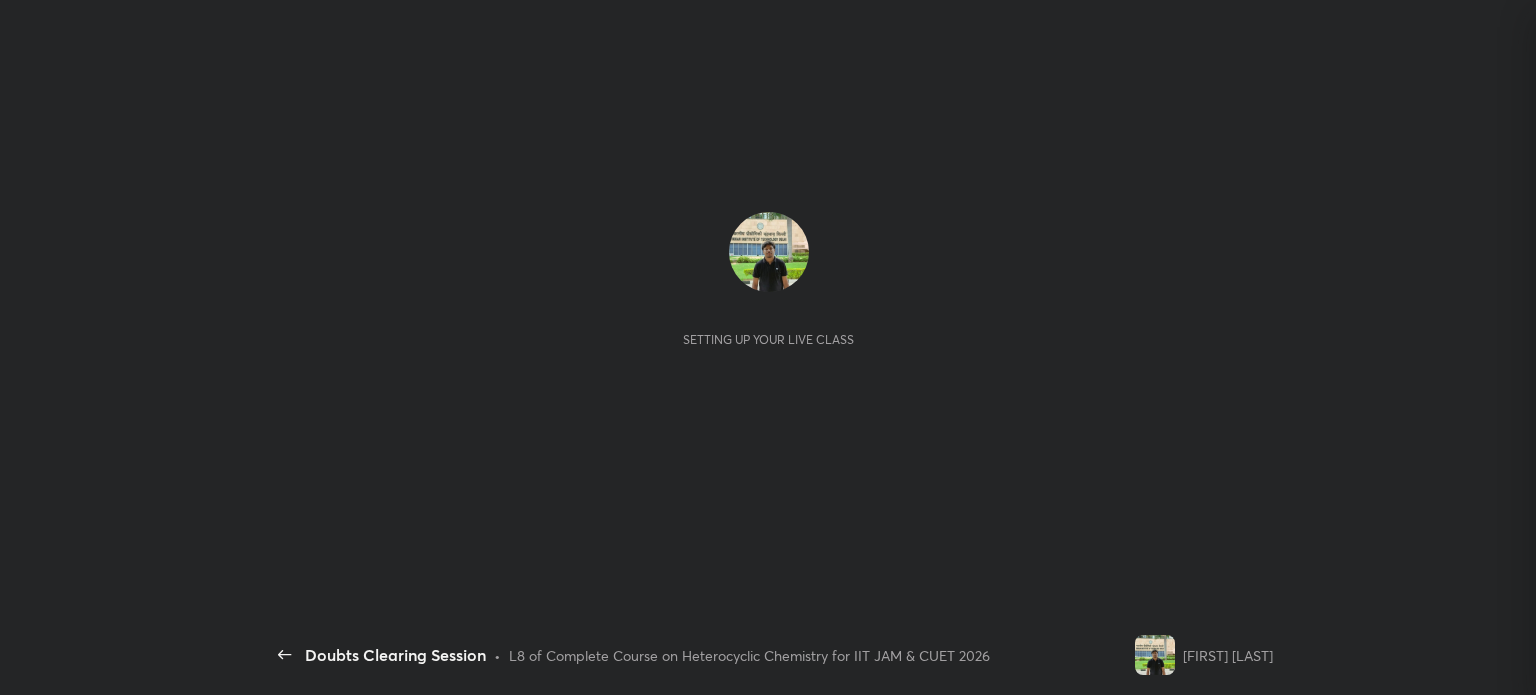 scroll, scrollTop: 0, scrollLeft: 0, axis: both 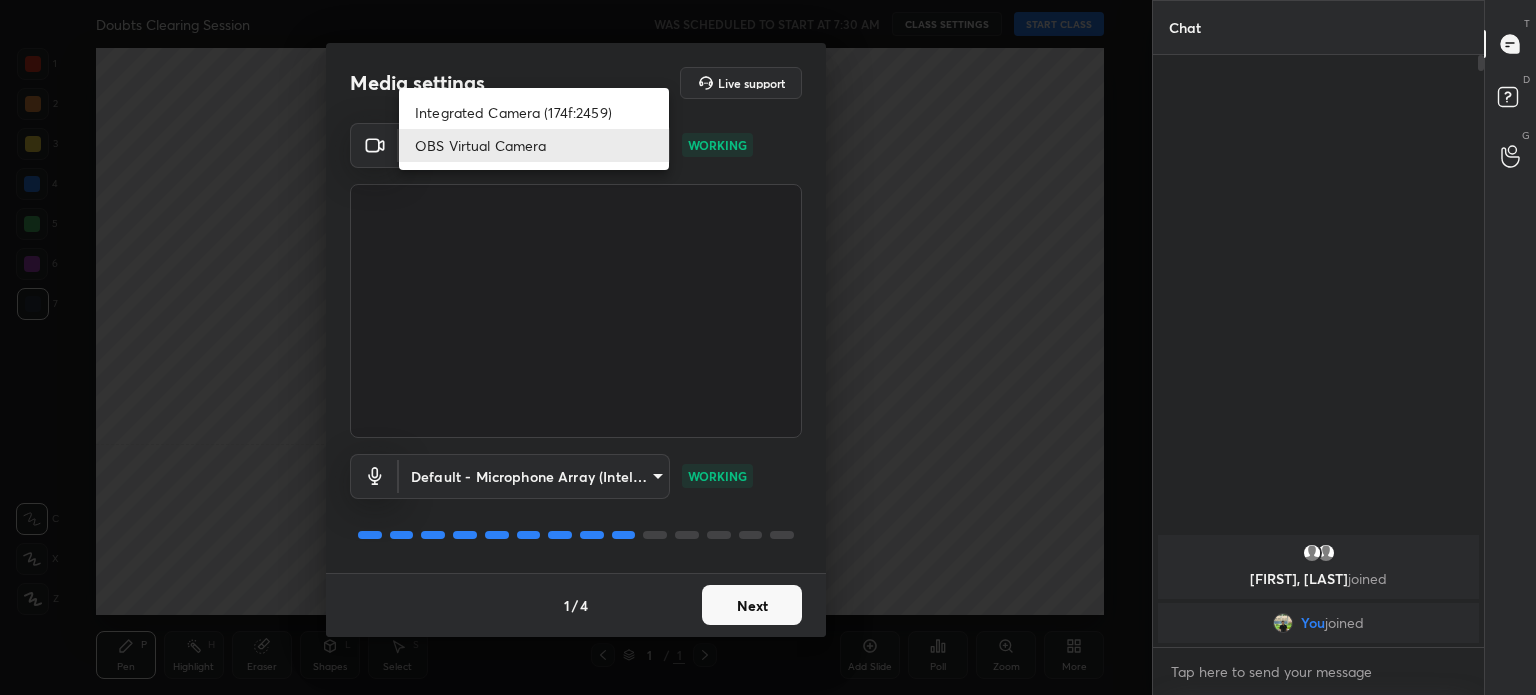 click on "1 2 3 4 5 6 7 C X Z C X Z E E Erase all   H H Doubts Clearing Session WAS SCHEDULED TO START AT  7:30 AM CLASS SETTINGS START CLASS Setting up your live class Back Doubts Clearing Session • L8 of Complete Course on Heterocyclic Chemistry for IIT JAM & CUET 2026 Anup Parali Pen P Highlight H Eraser Shapes L Select S 1 / 1 Add Slide Poll Zoom More Chat Anmoljeet, Dinesh  joined You  joined 1 NEW MESSAGE Enable hand raising Enable raise hand to speak to learners. Once enabled, chat will be turned off temporarily. Enable x   introducing Raise a hand with a doubt Now learners can raise their hand along with a doubt  How it works? Doubts asked by learners will show up here Raise hand disabled You have disabled Raise hand currently. Enable it to invite learners to speak Enable Can't raise hand Looks like educator just invited you to speak. Please wait before you can raise your hand again. Got it T Messages (T) D Doubts (D) G Raise Hand (G) Report an issue Reason for reporting Buffering Chat not working ​ Report" at bounding box center (768, 347) 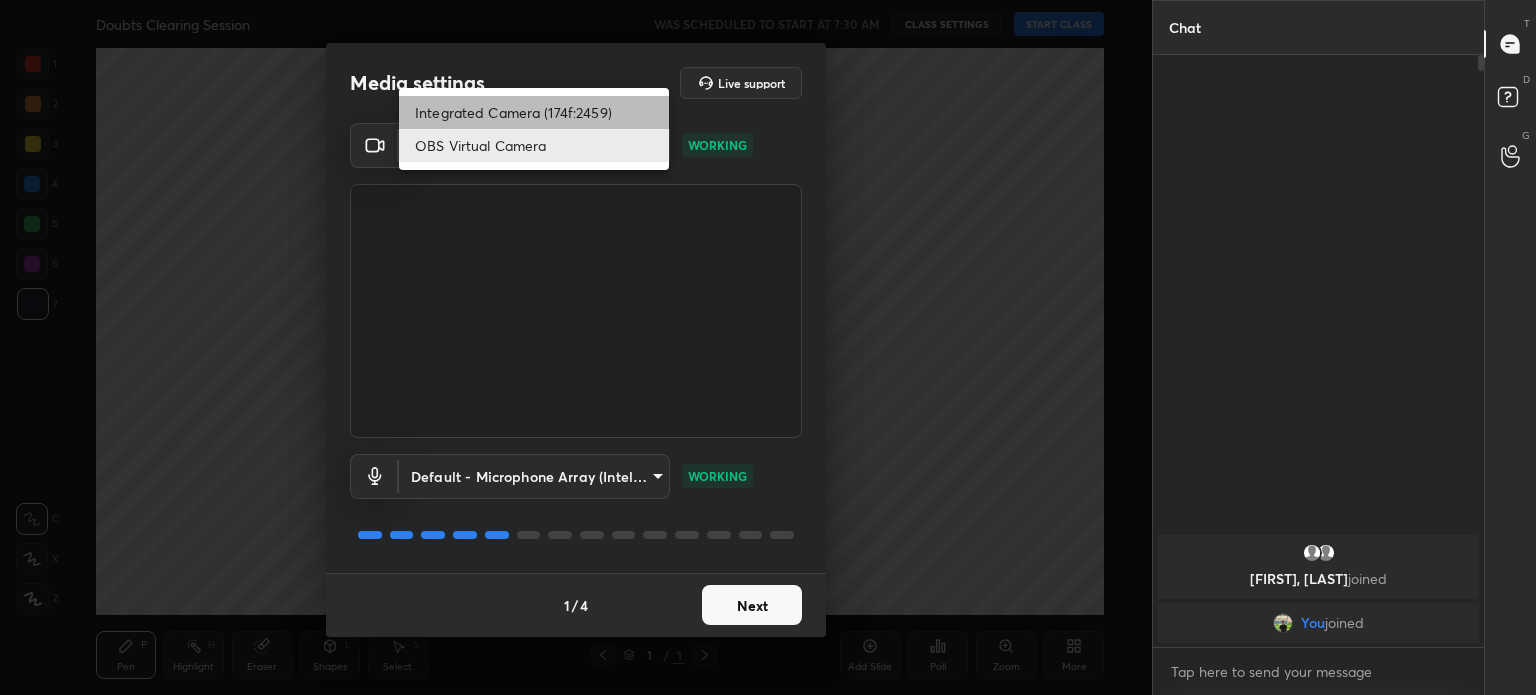 click on "Integrated Camera (174f:2459)" at bounding box center (534, 112) 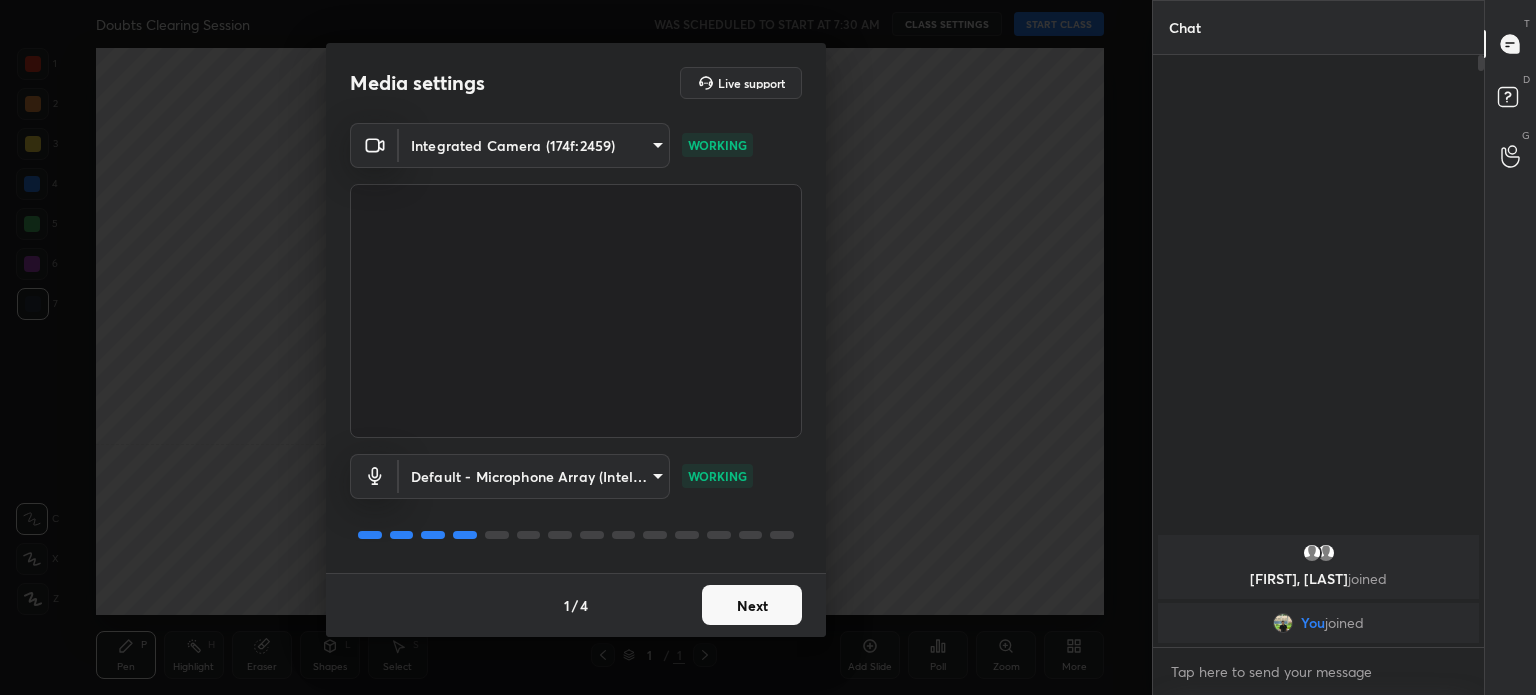 click on "Next" at bounding box center [752, 605] 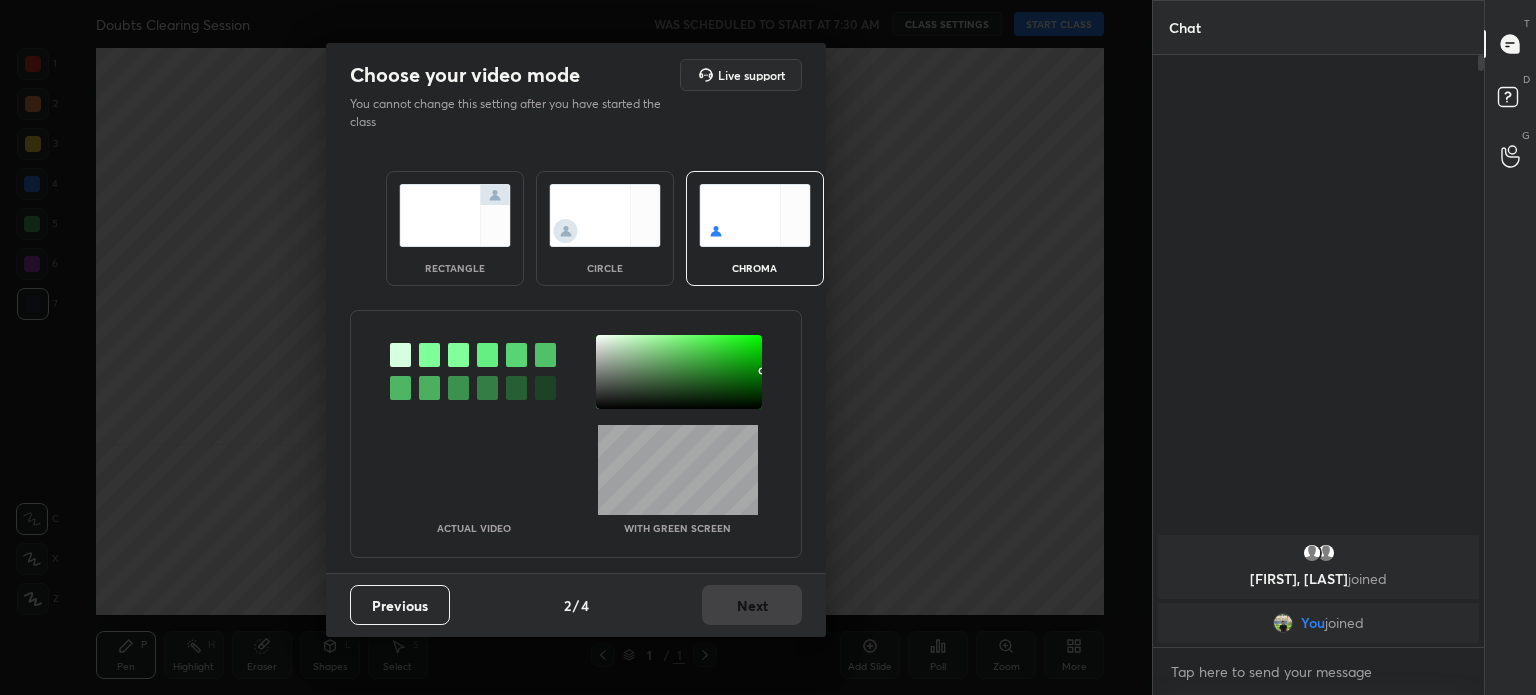 click on "Previous 2 / 4 Next" at bounding box center (576, 605) 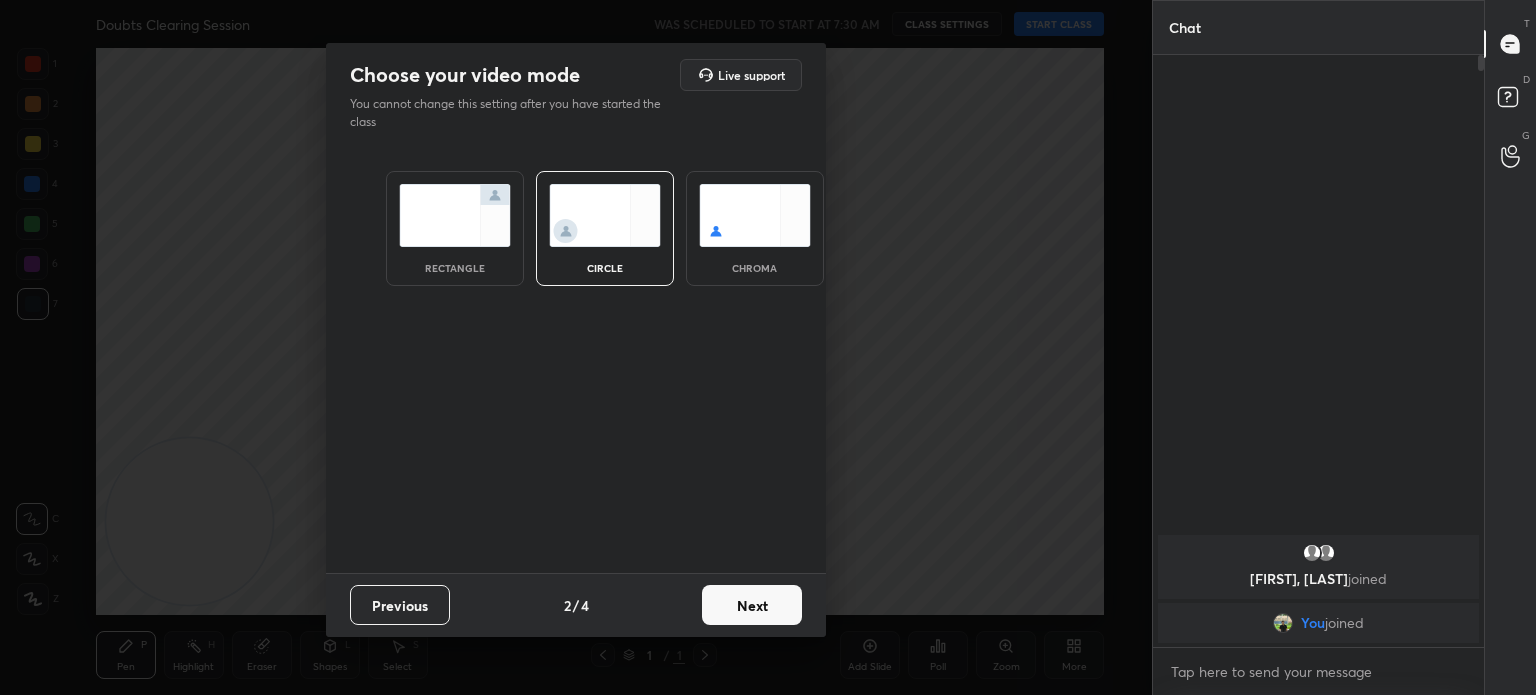 click at bounding box center [605, 215] 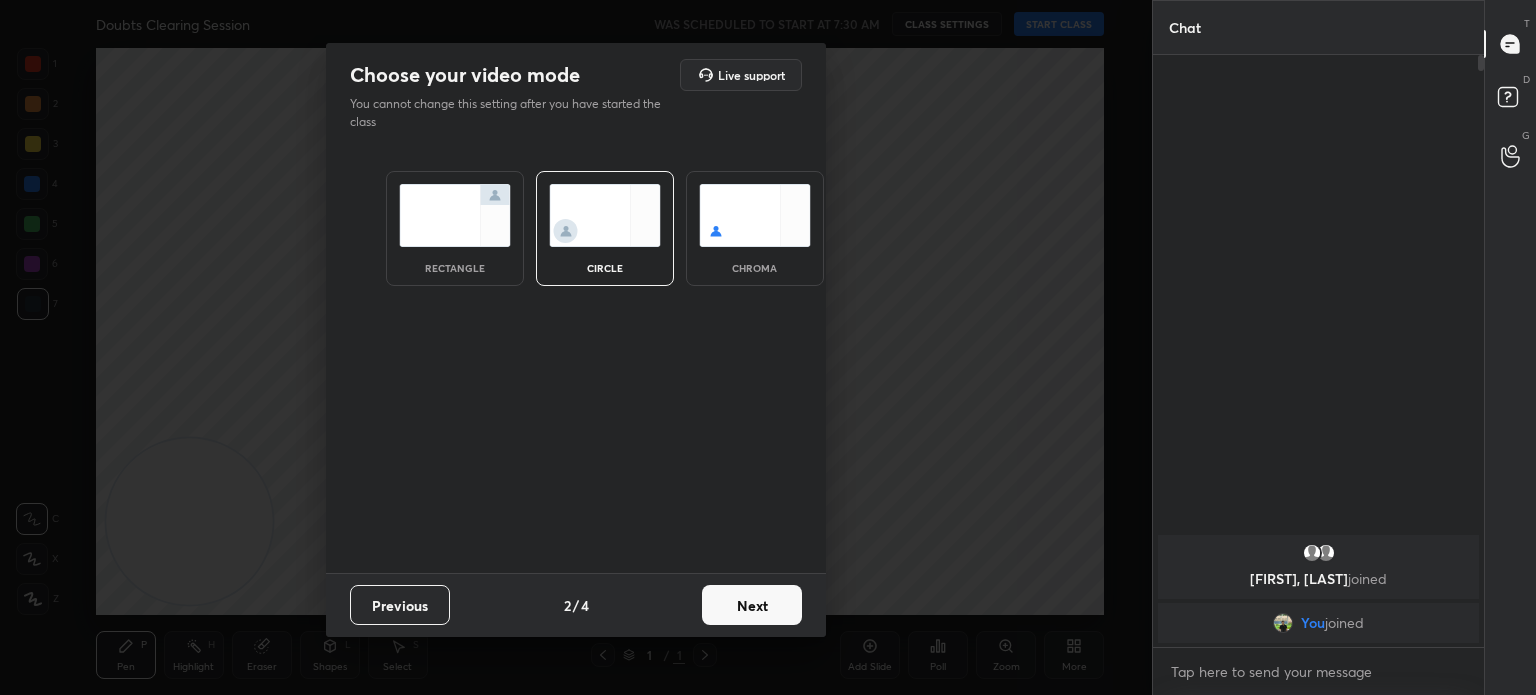 click on "Next" at bounding box center (752, 605) 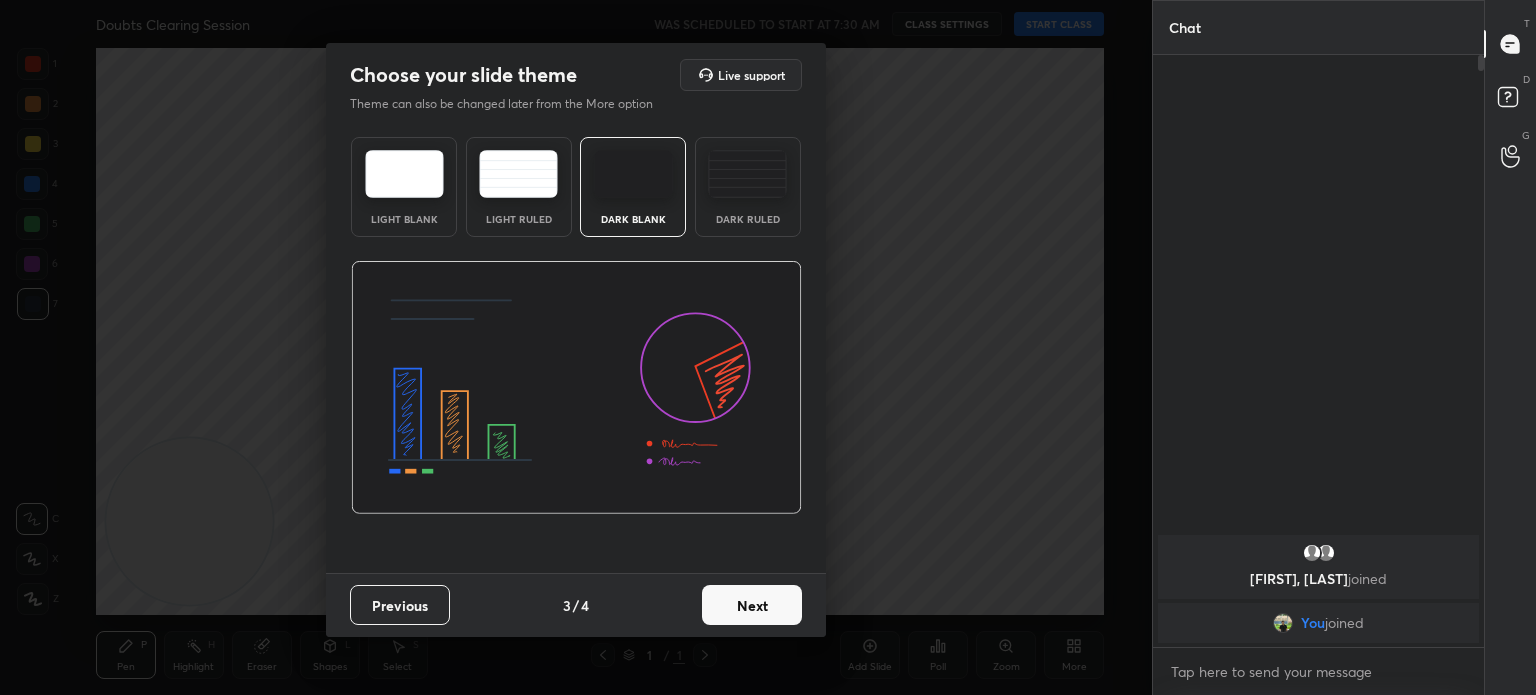 click on "Next" at bounding box center [752, 605] 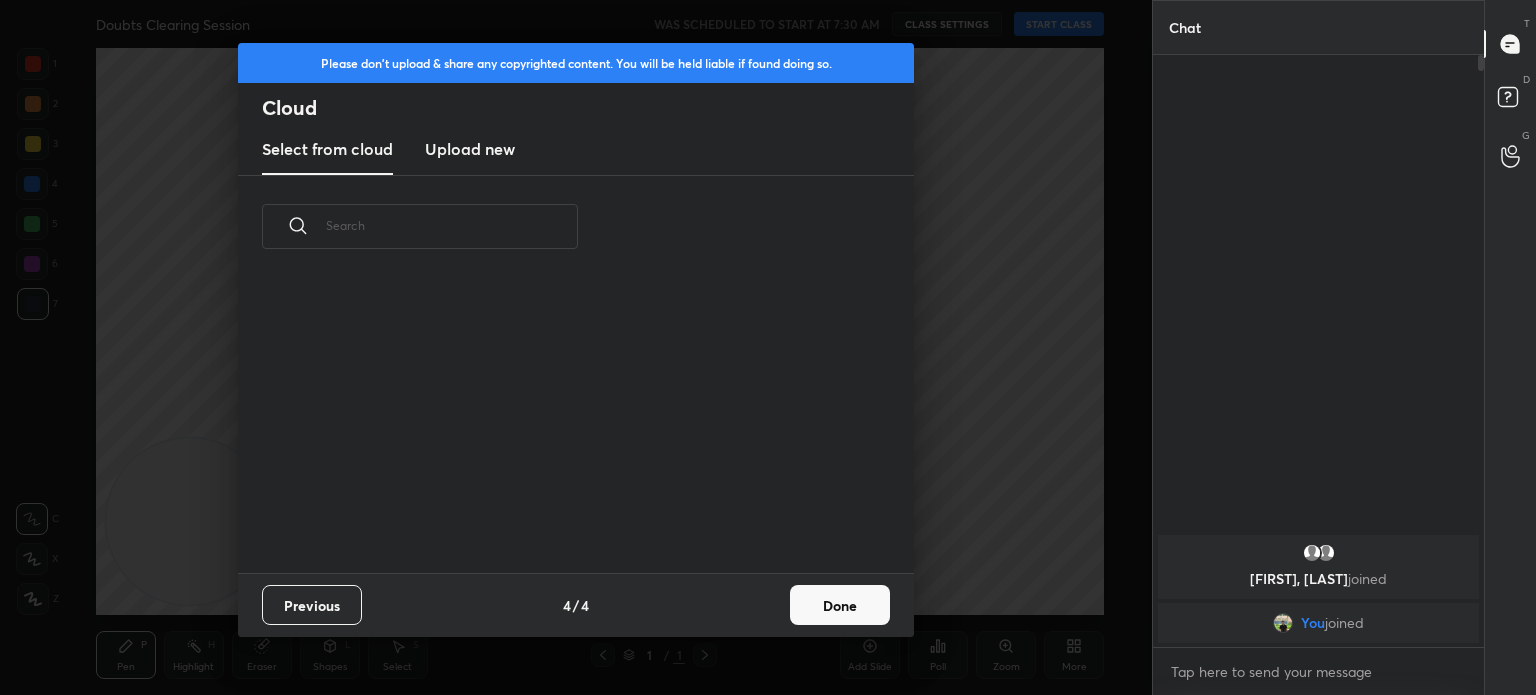 click on "Previous 4 / 4 Done" at bounding box center [576, 605] 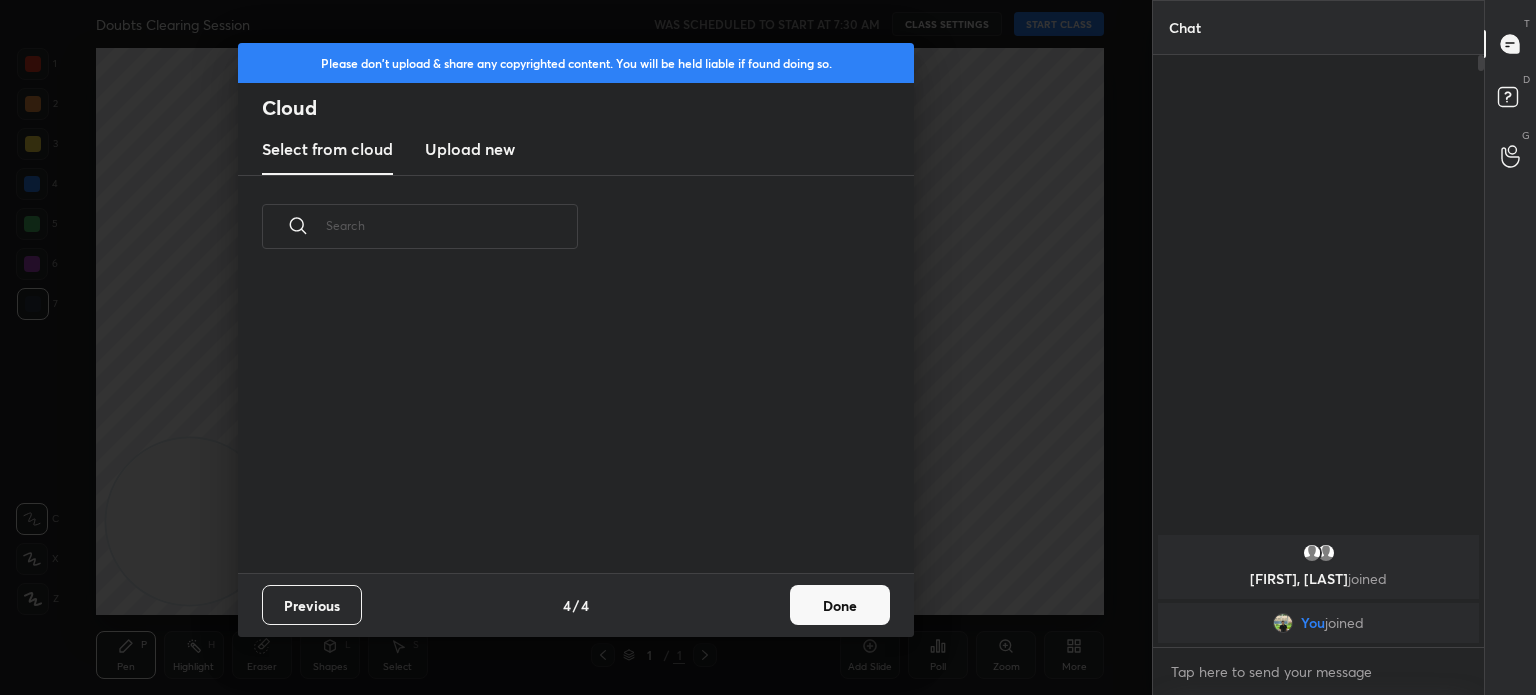 scroll, scrollTop: 6, scrollLeft: 10, axis: both 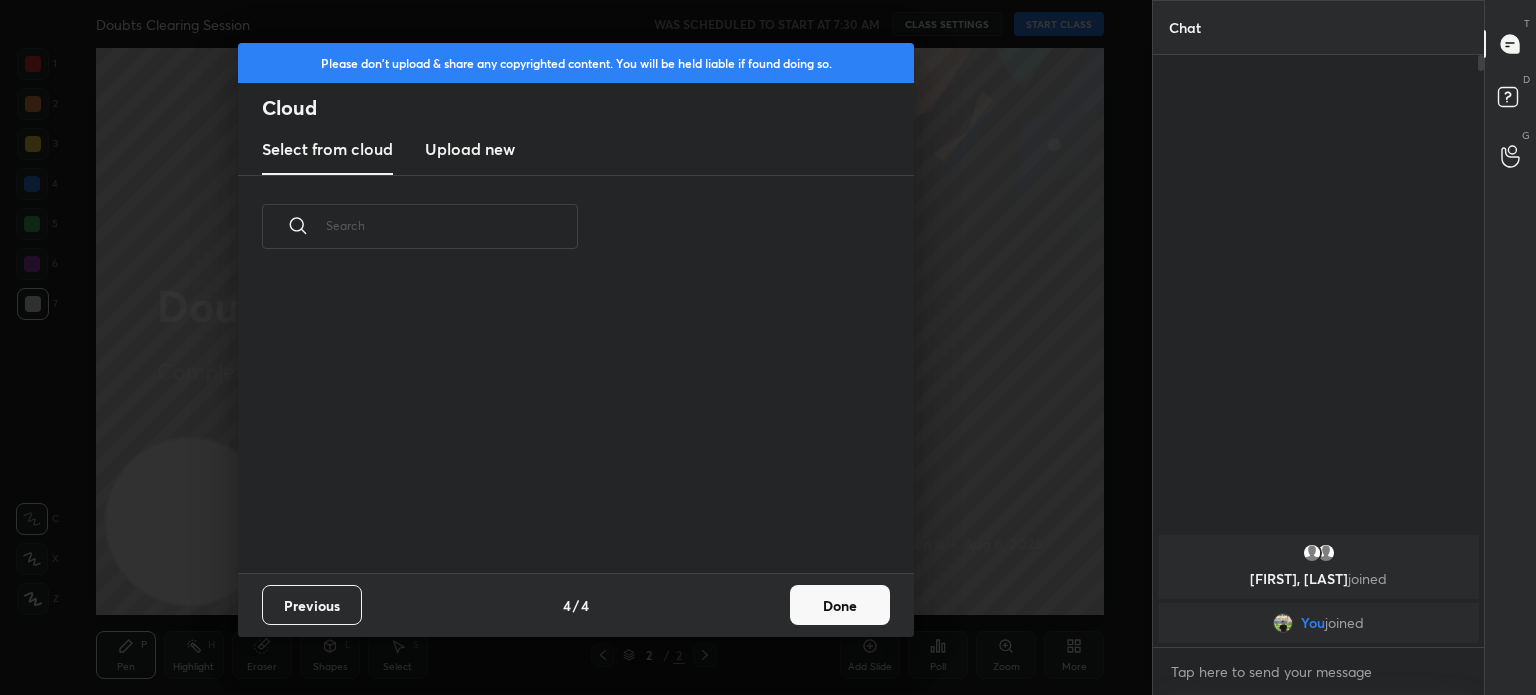 click on "Done" at bounding box center (840, 605) 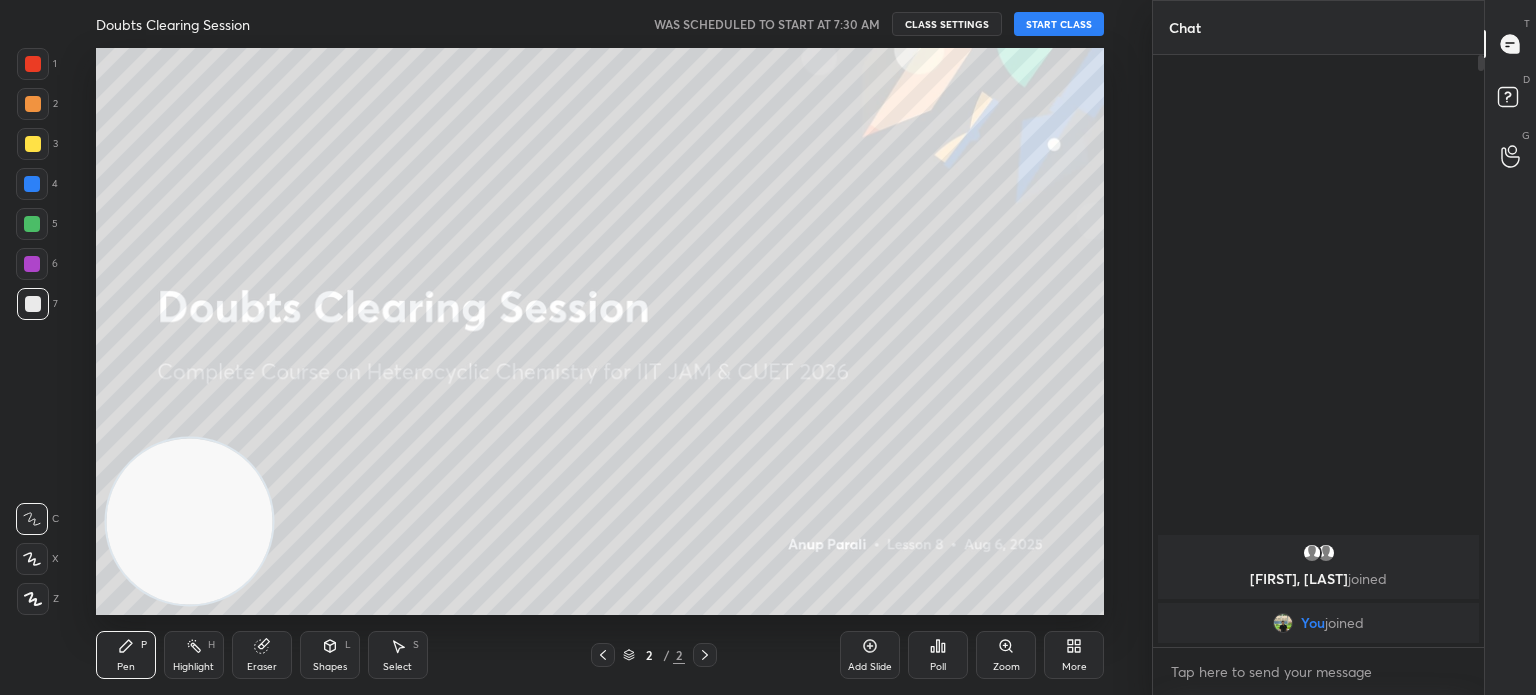 click on "START CLASS" at bounding box center (1059, 24) 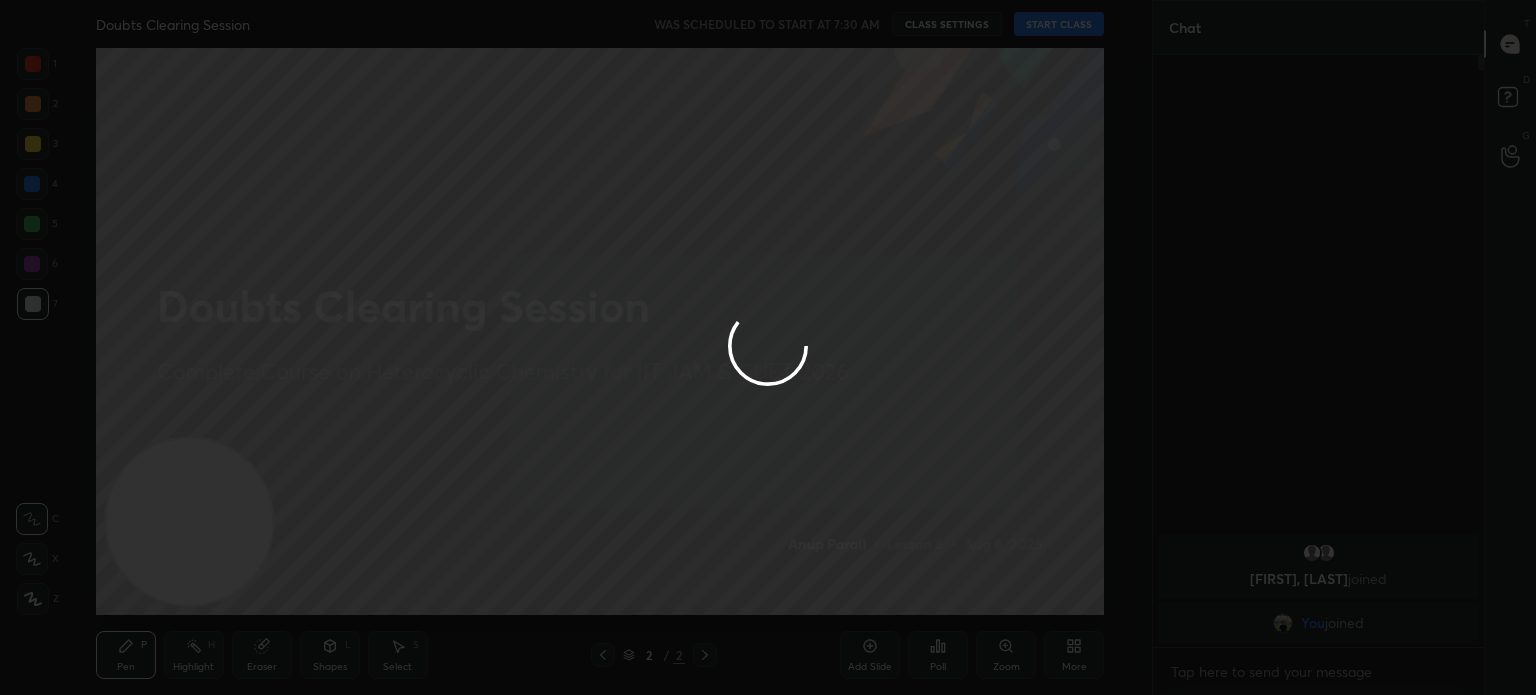type on "x" 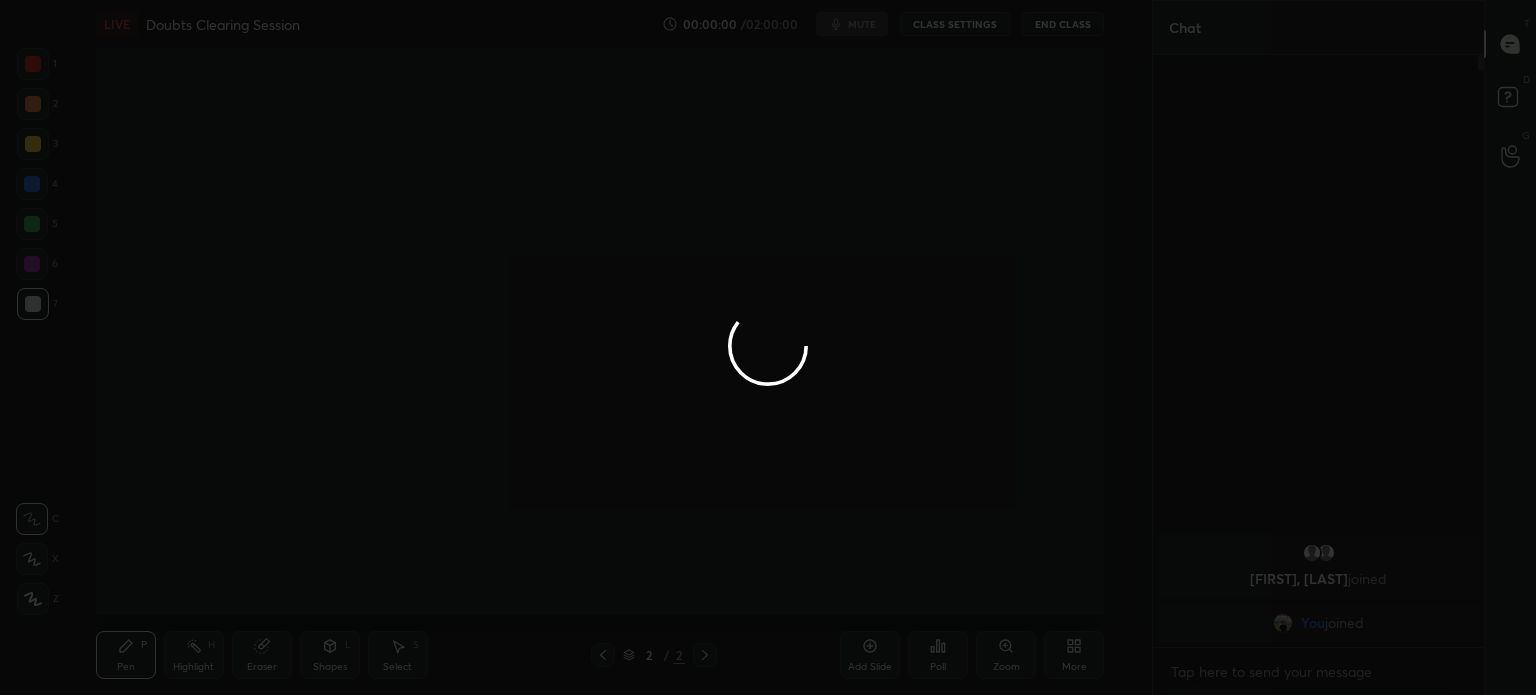 click at bounding box center (768, 347) 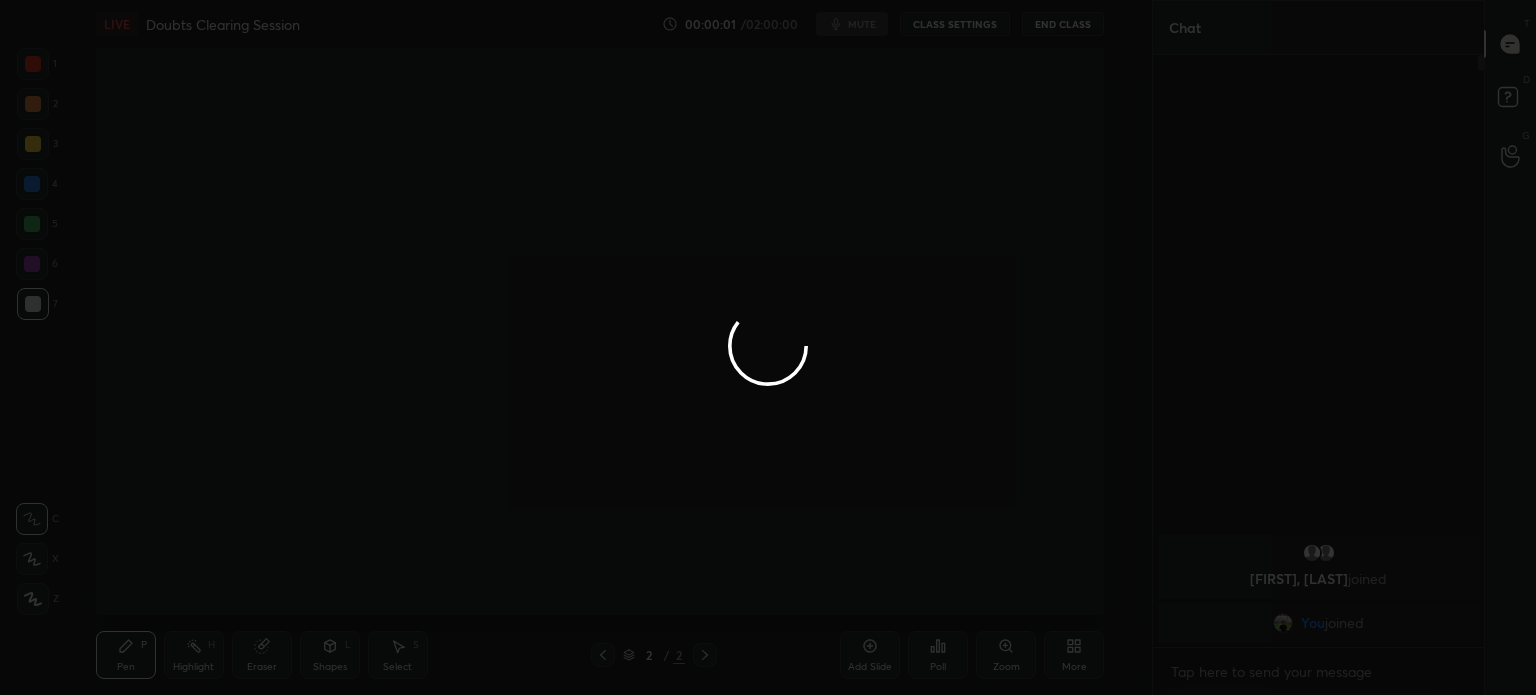 click at bounding box center [768, 347] 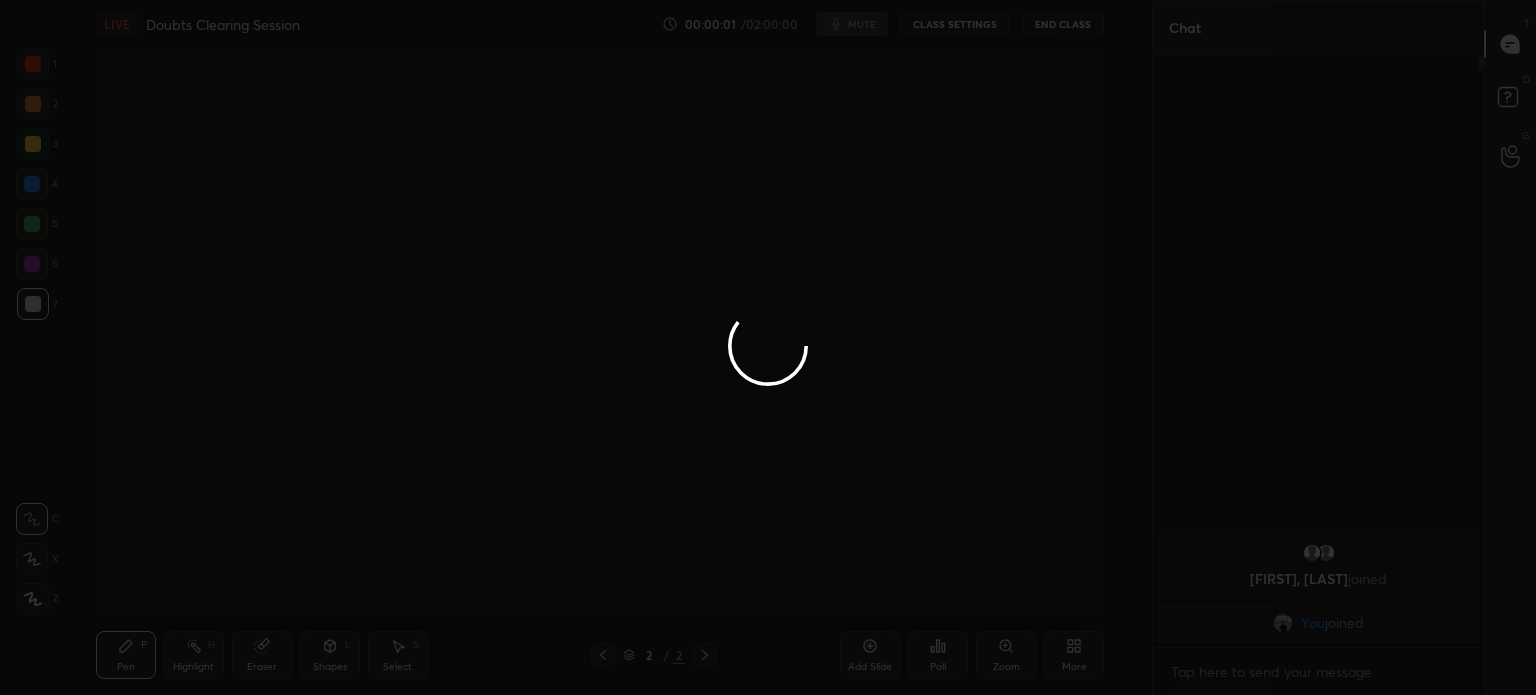 click at bounding box center [768, 347] 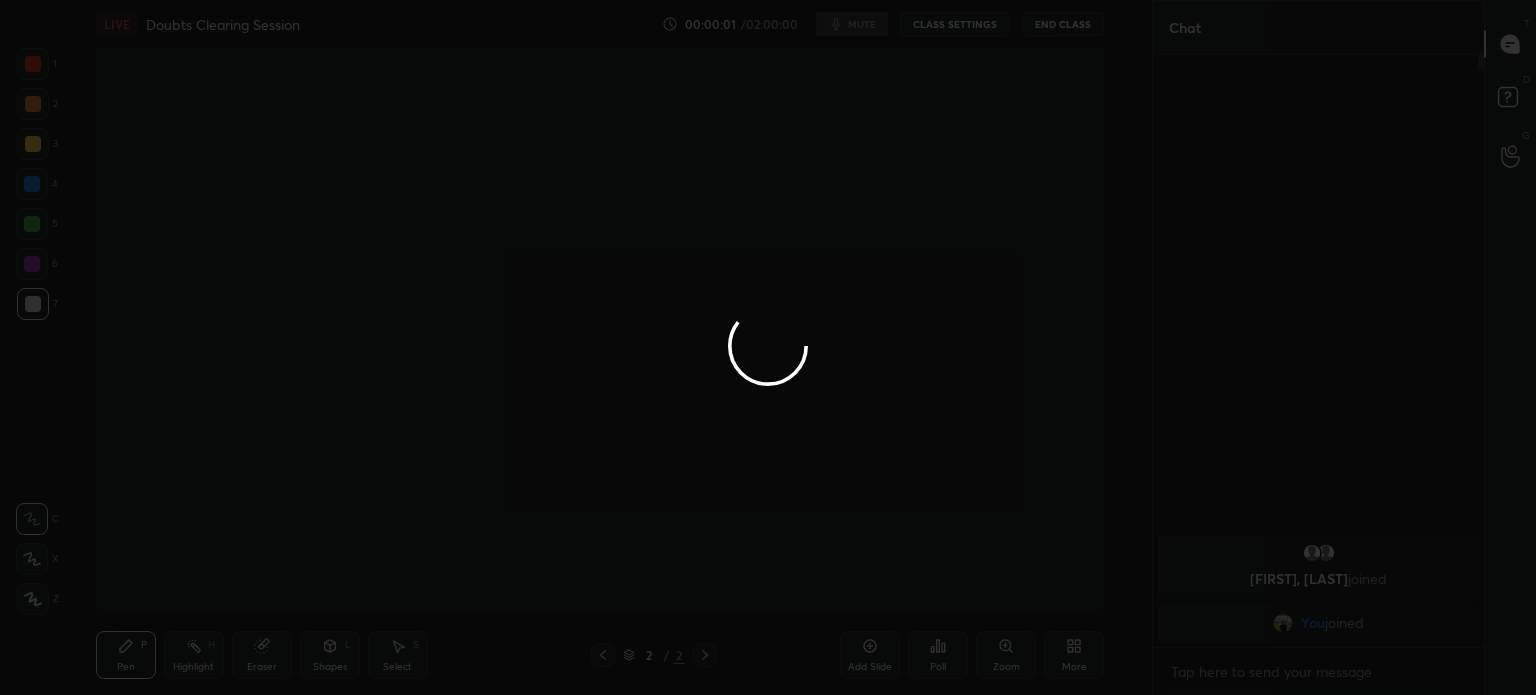 click at bounding box center [768, 347] 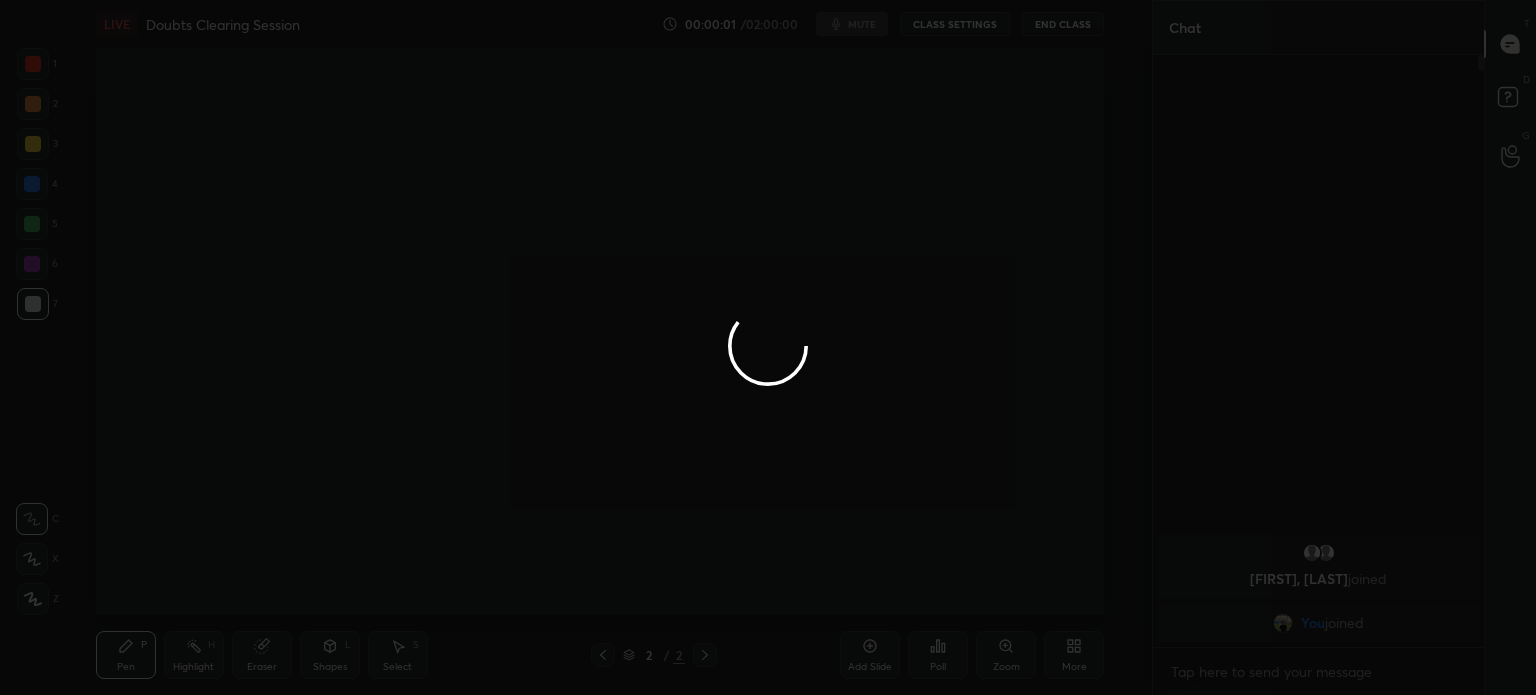 click at bounding box center (768, 347) 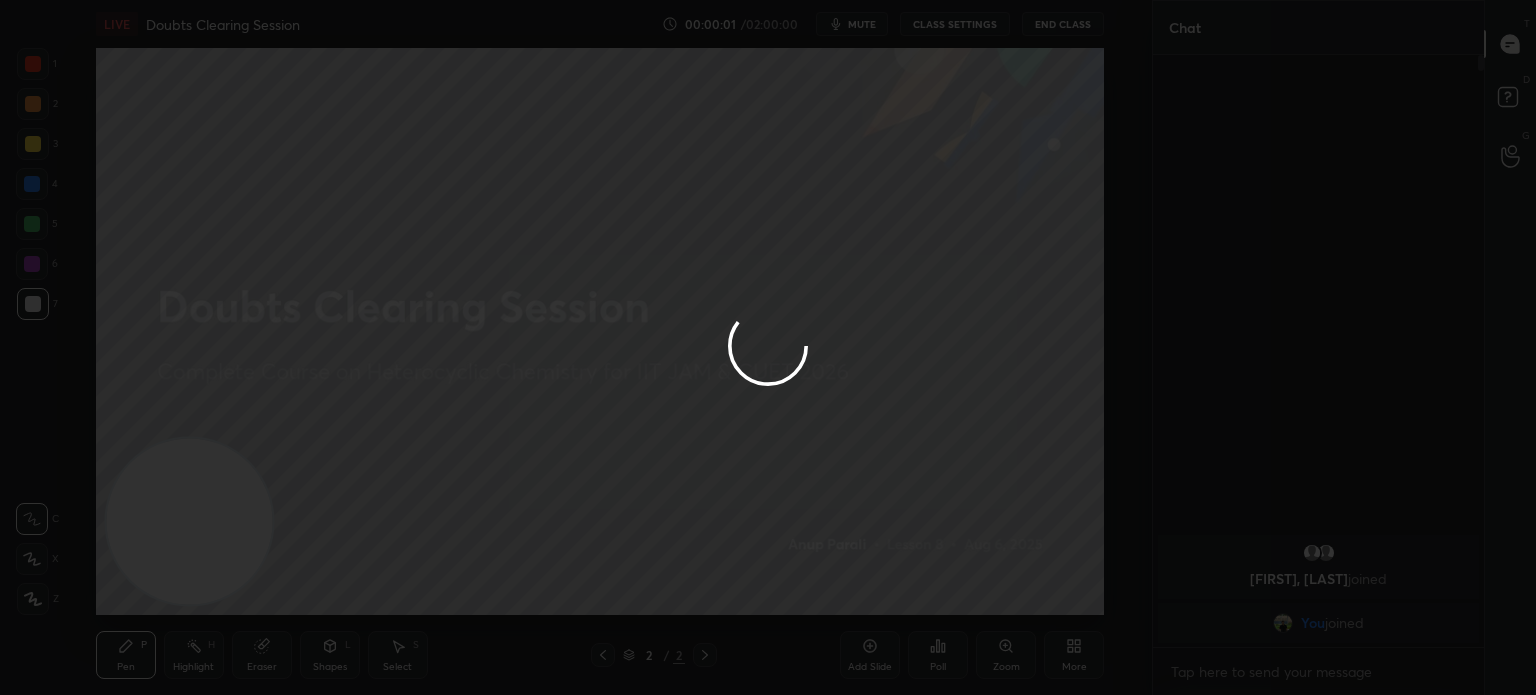click at bounding box center [768, 347] 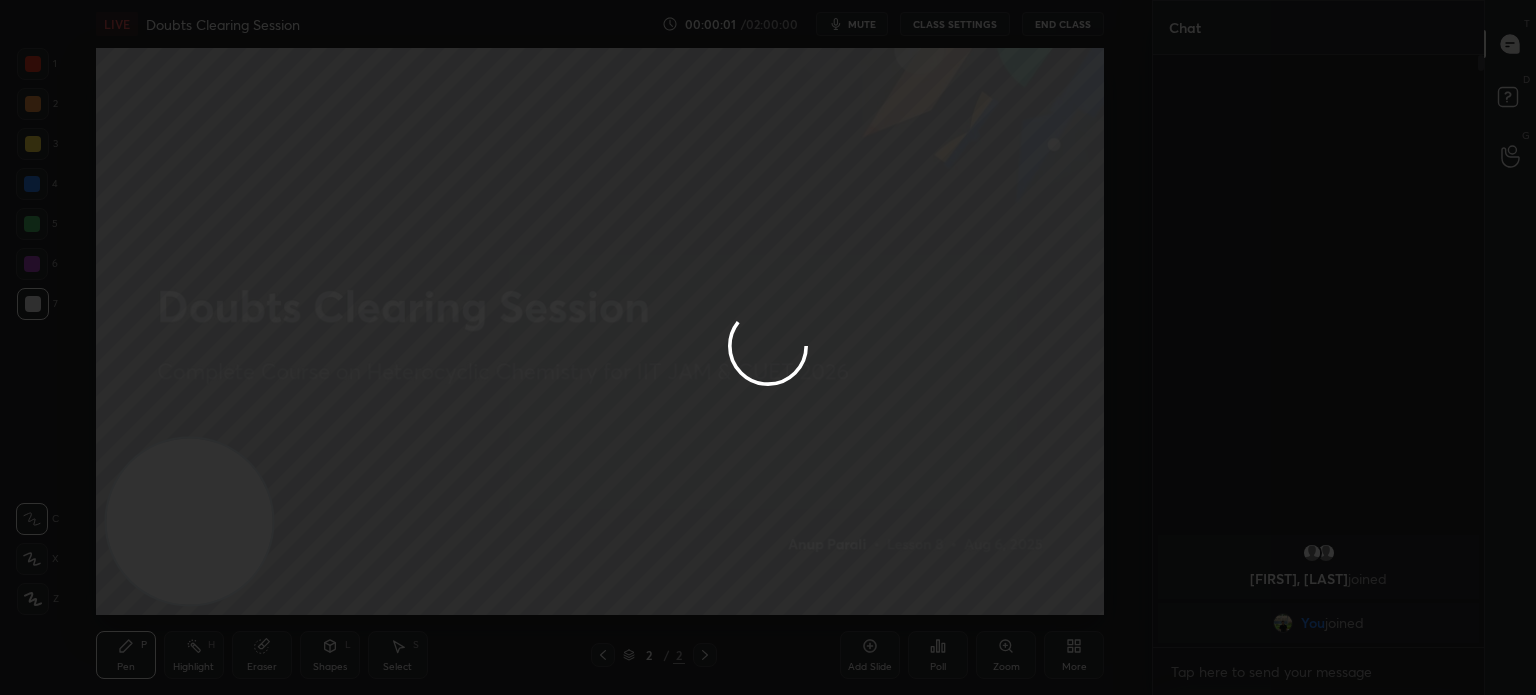 click at bounding box center [768, 347] 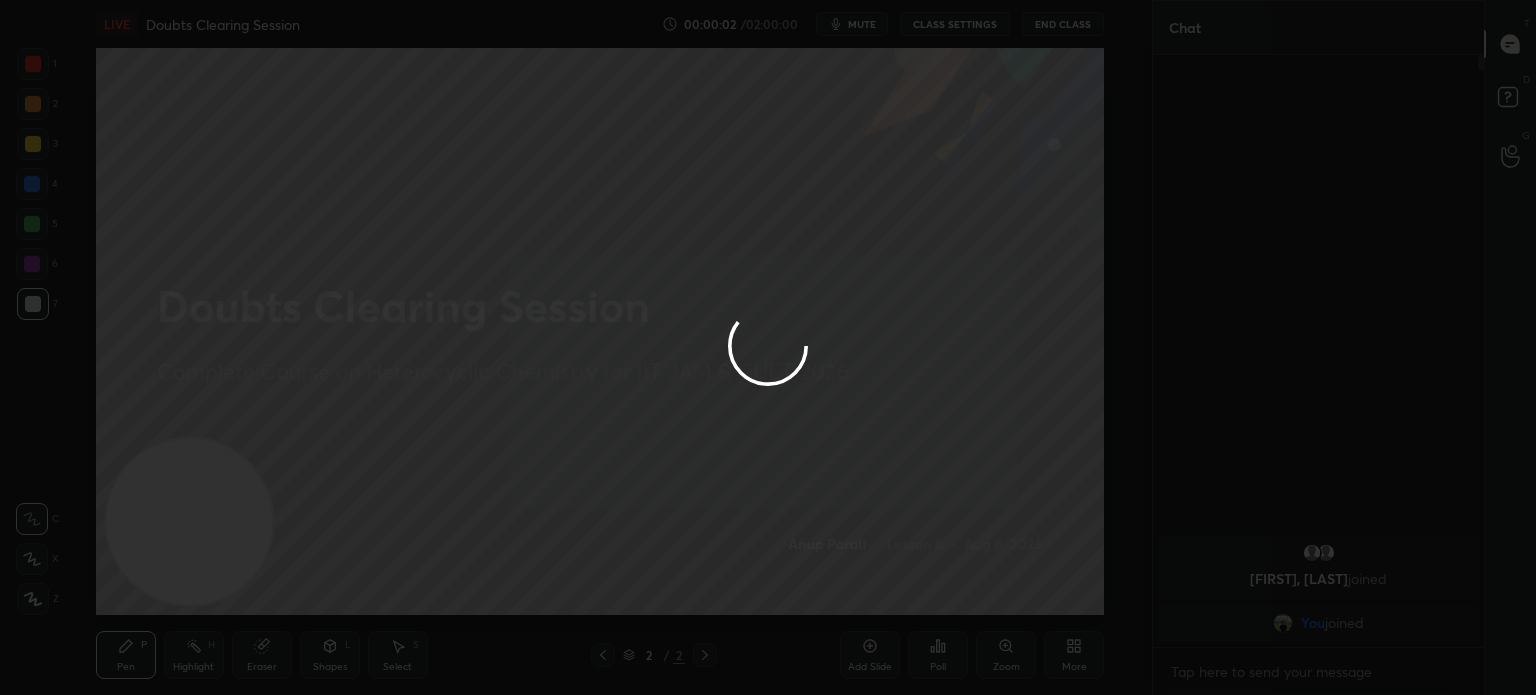 click at bounding box center [768, 347] 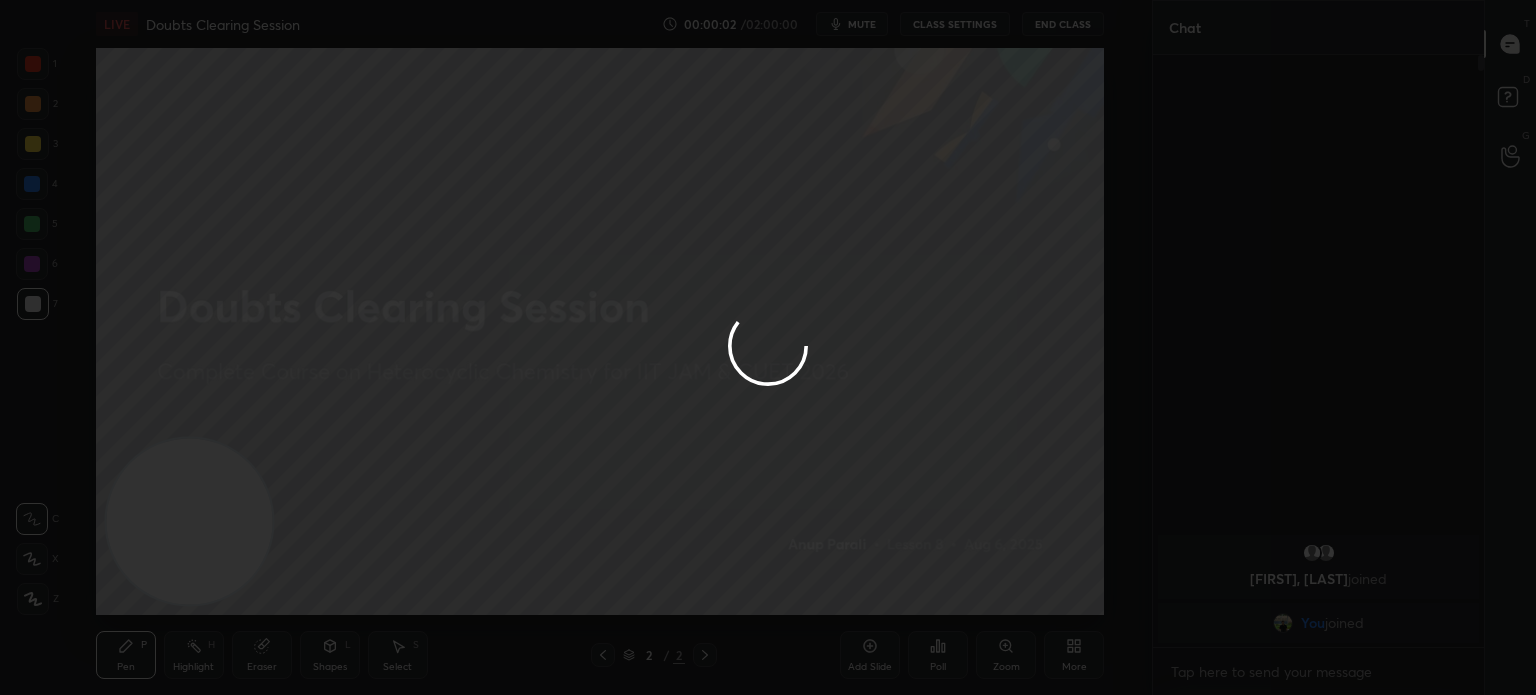click at bounding box center (768, 347) 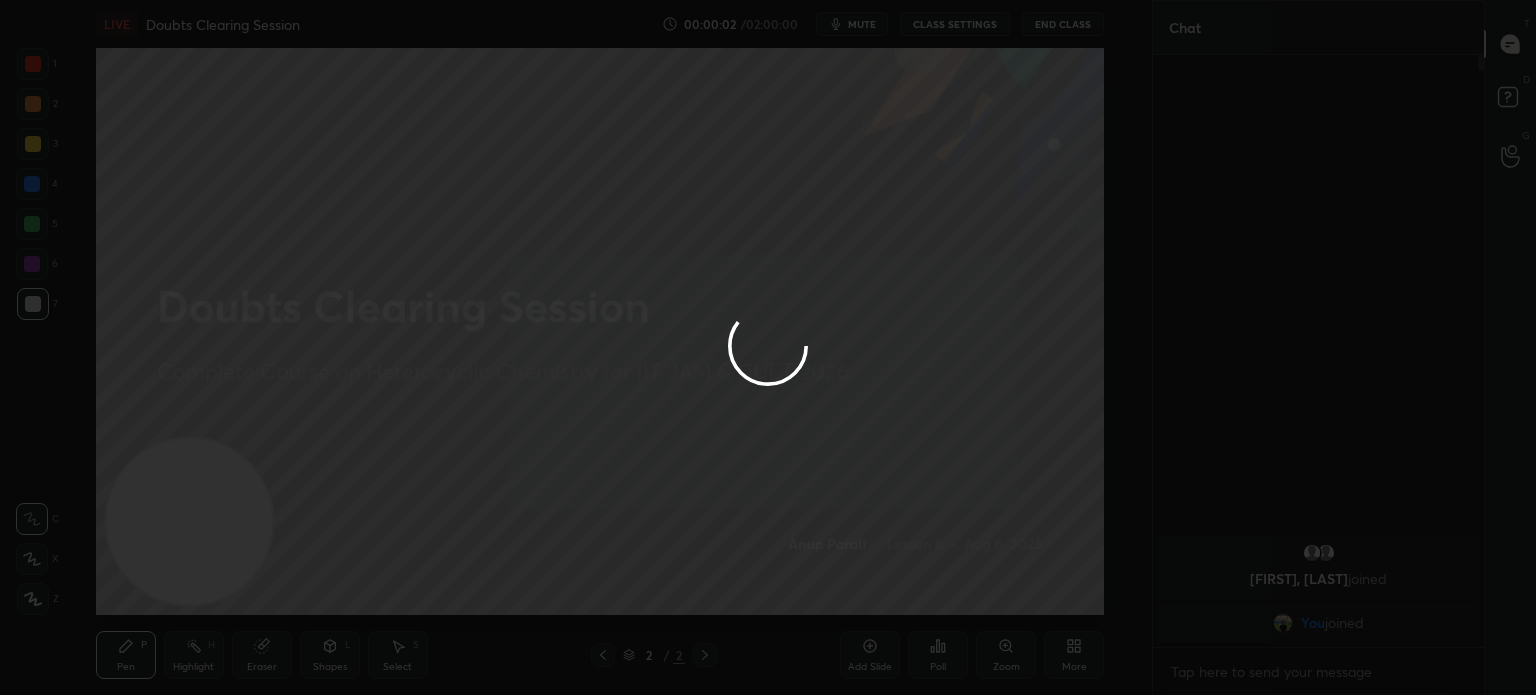 click at bounding box center (768, 347) 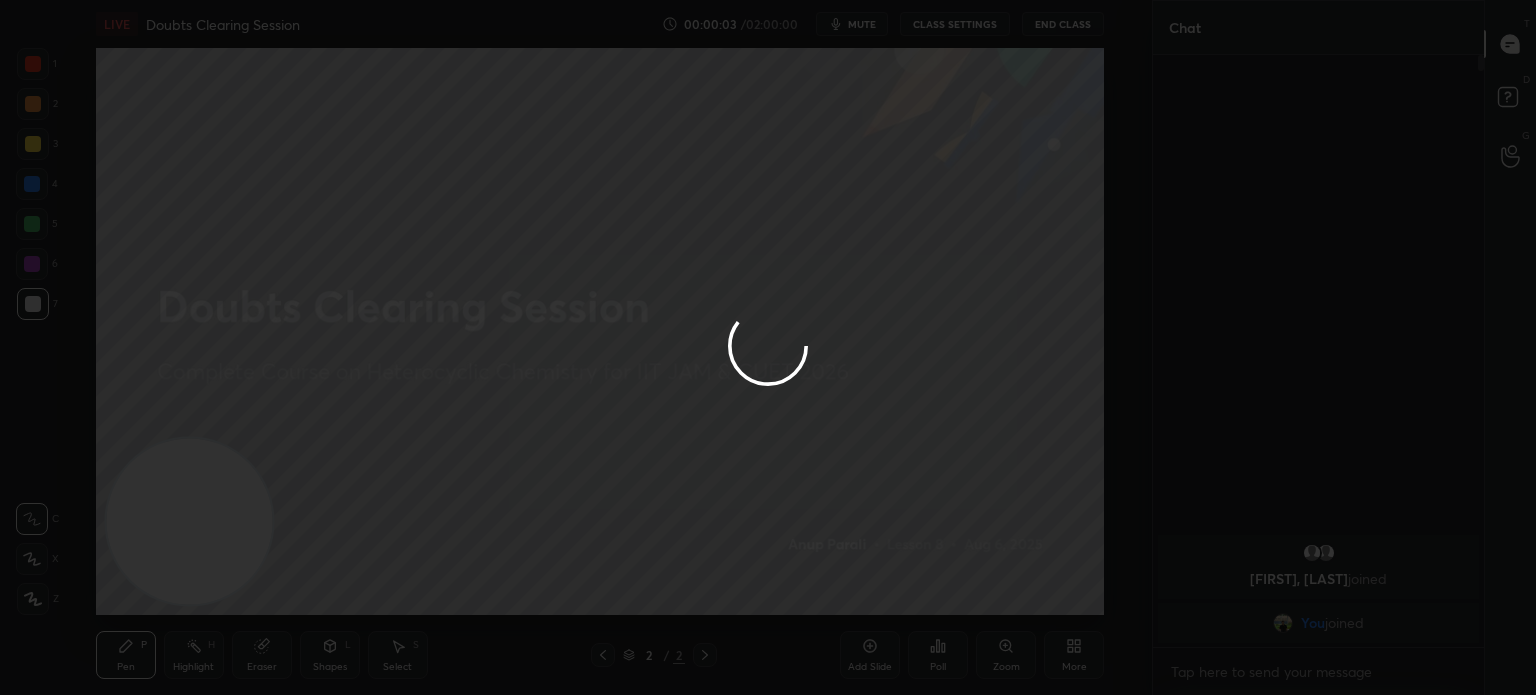 click at bounding box center [768, 347] 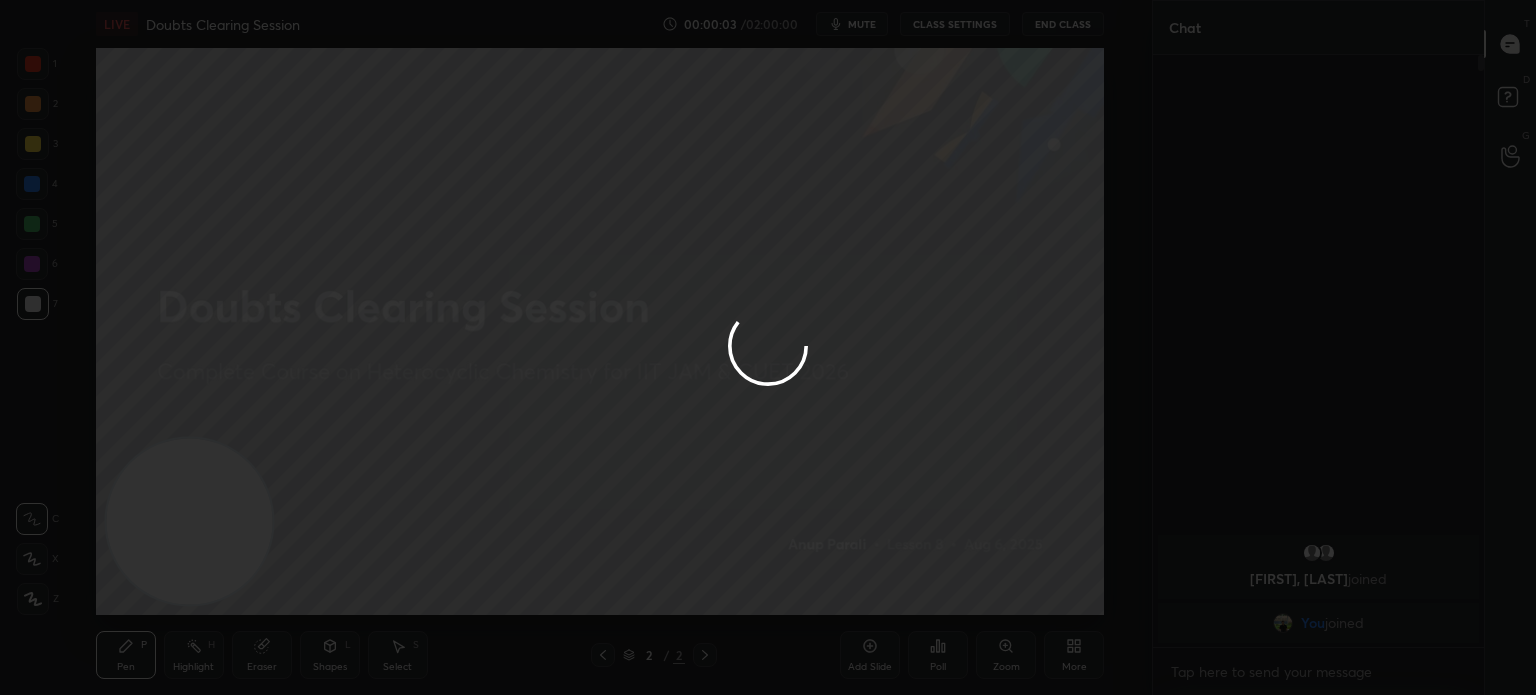 click at bounding box center (33, 144) 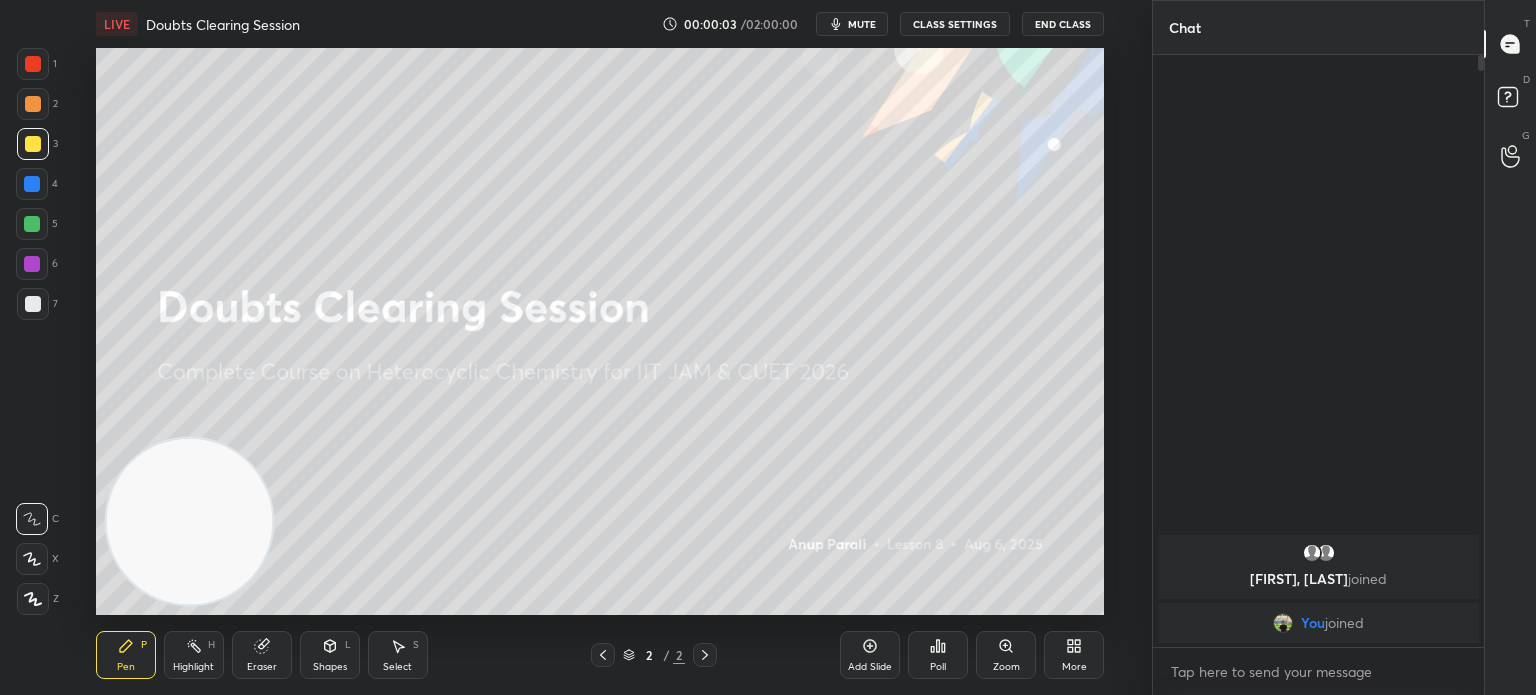 click at bounding box center [33, 144] 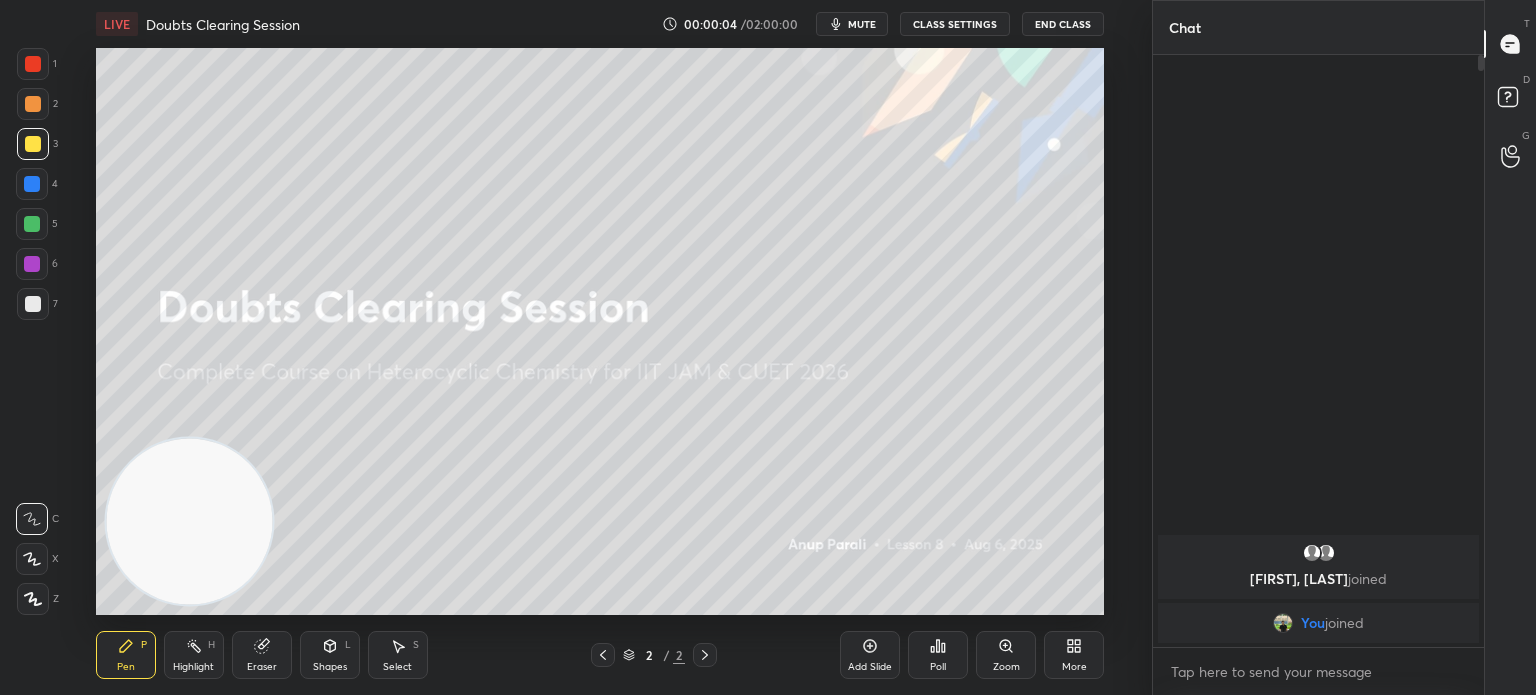 click at bounding box center [33, 599] 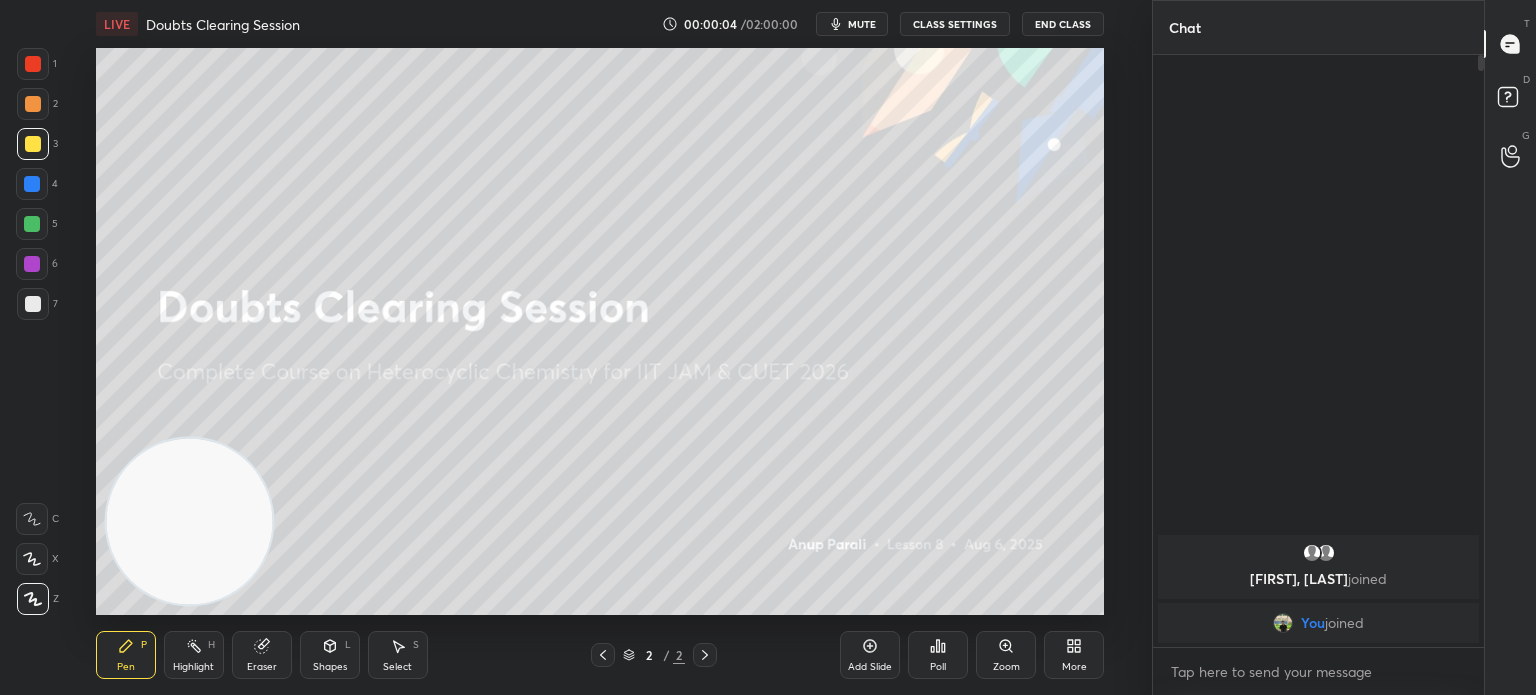 click 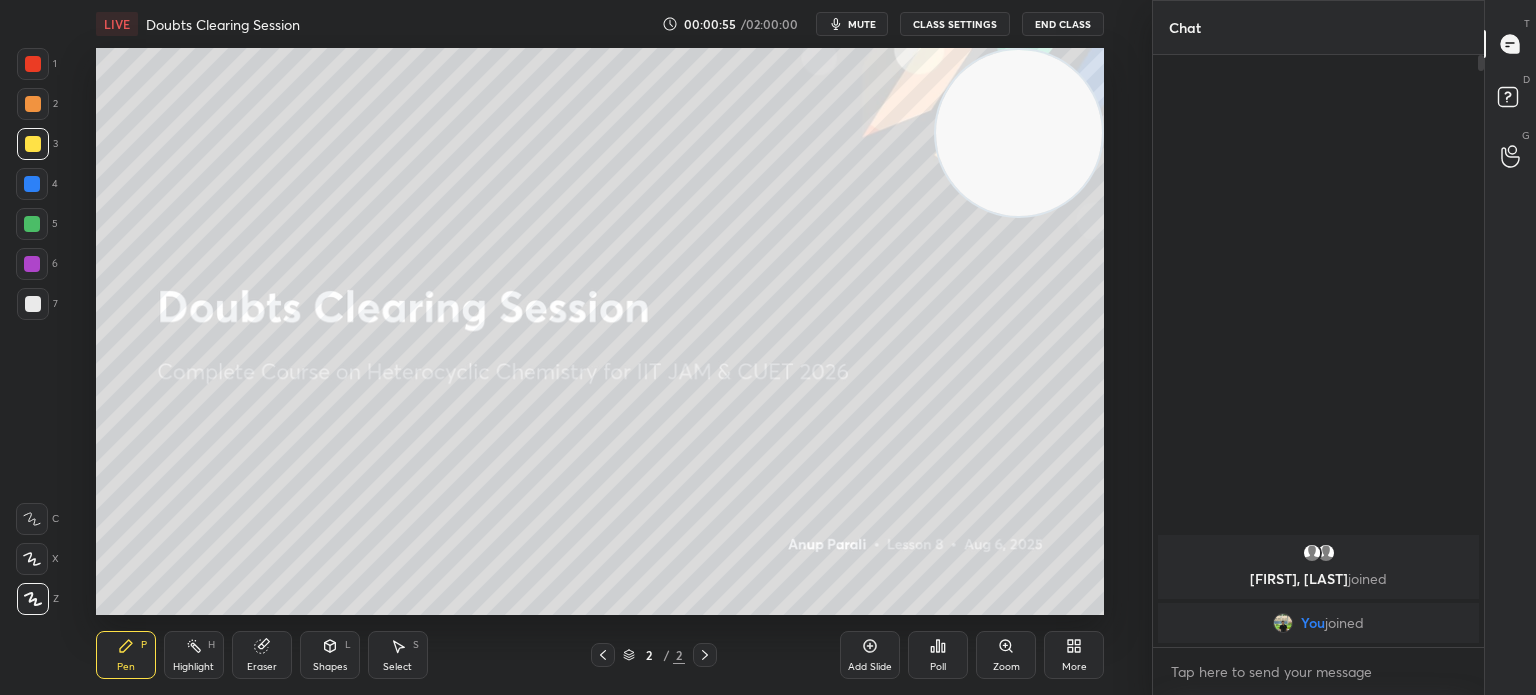 click at bounding box center (33, 304) 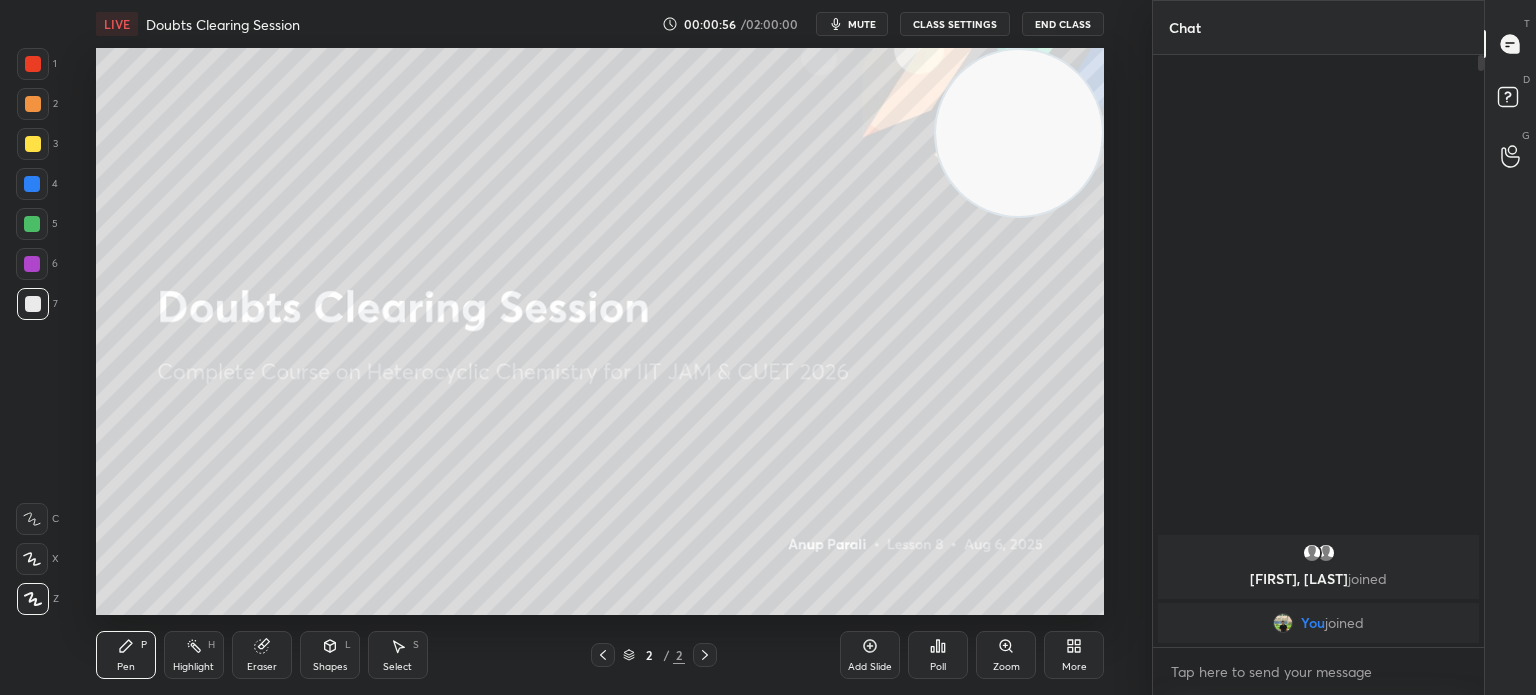 click at bounding box center [33, 304] 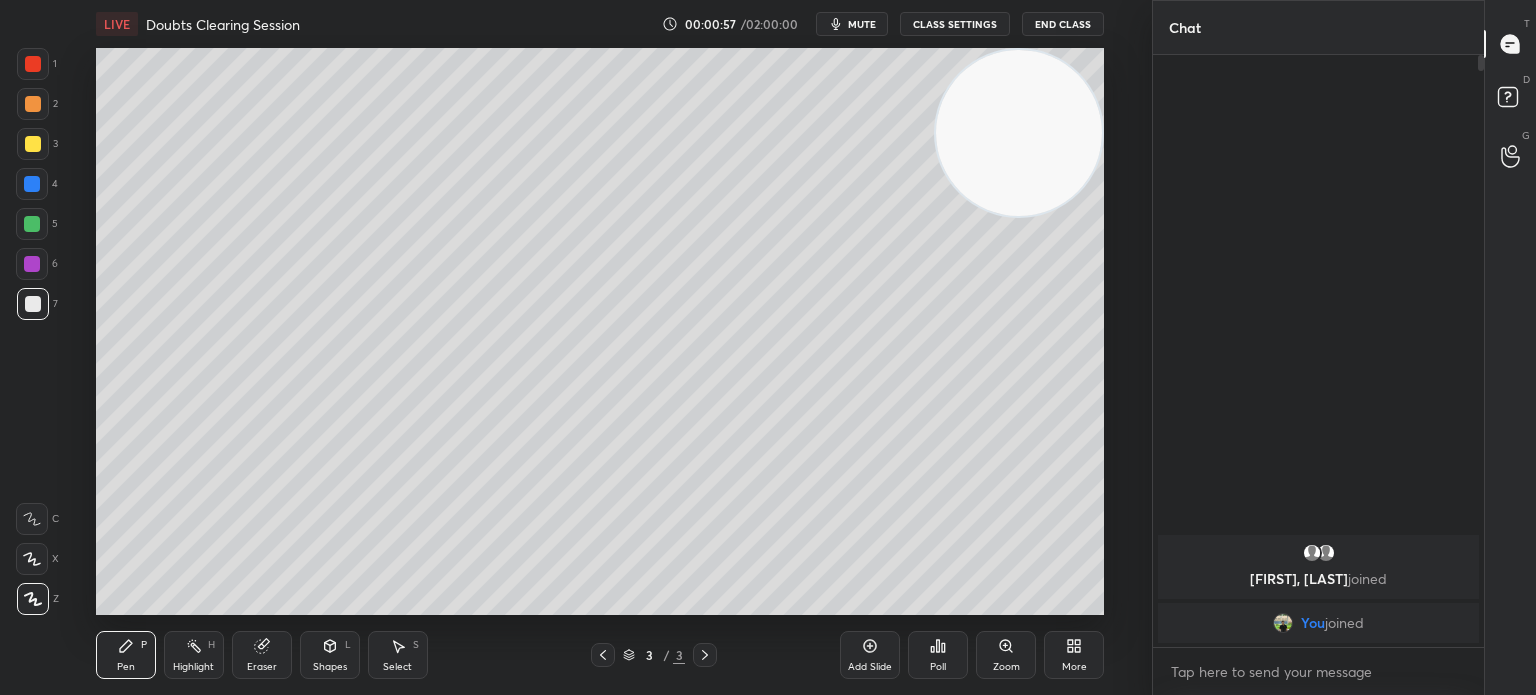 click 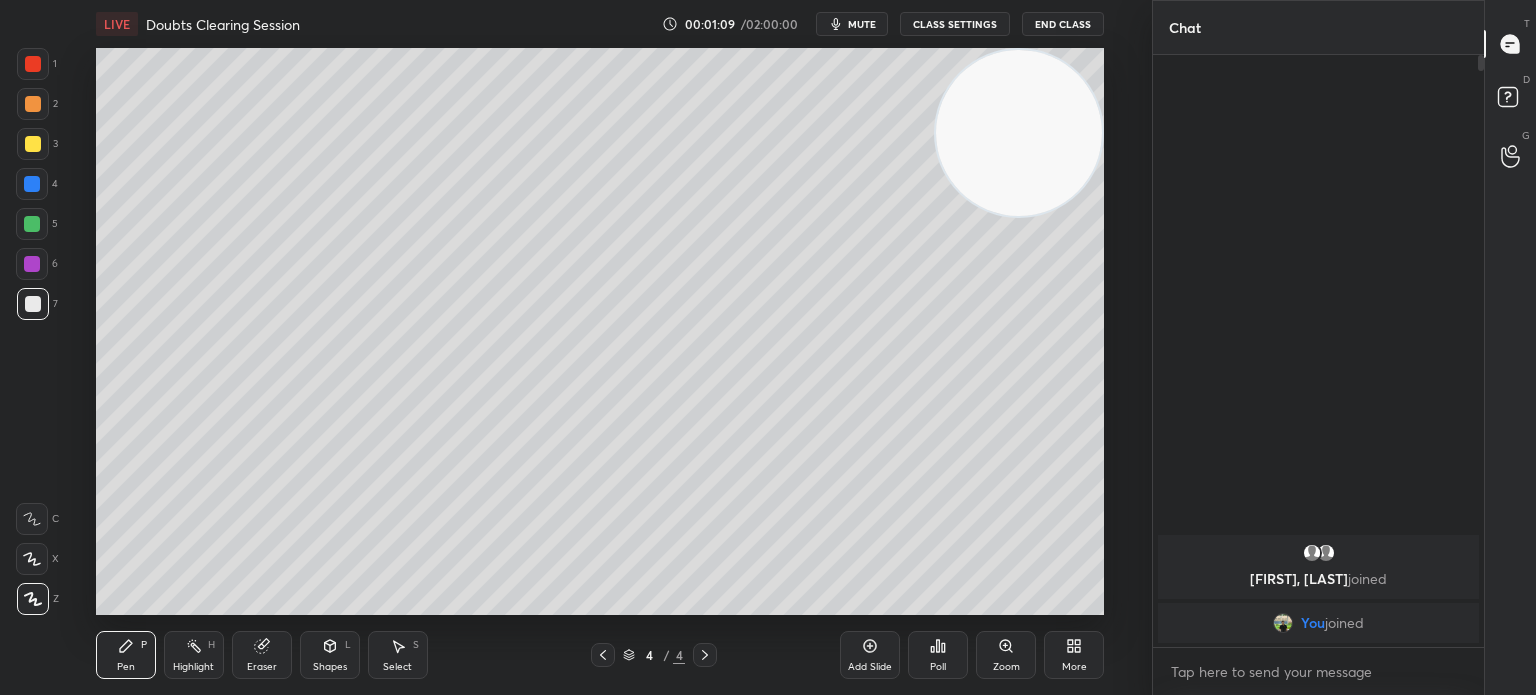 click at bounding box center (33, 144) 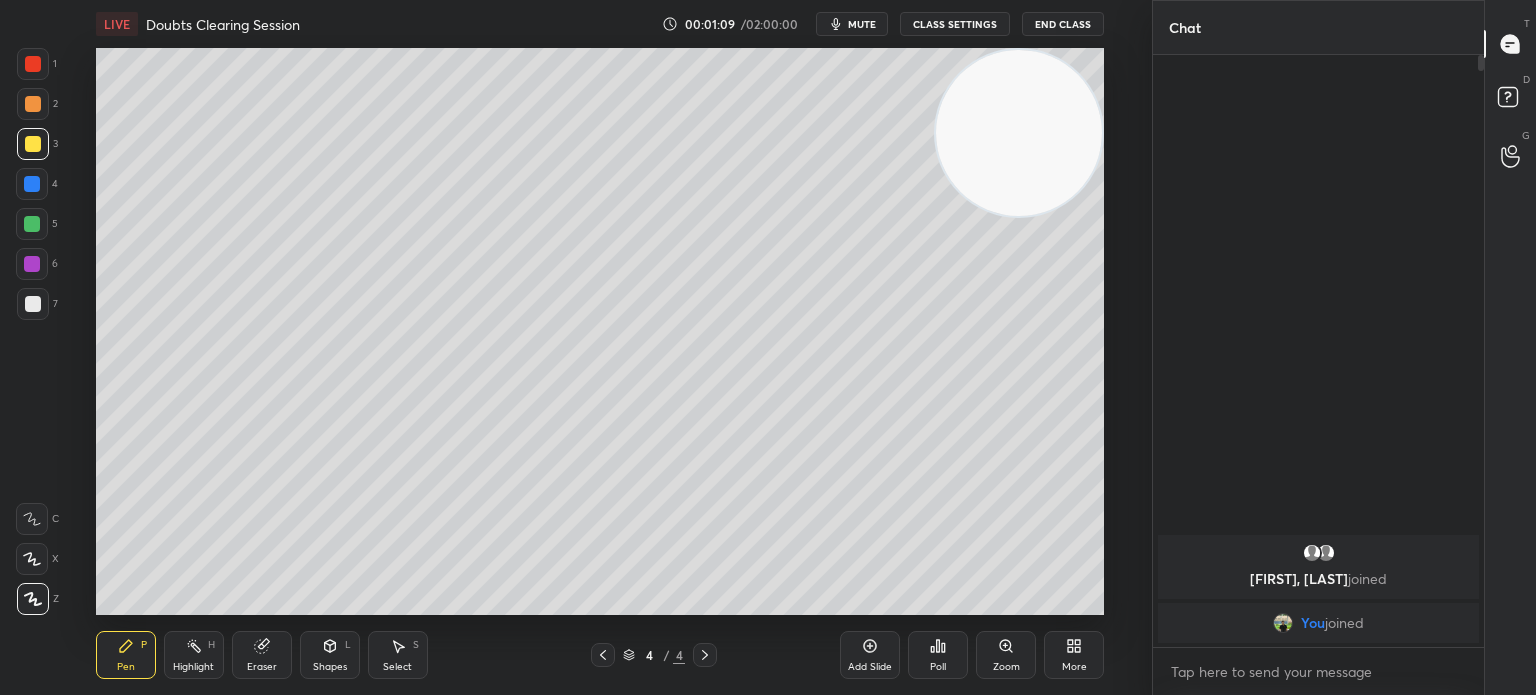 click at bounding box center [33, 144] 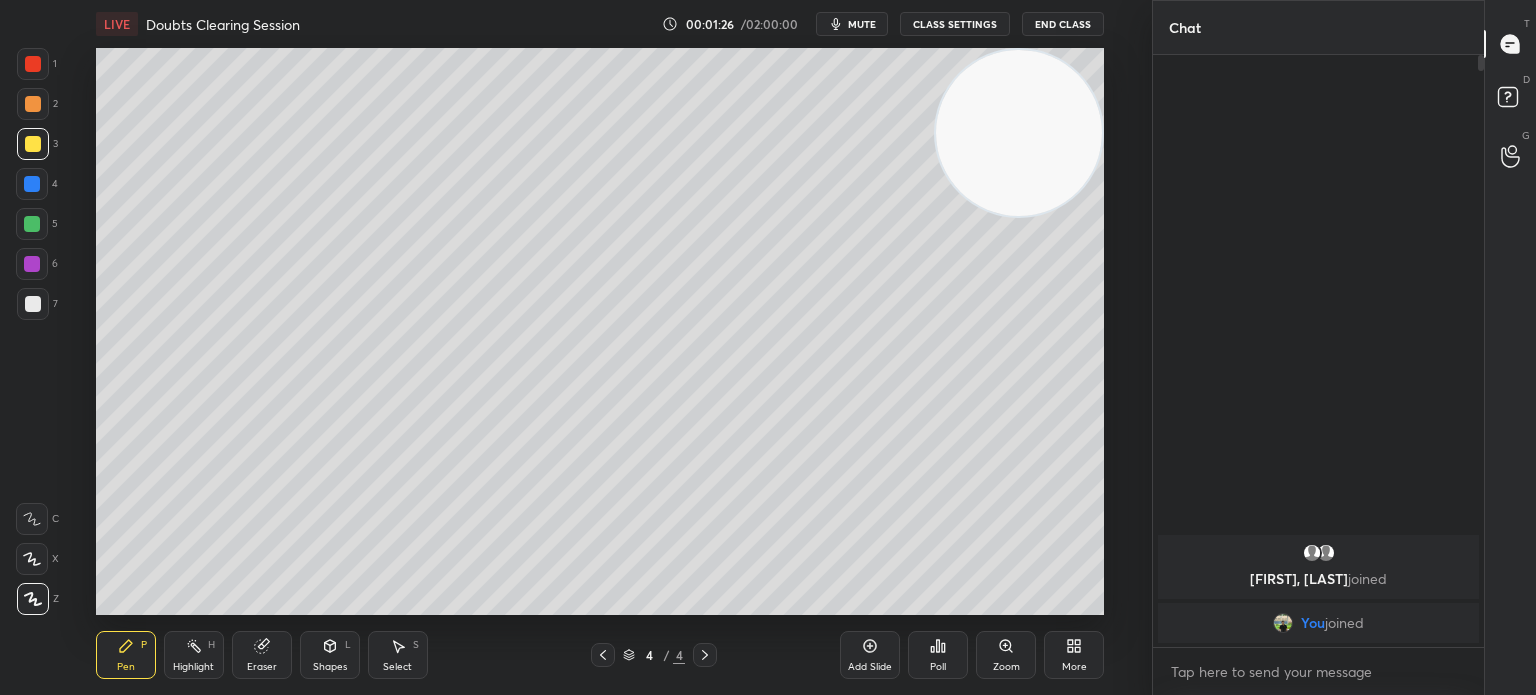 click on "Highlight H" at bounding box center [194, 655] 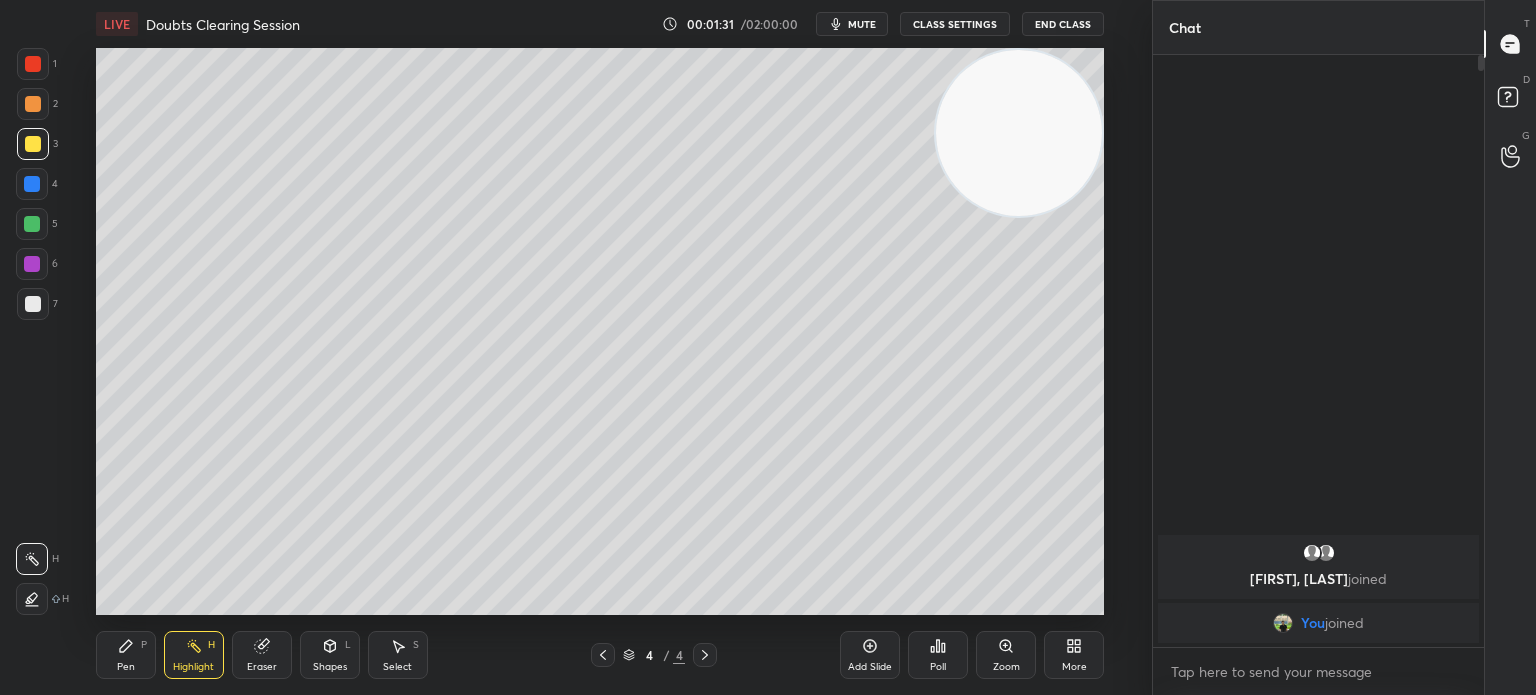 click on "Pen" at bounding box center (126, 667) 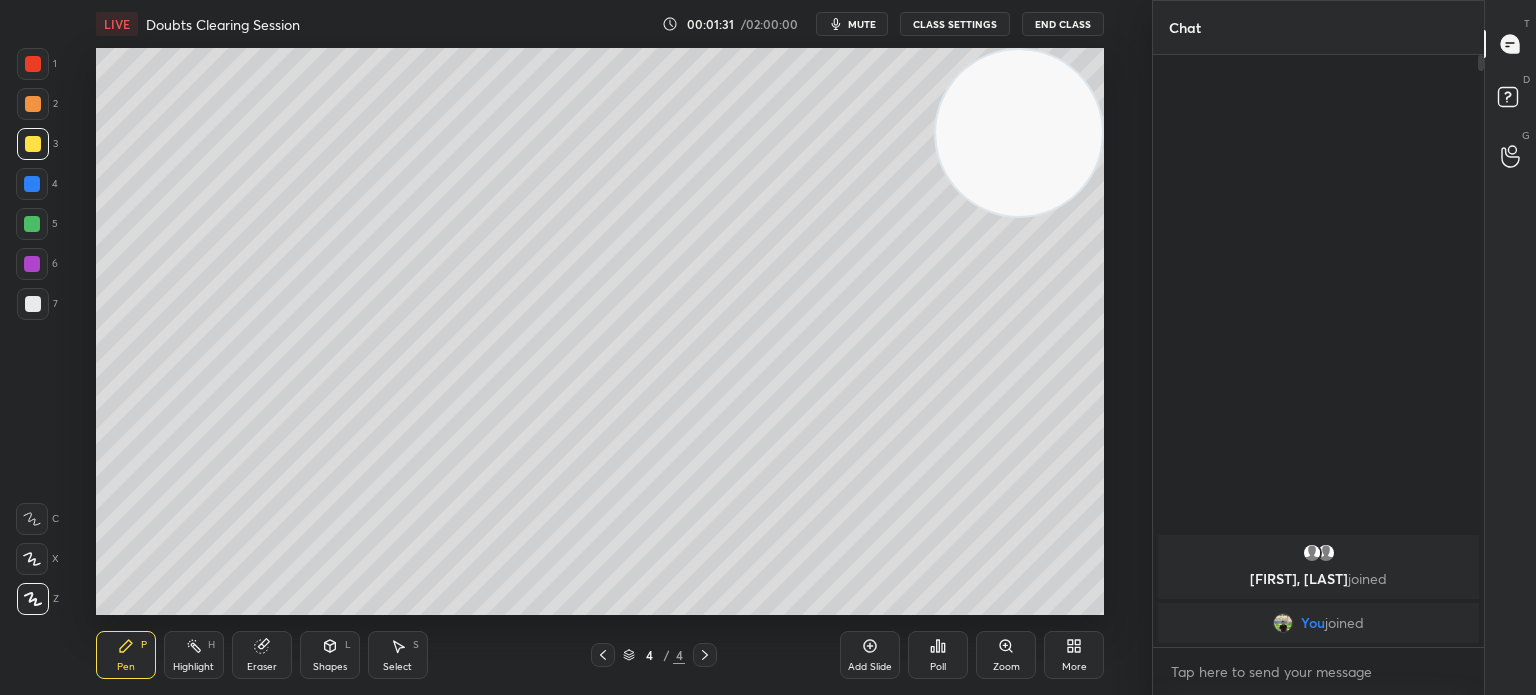 click 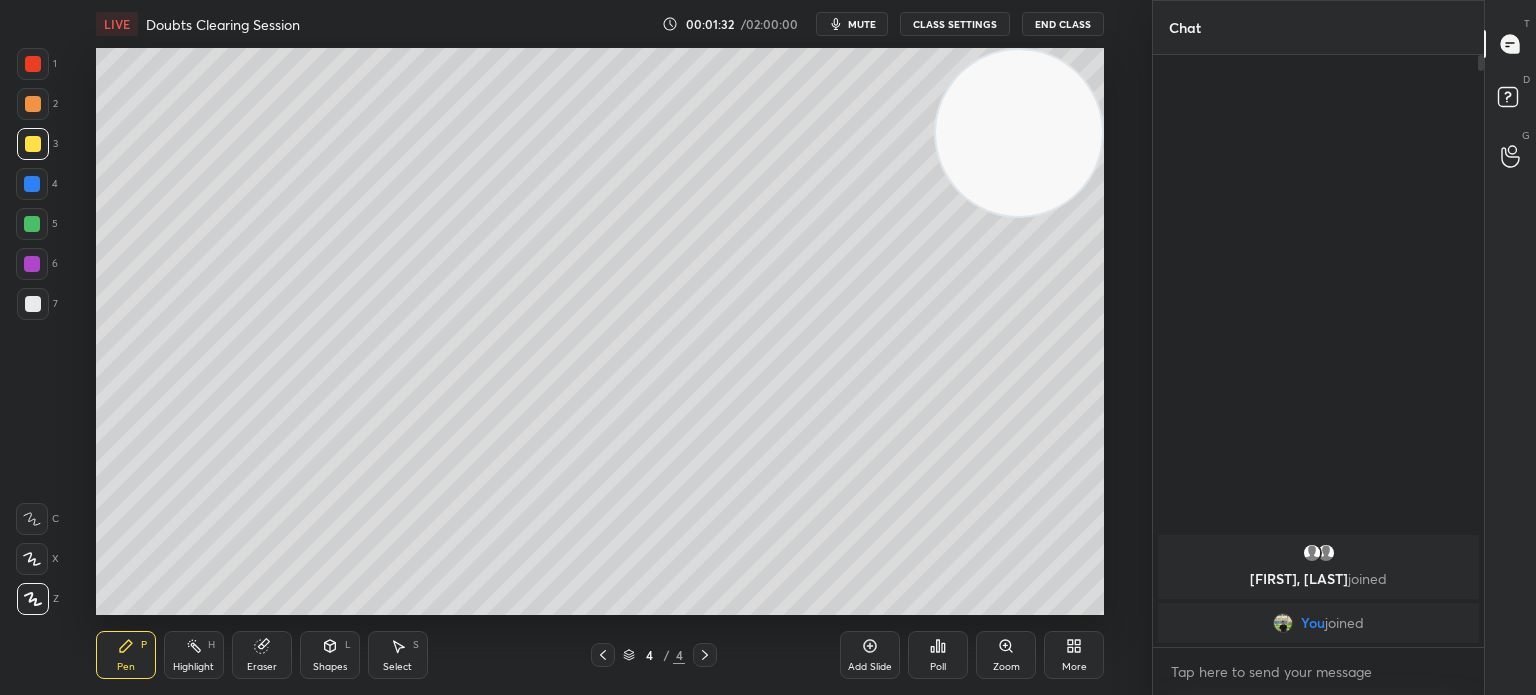 click at bounding box center [33, 304] 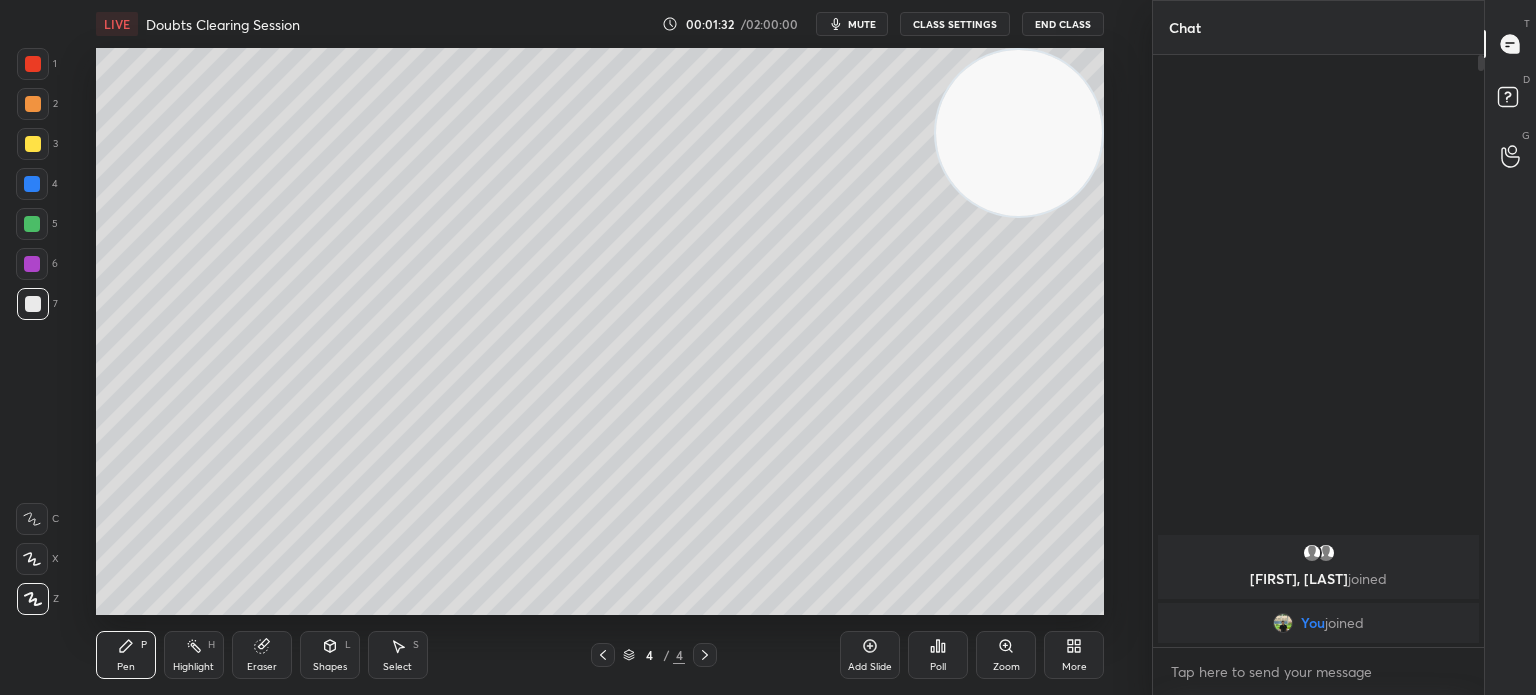 click at bounding box center [33, 304] 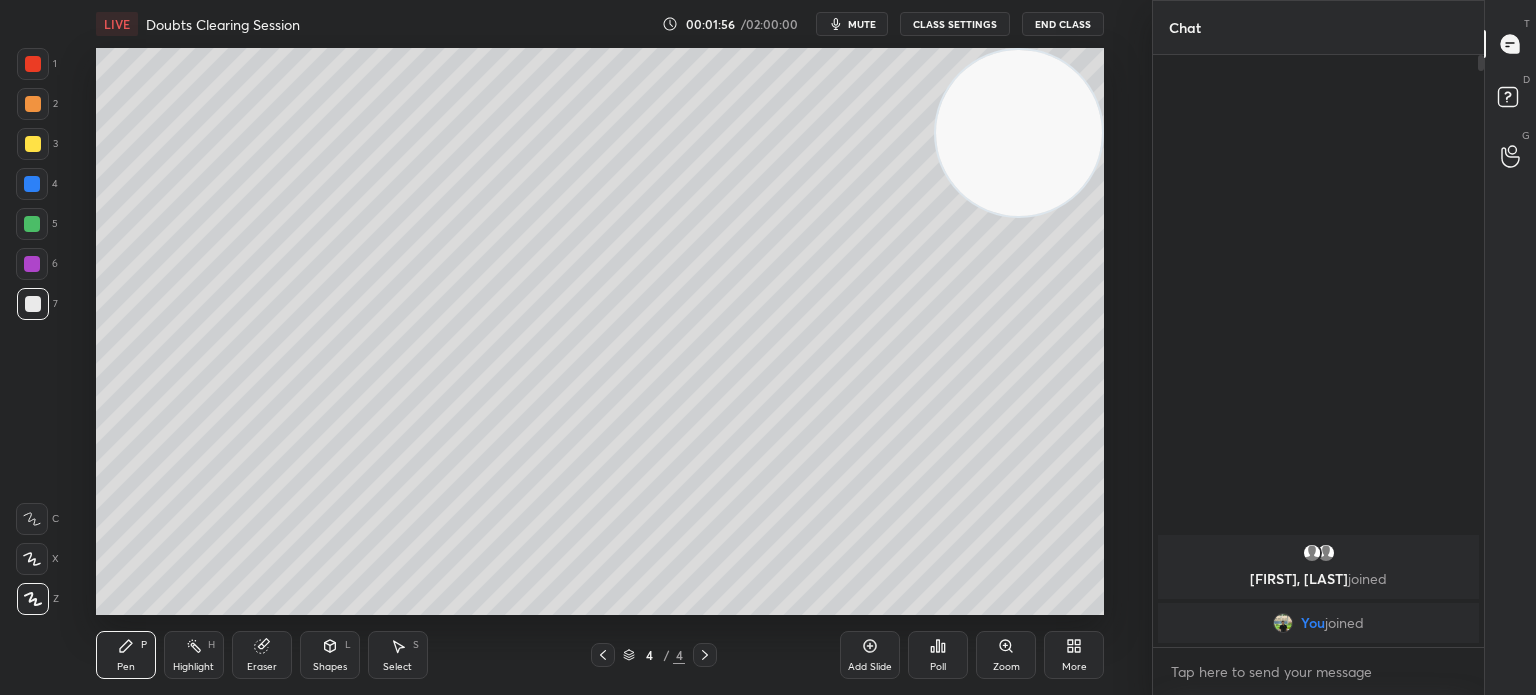click on "Highlight" at bounding box center (193, 667) 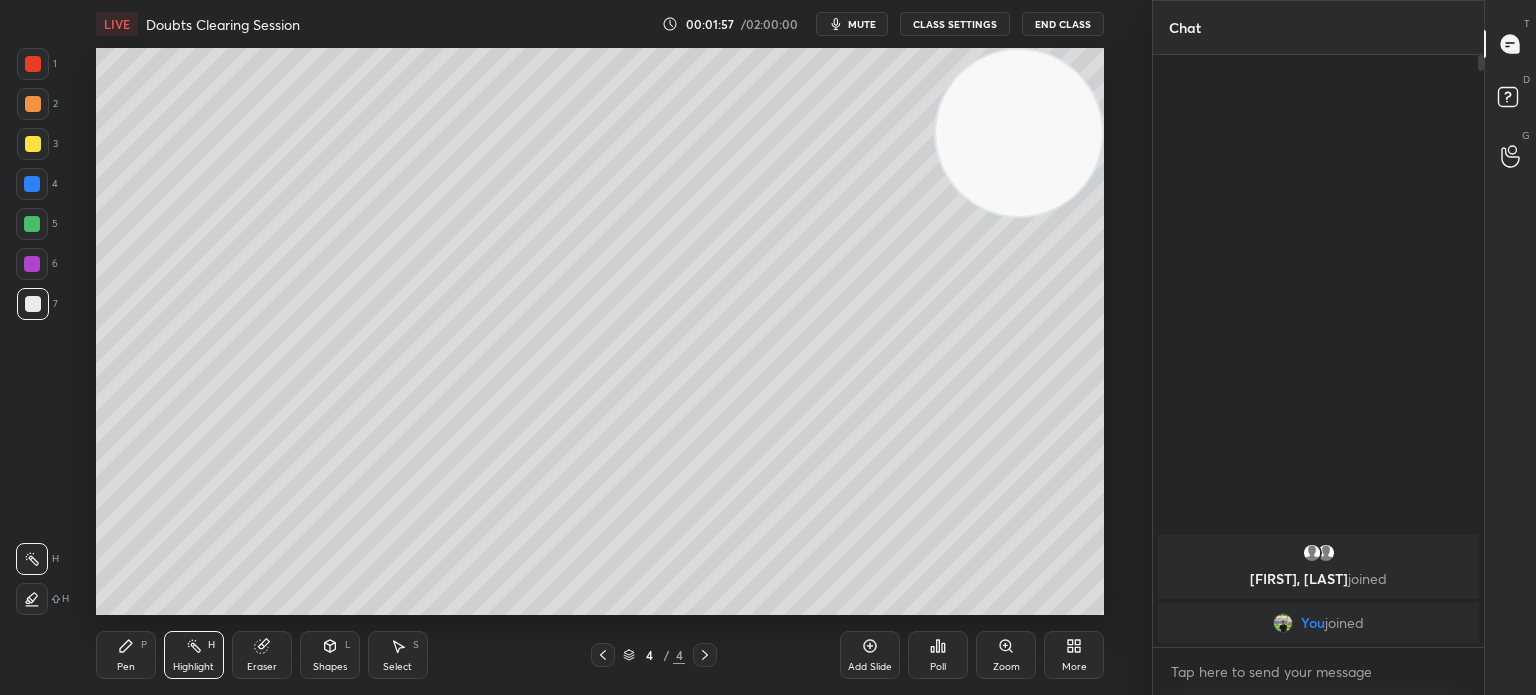 click 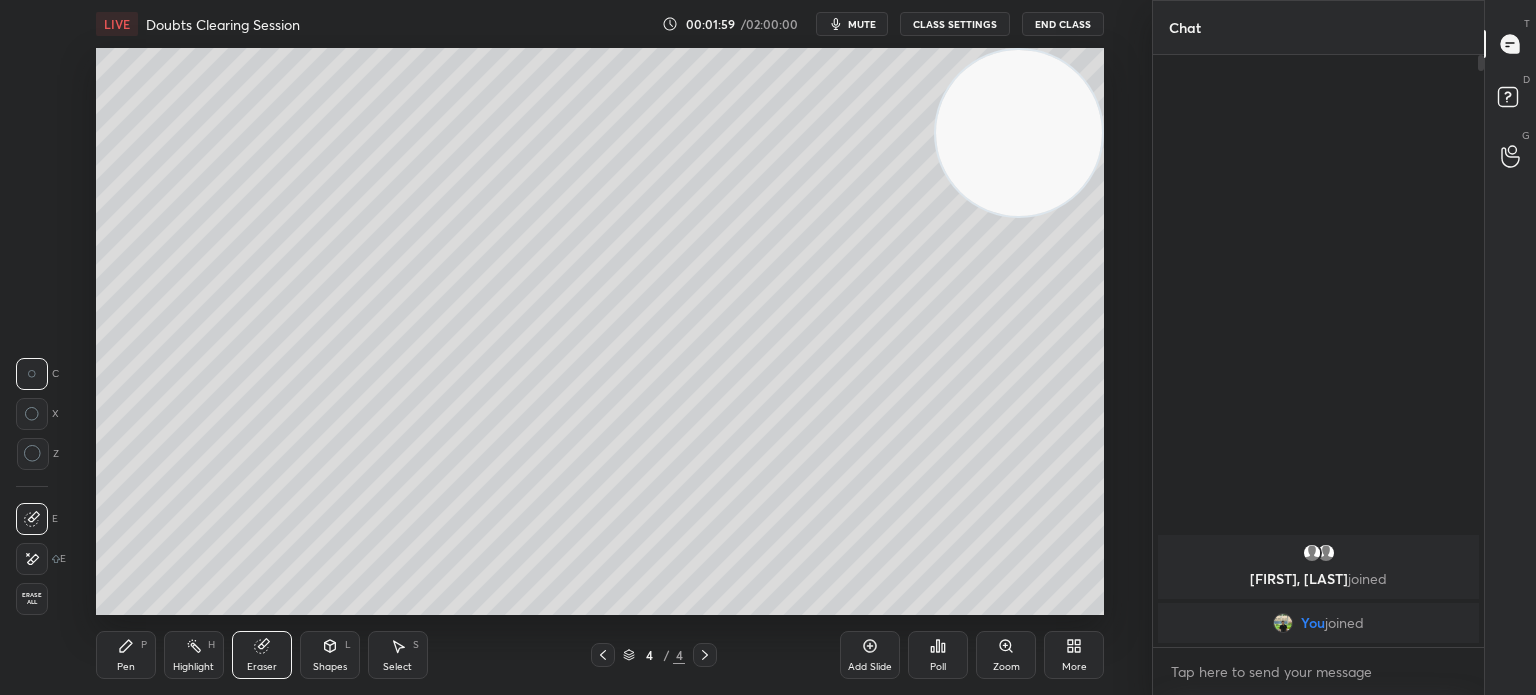 click on "Pen P" at bounding box center (126, 655) 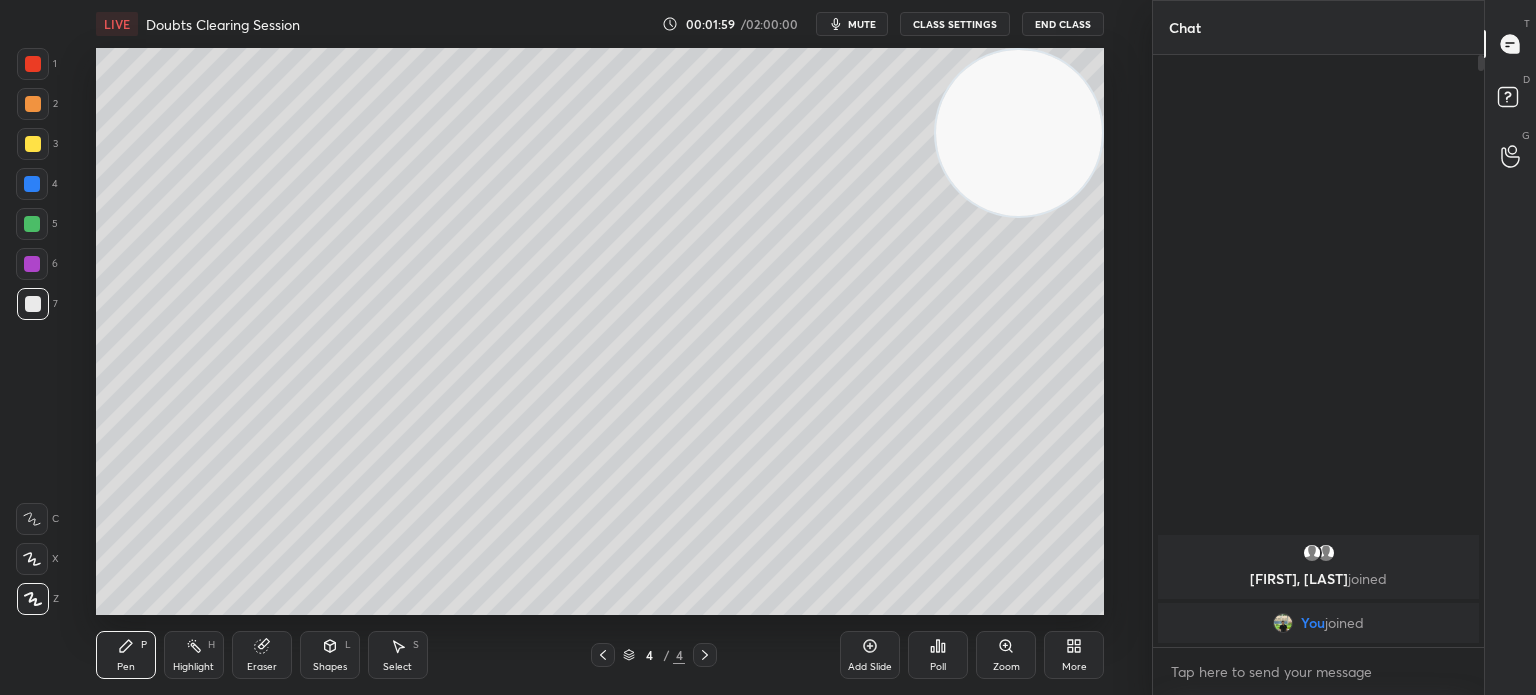 click on "Pen P" at bounding box center (126, 655) 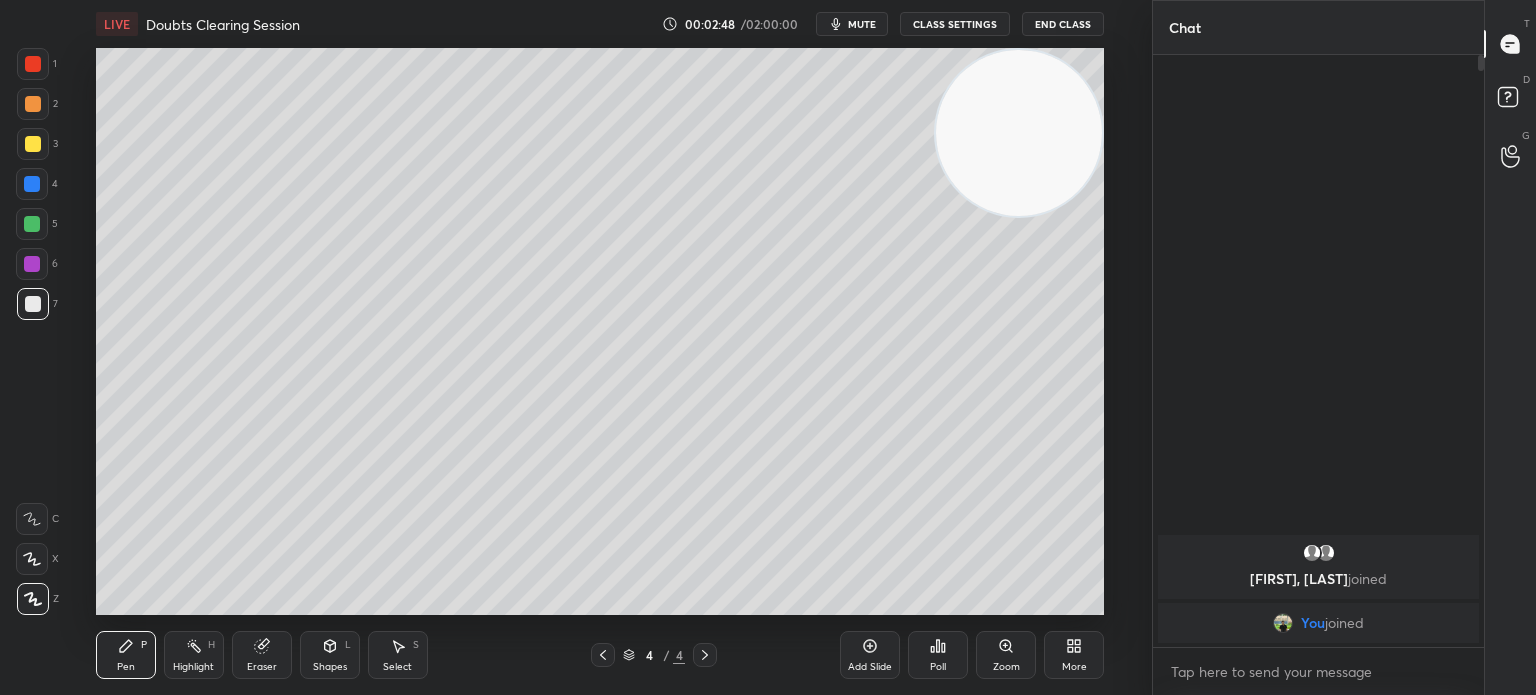 click on "Eraser" at bounding box center [262, 655] 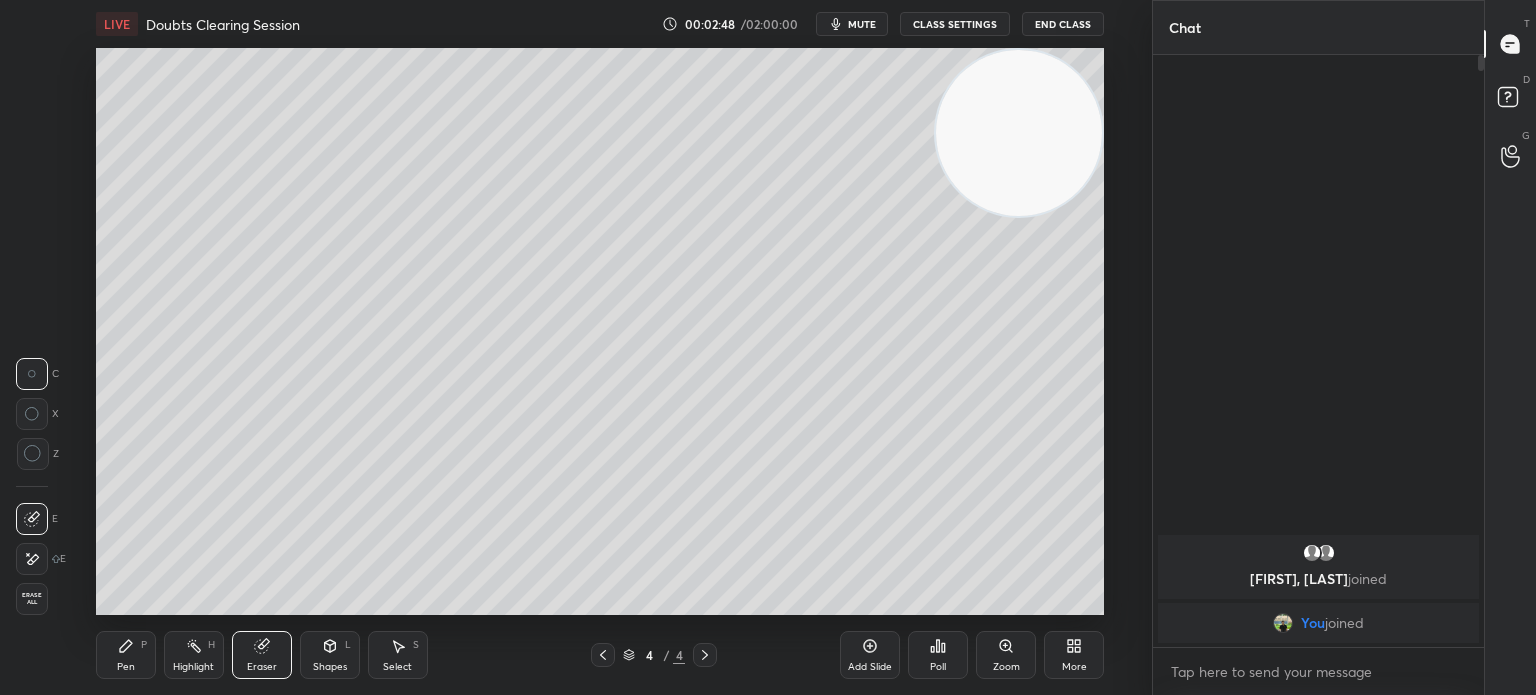 click on "Eraser" at bounding box center (262, 667) 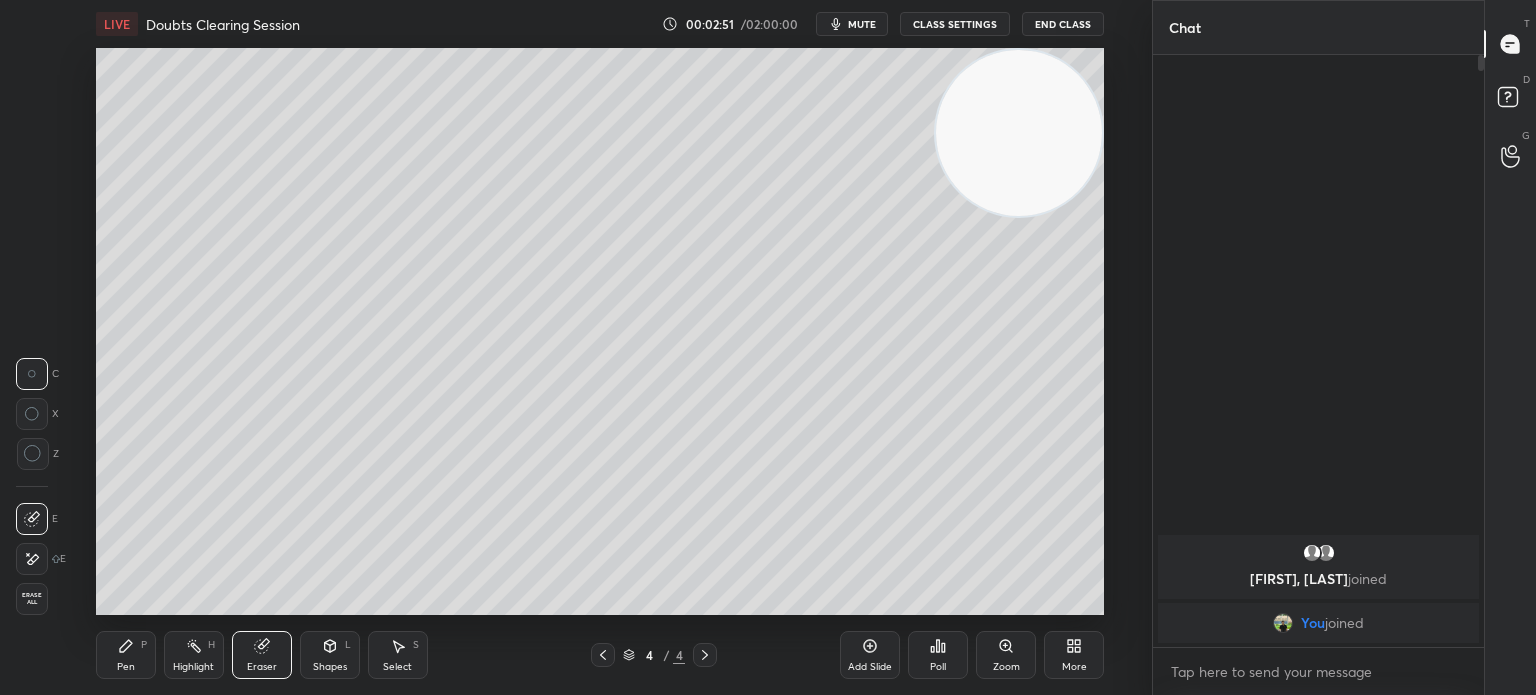 click on "Pen P" at bounding box center (126, 655) 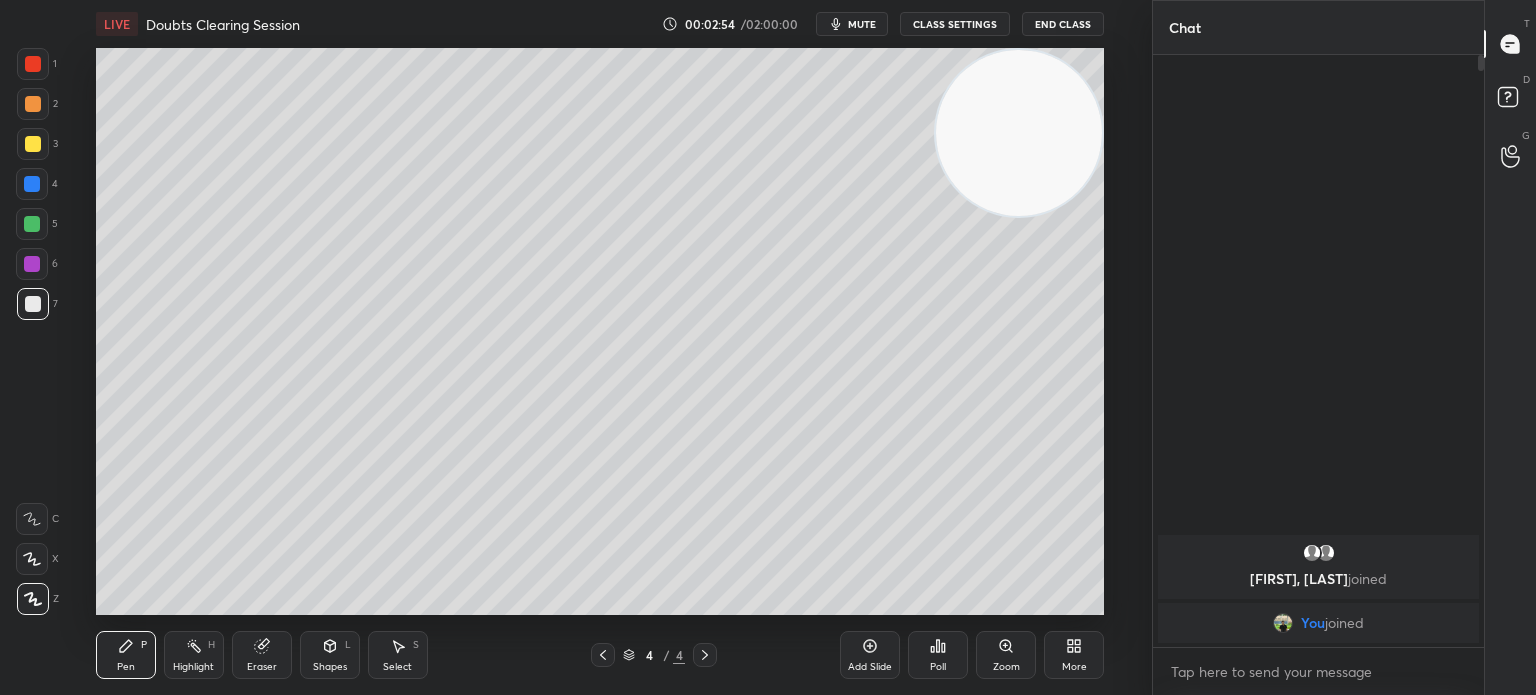 click at bounding box center [33, 144] 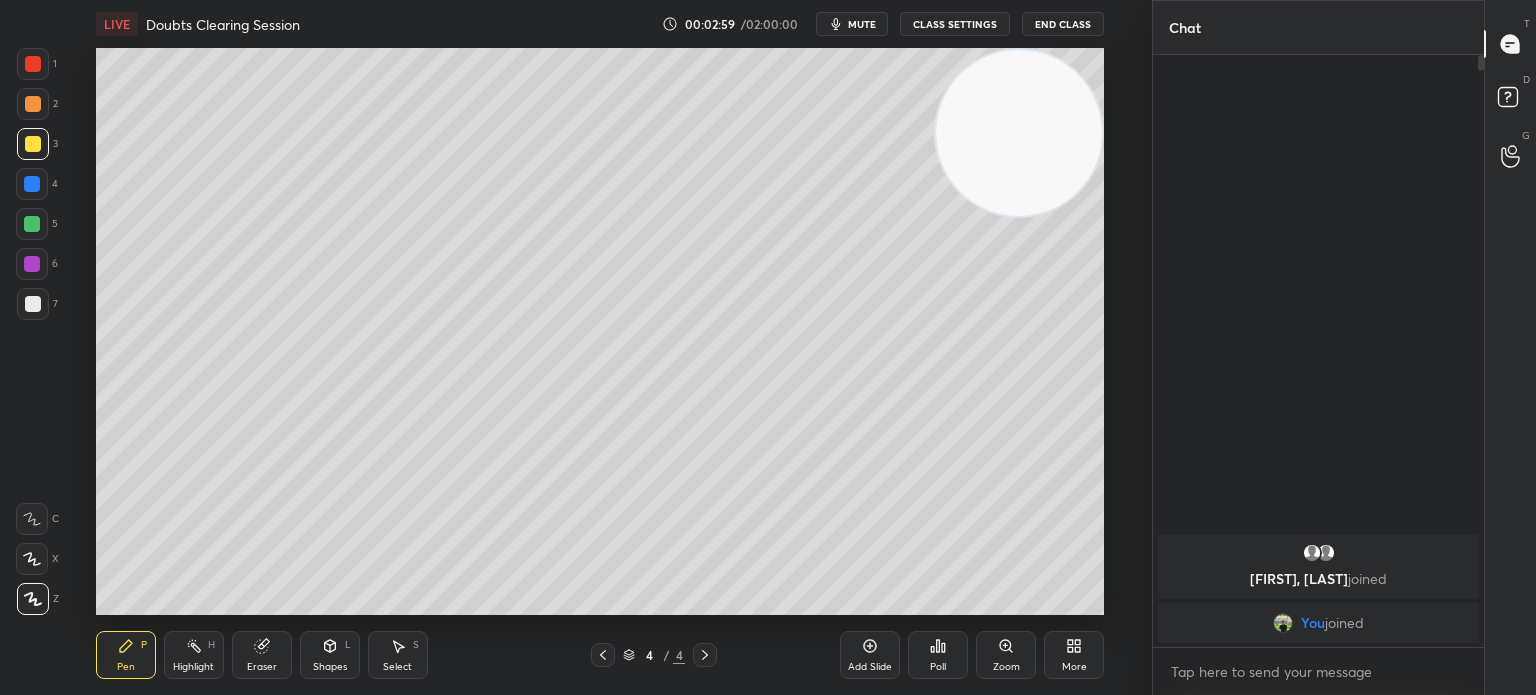 click on "Eraser" at bounding box center [262, 655] 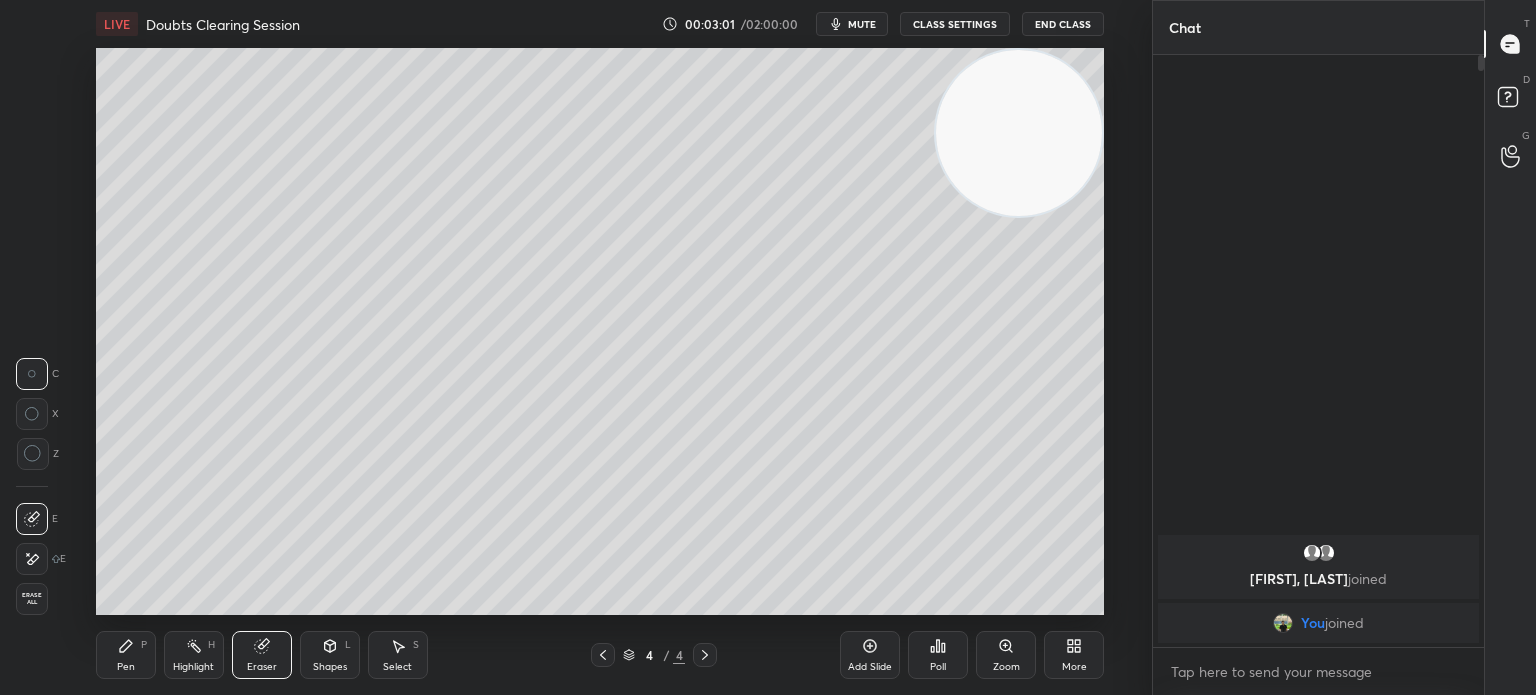 click on "Pen P" at bounding box center (126, 655) 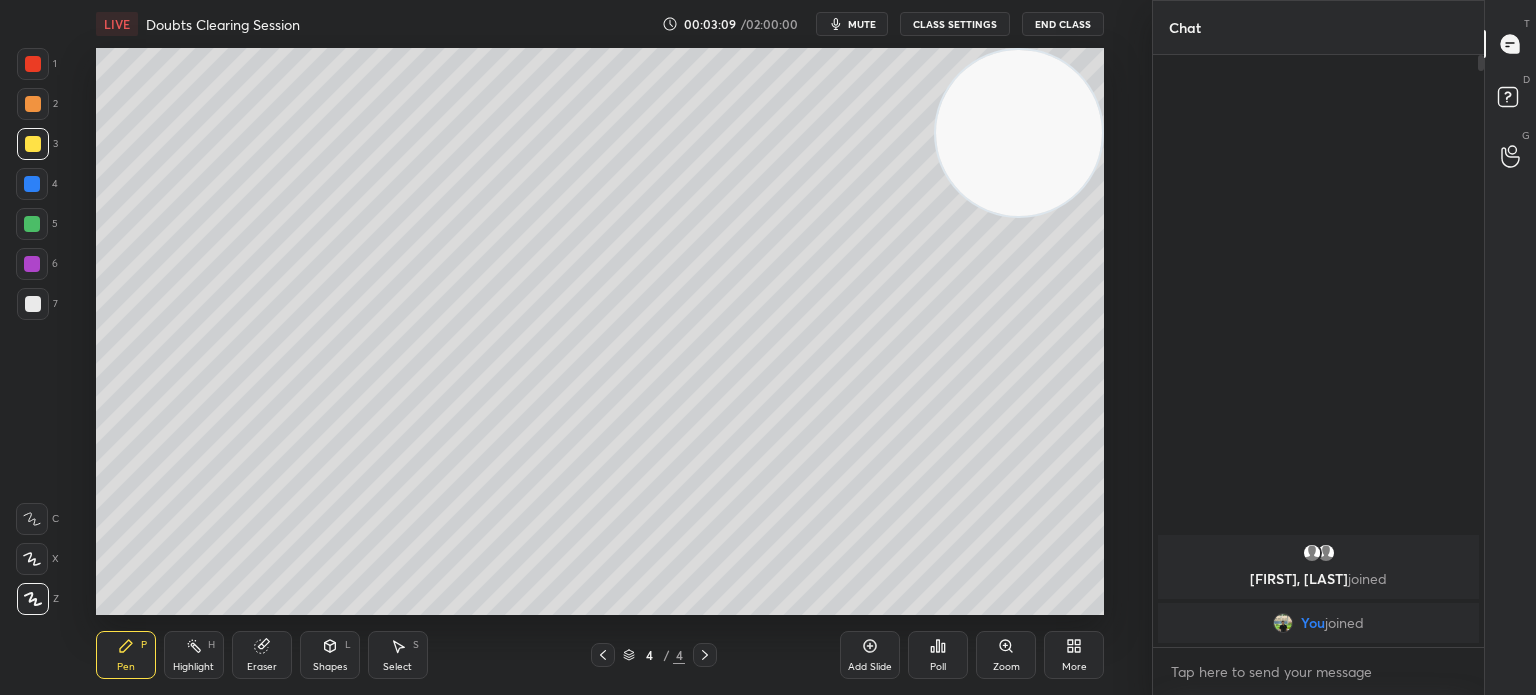 click on "Highlight H" at bounding box center [194, 655] 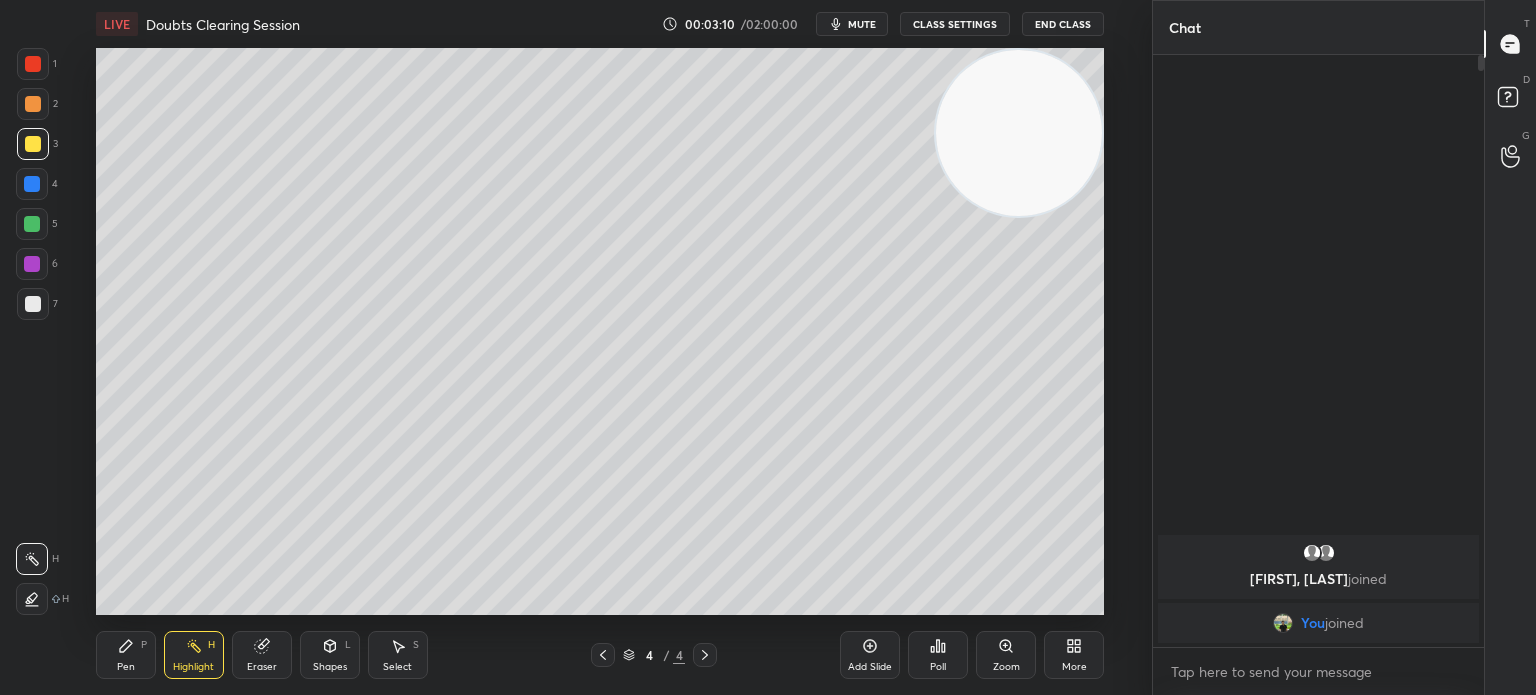 click on "Eraser" at bounding box center [262, 655] 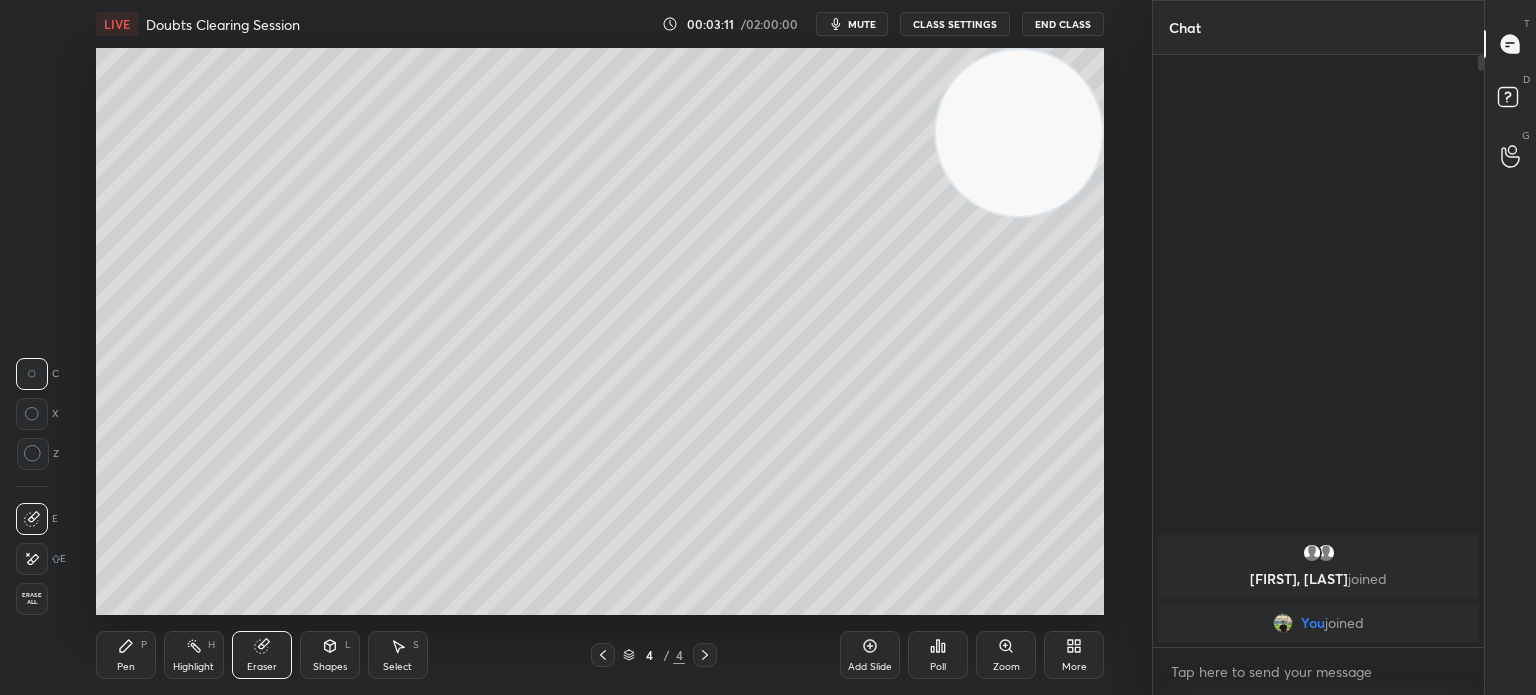 click on "Eraser" at bounding box center (262, 655) 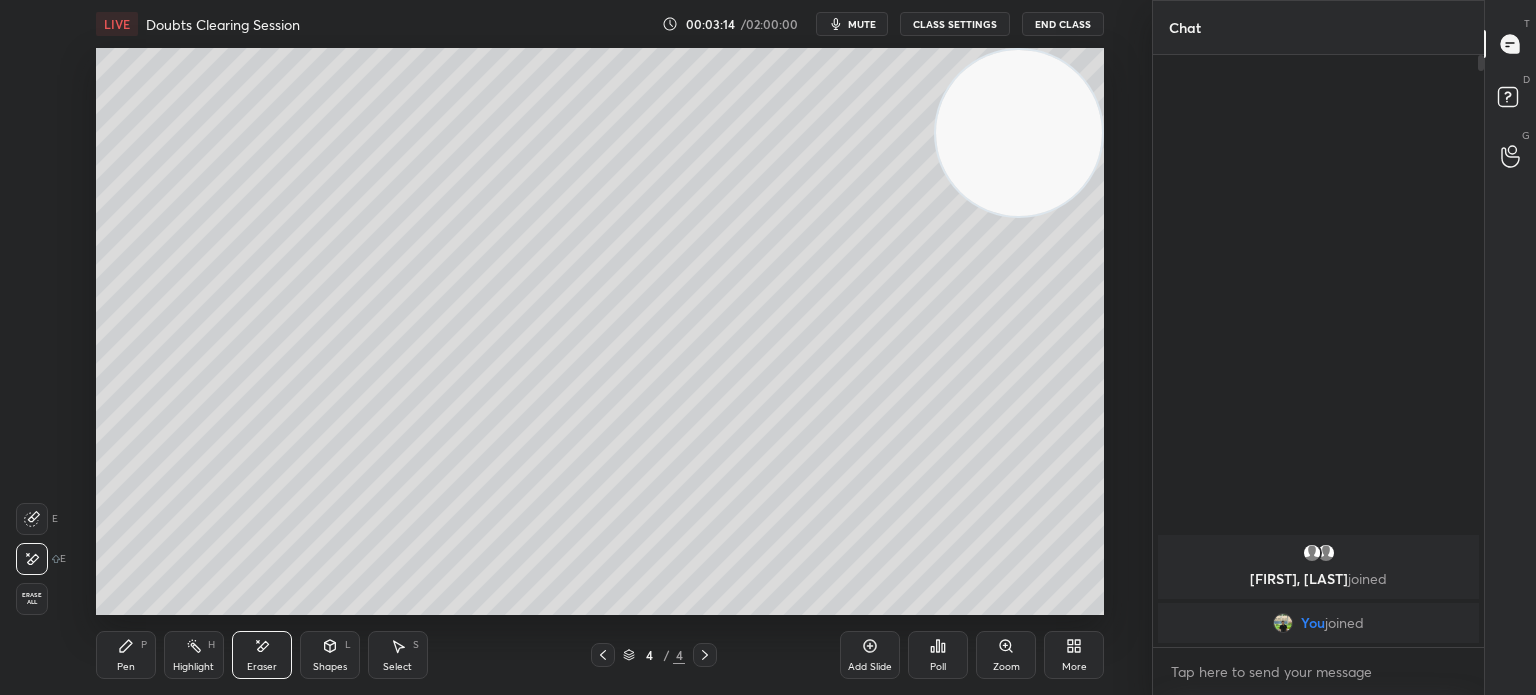click on "Pen" at bounding box center (126, 667) 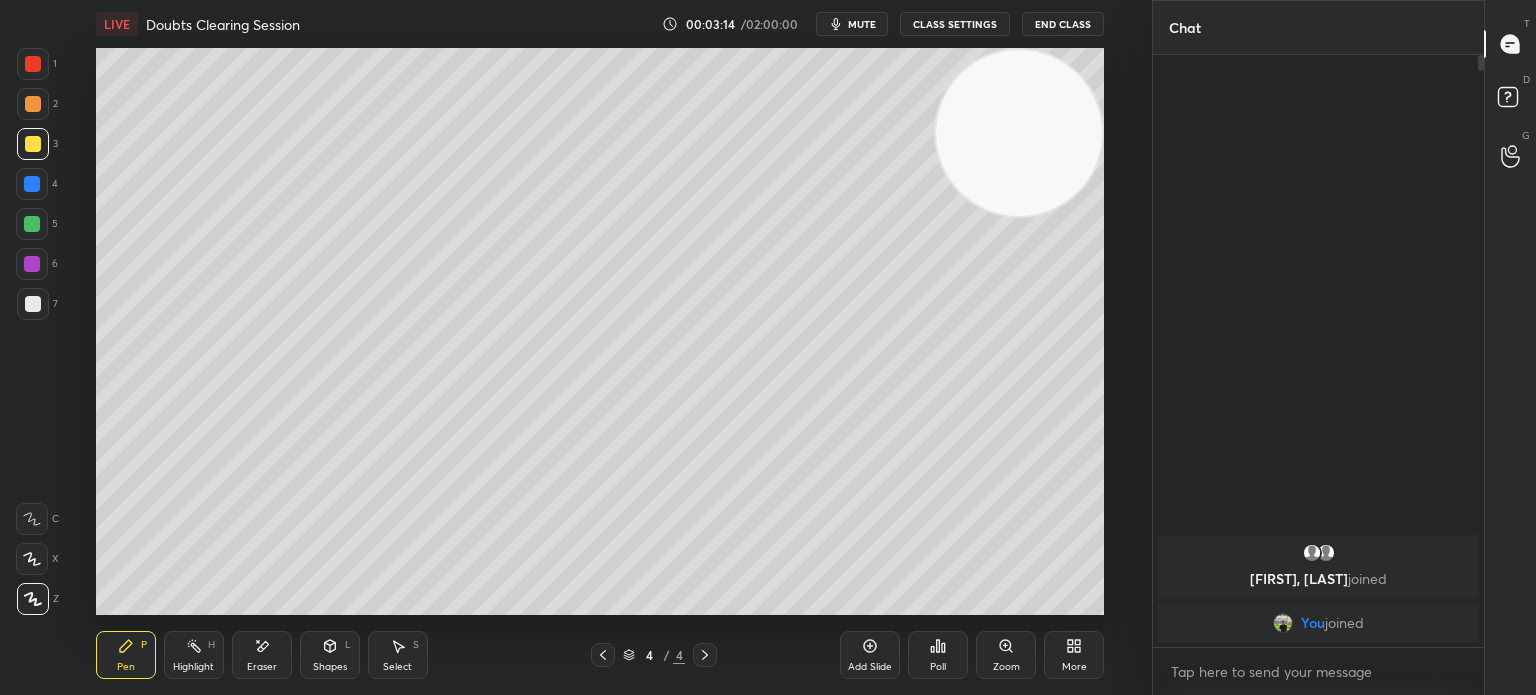 click on "1 2 3 4 5 6 7 C X Z E E Erase all   H H LIVE Doubts Clearing Session 00:03:14 /  02:00:00 mute CLASS SETTINGS End Class Setting up your live class Poll for   secs No correct answer Start poll Back Doubts Clearing Session • L8 of Complete Course on Heterocyclic Chemistry for IIT JAM & CUET 2026 Anup Parali Pen P Highlight H Eraser Shapes L Select S 4 / 4 Add Slide Poll Zoom More" at bounding box center (568, 347) 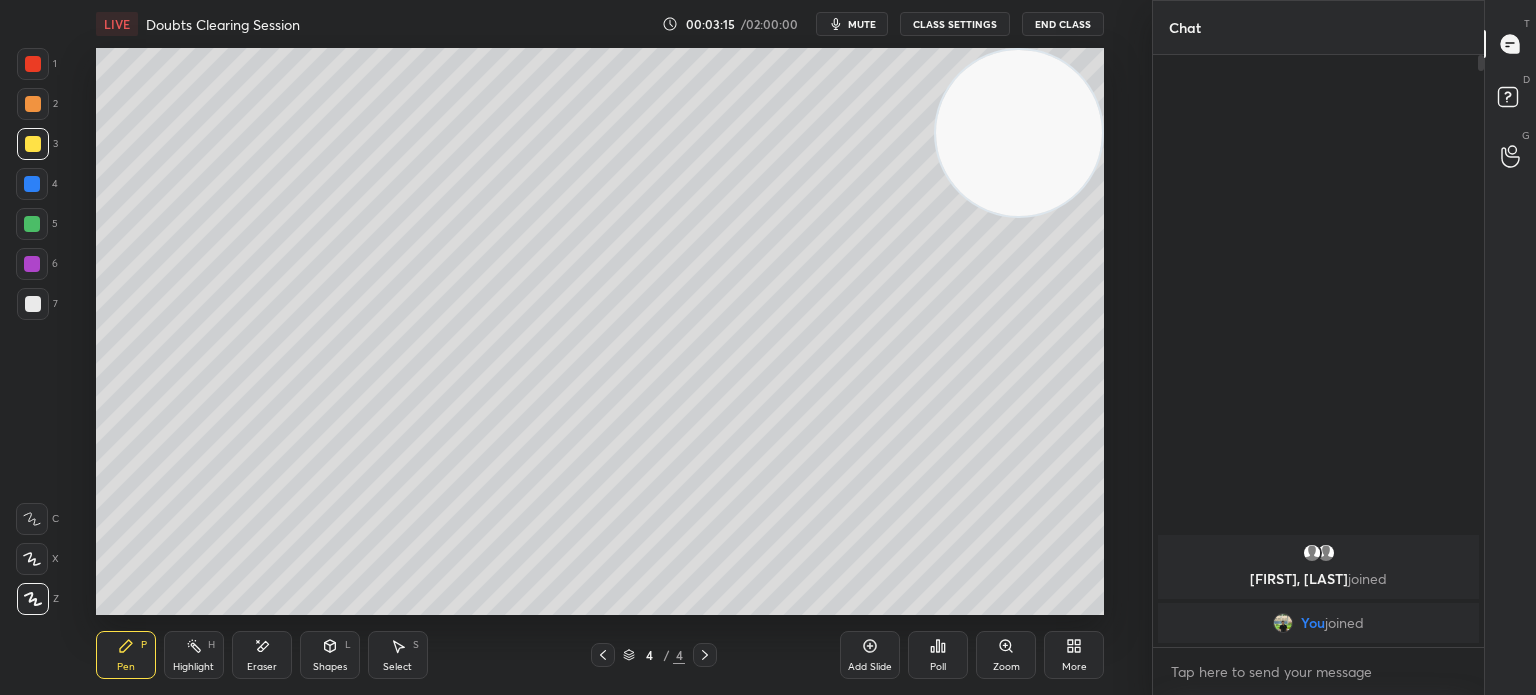 click at bounding box center [33, 304] 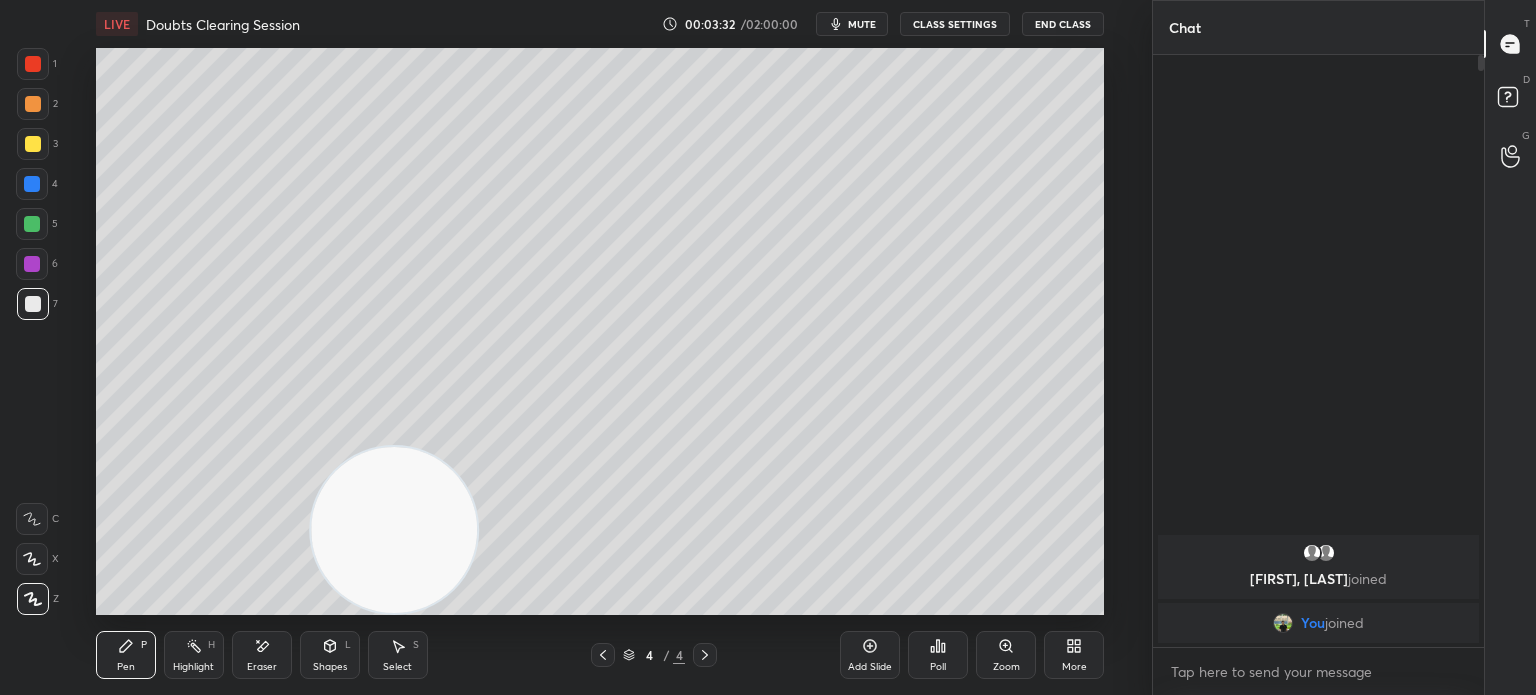 click on "Highlight H" at bounding box center [194, 655] 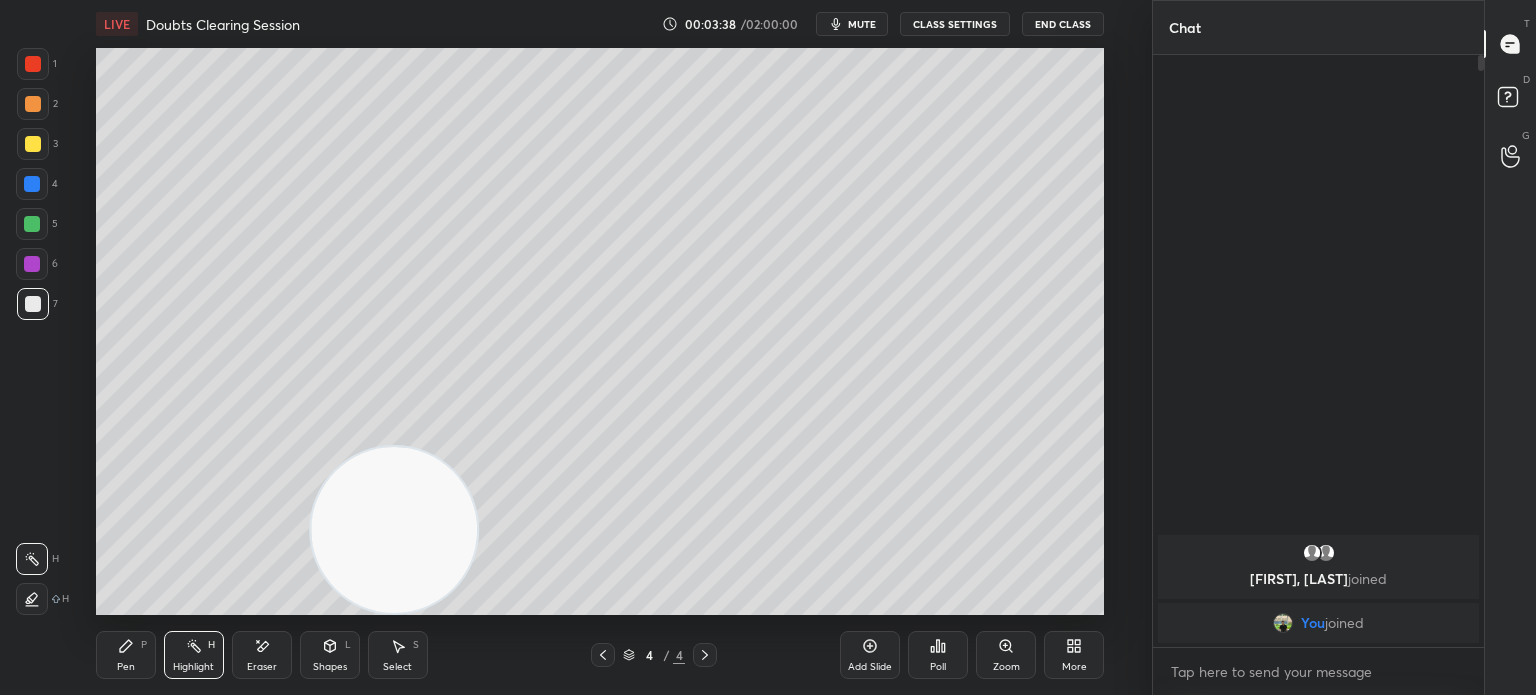 click on "Pen P" at bounding box center [126, 655] 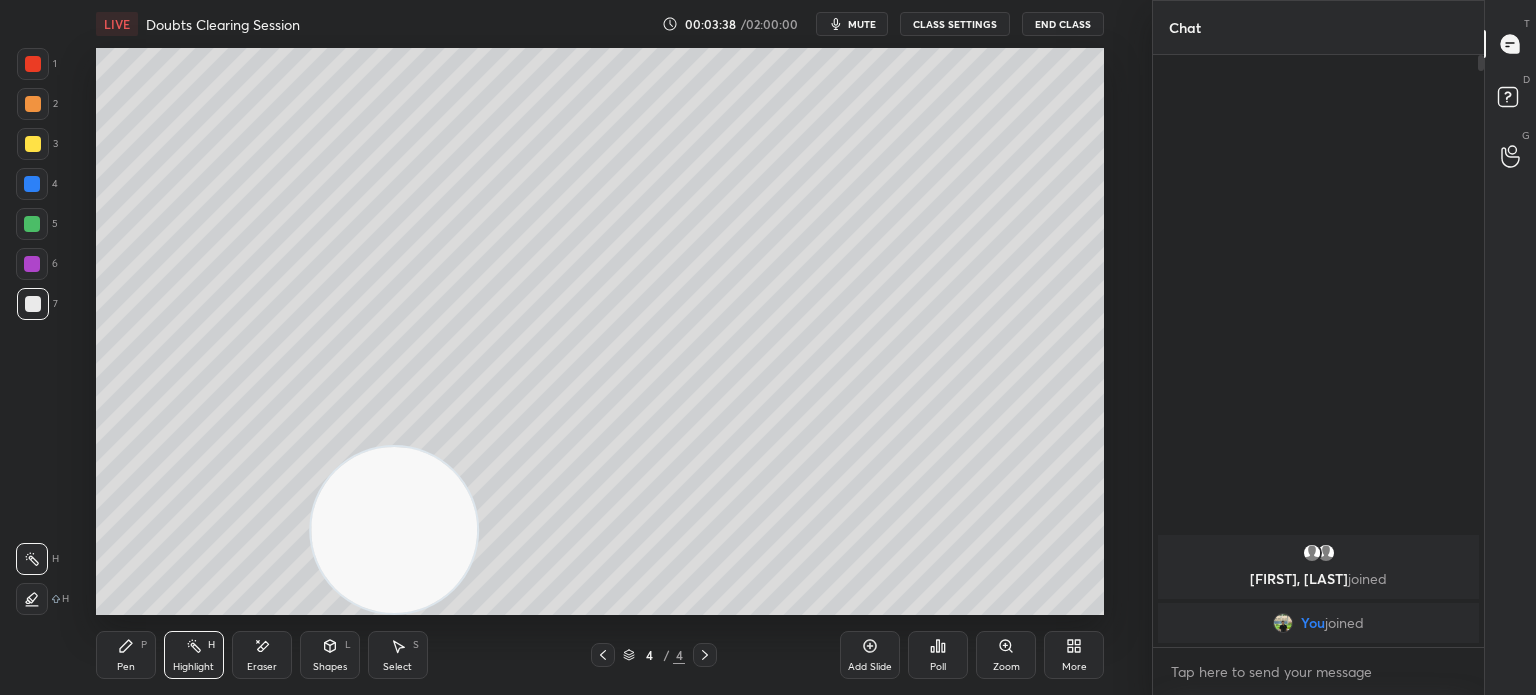 click on "Pen P" at bounding box center [126, 655] 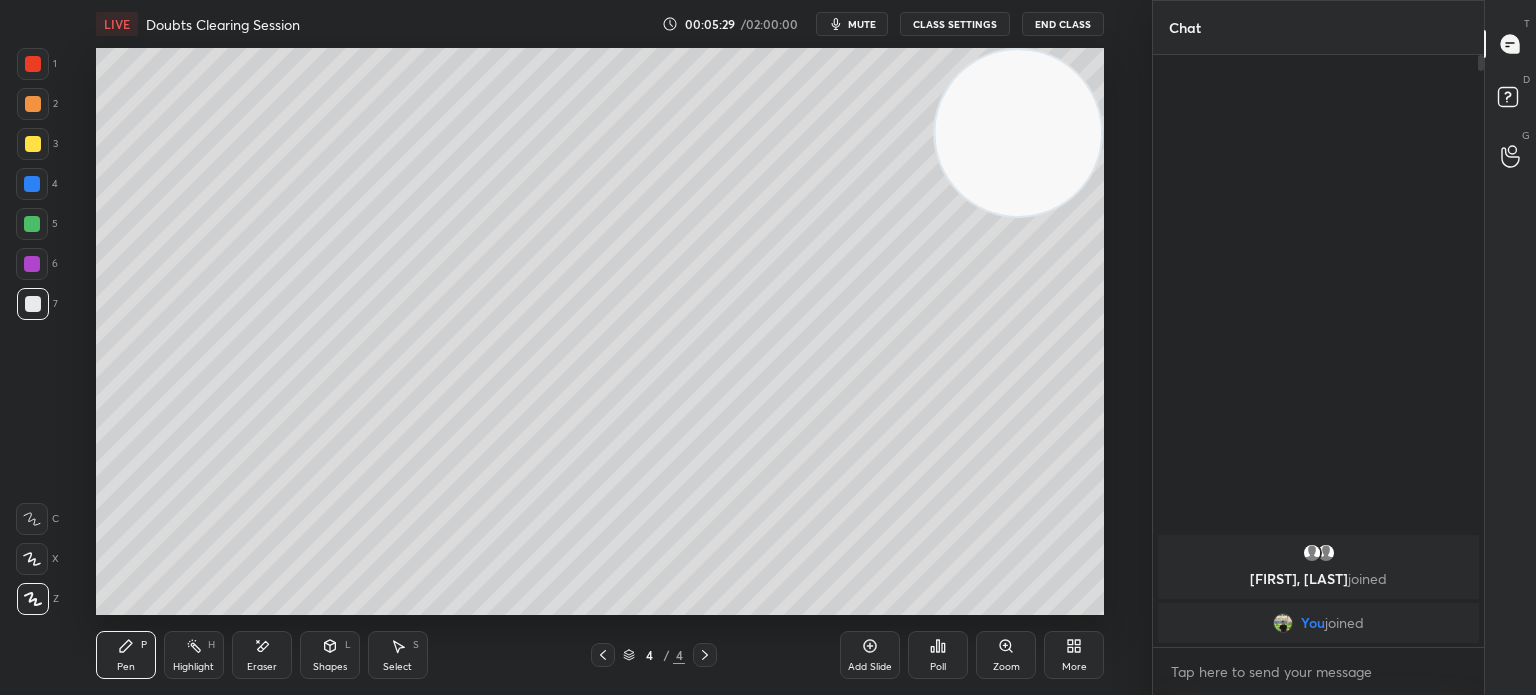 click on "Setting up your live class Poll for   secs No correct answer Start poll" at bounding box center (600, 331) 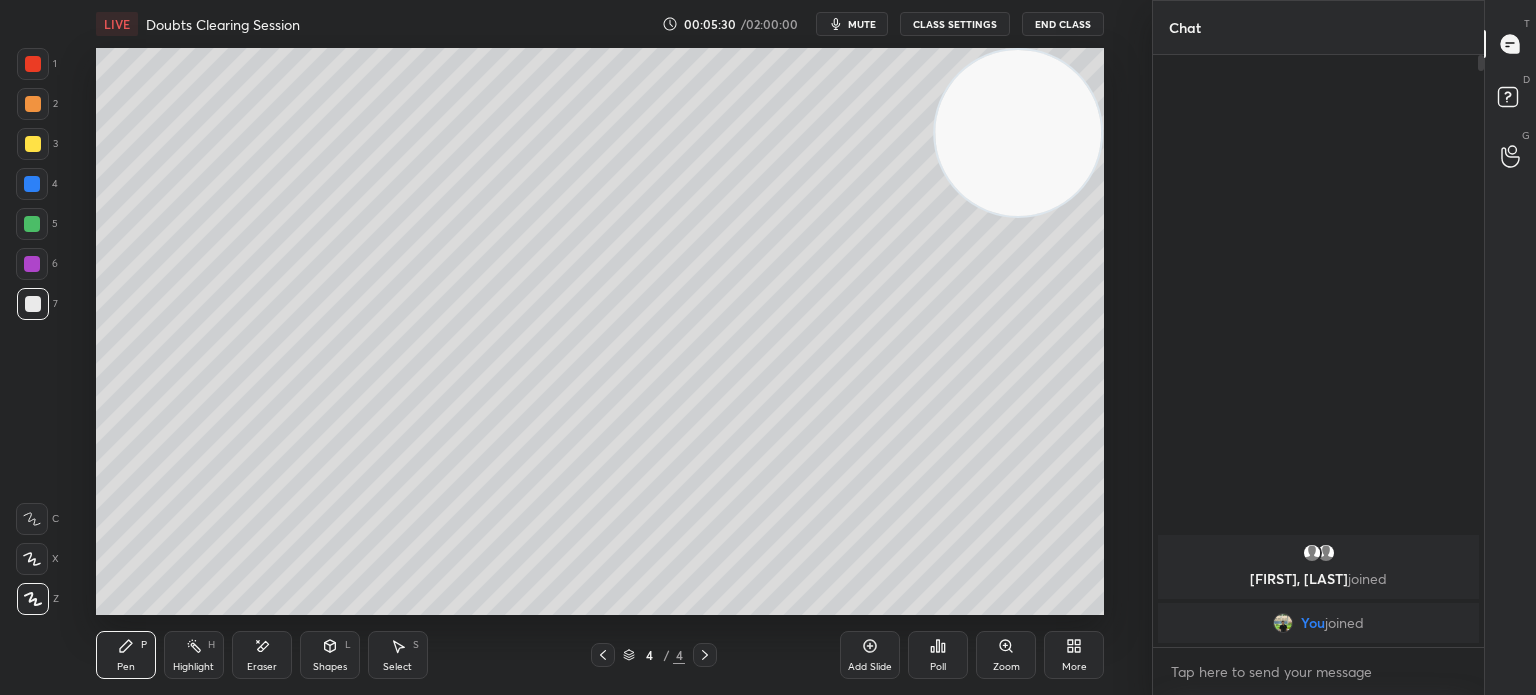 click at bounding box center [33, 144] 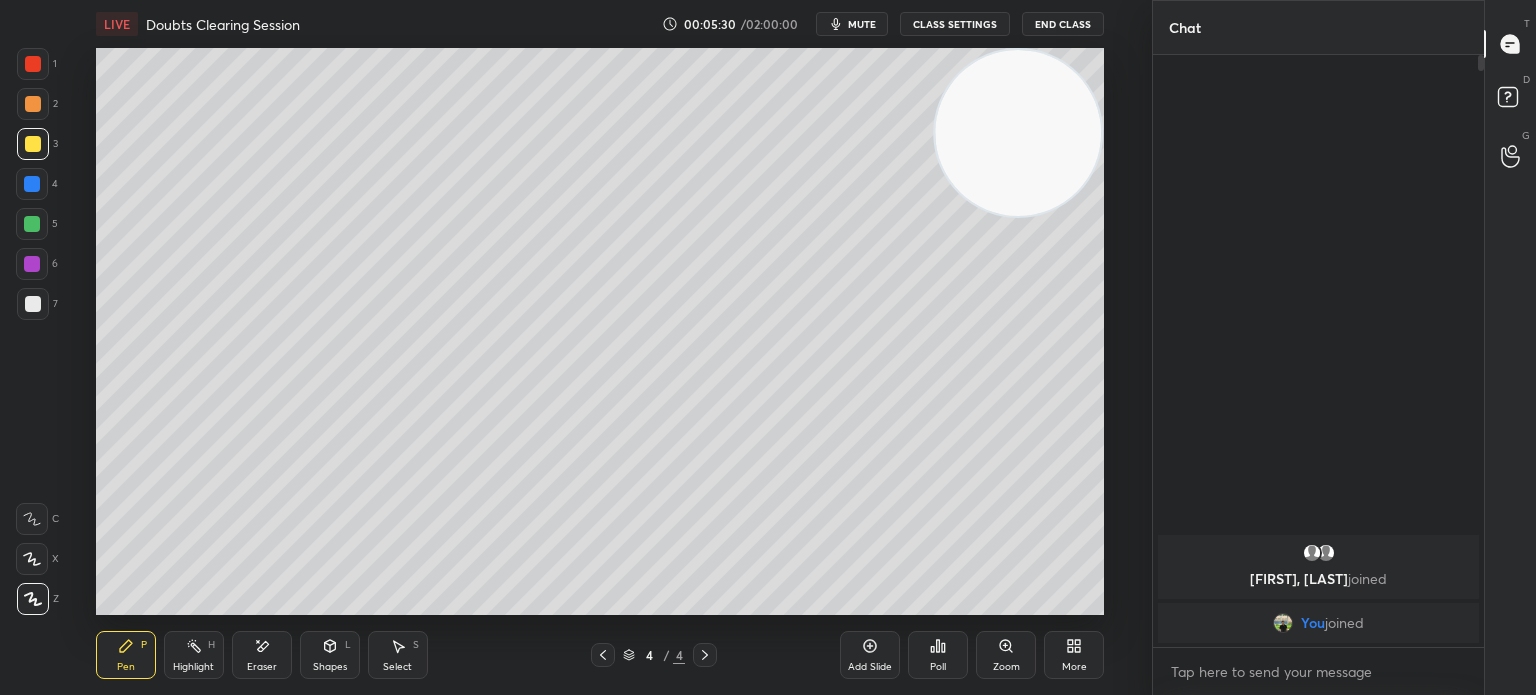 click at bounding box center [33, 144] 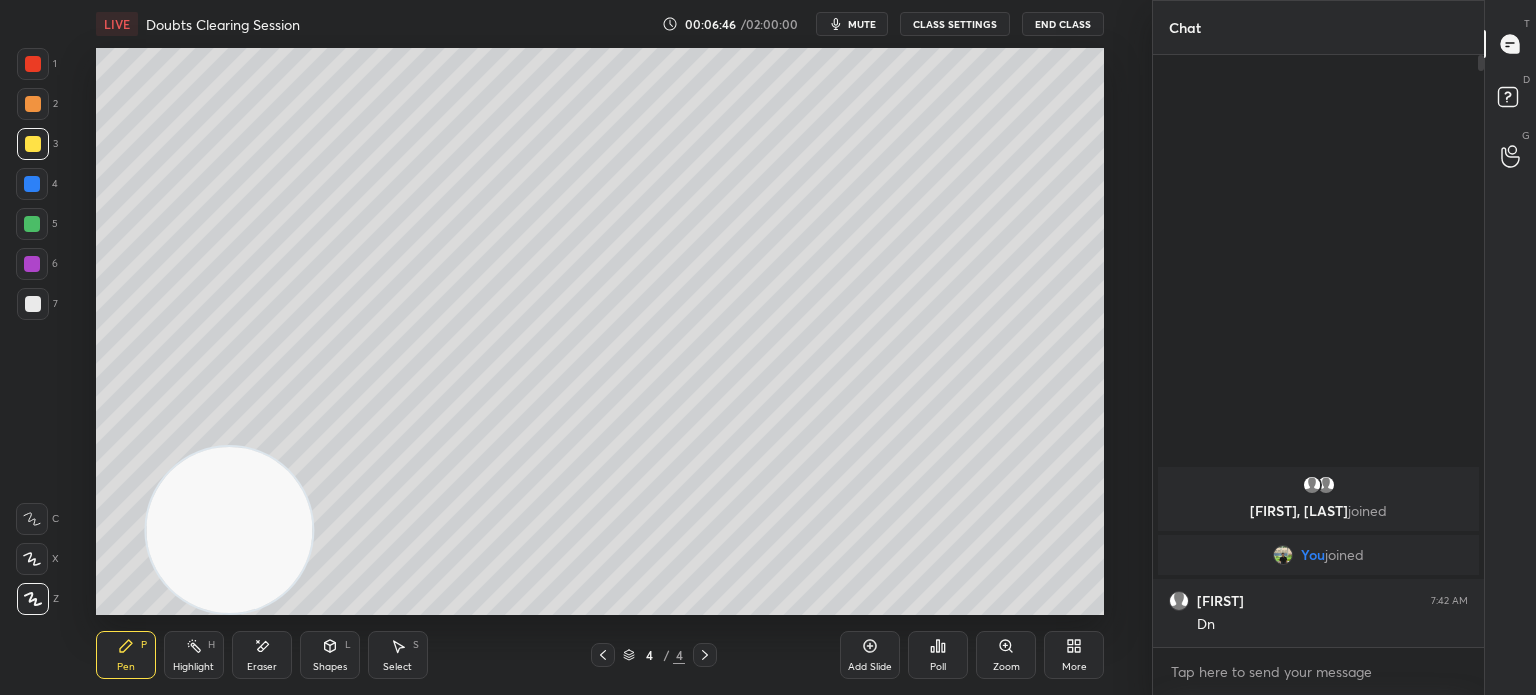 click 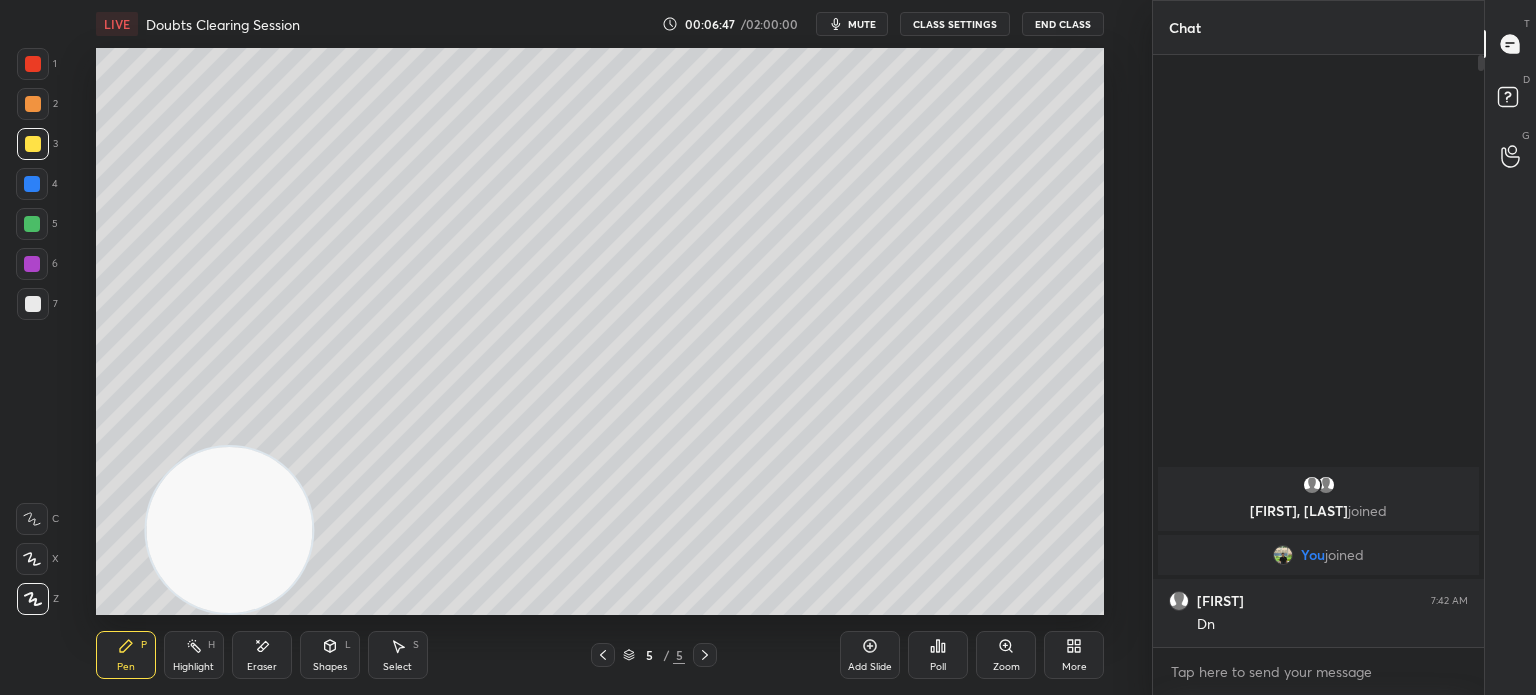 click 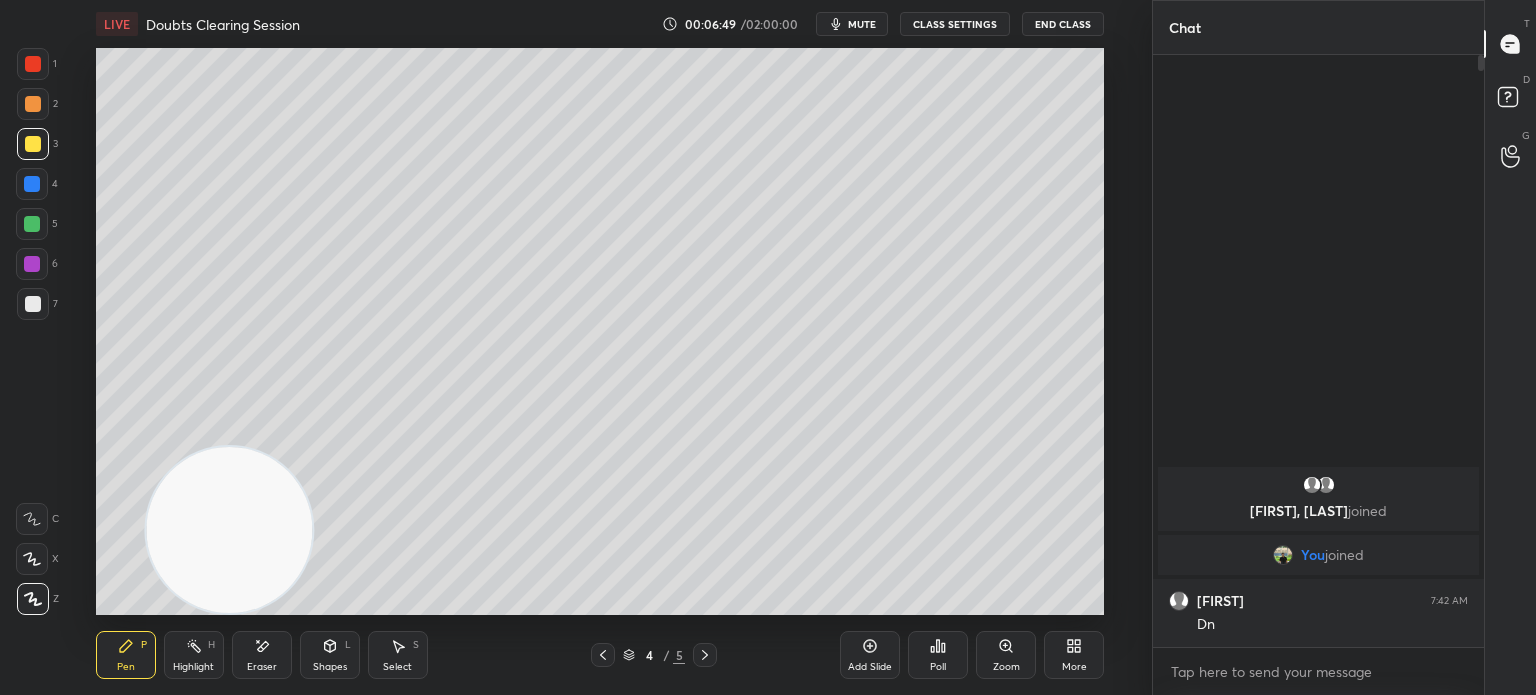 click on "Add Slide" at bounding box center [870, 655] 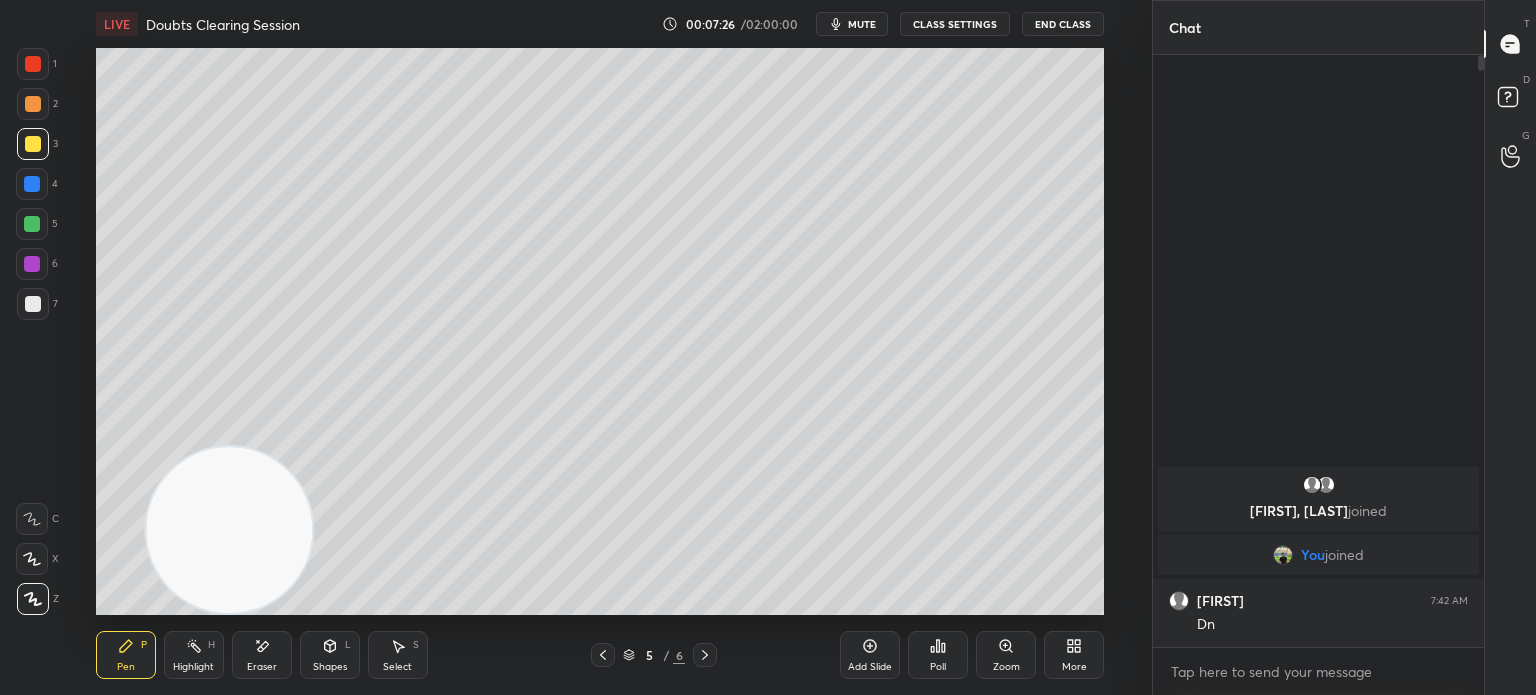 click on "Highlight H" at bounding box center (194, 655) 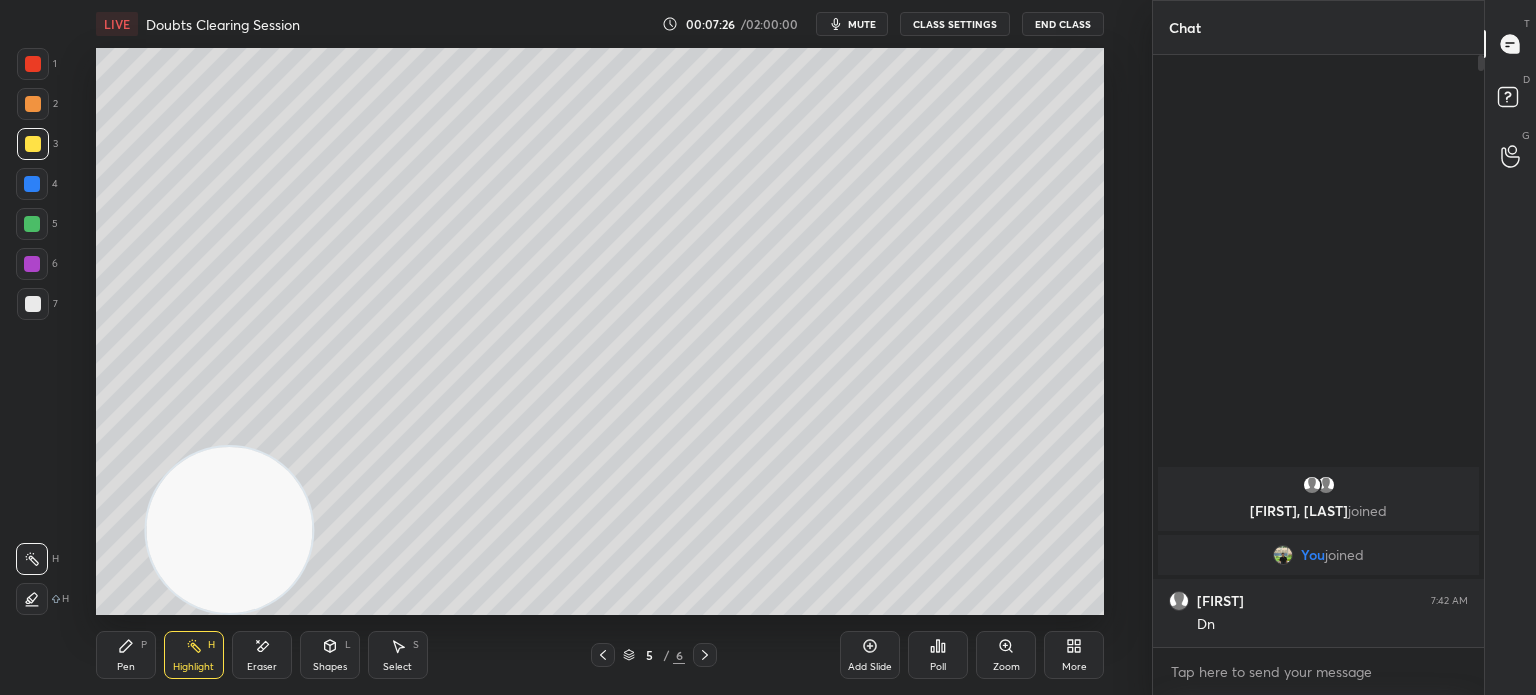 click 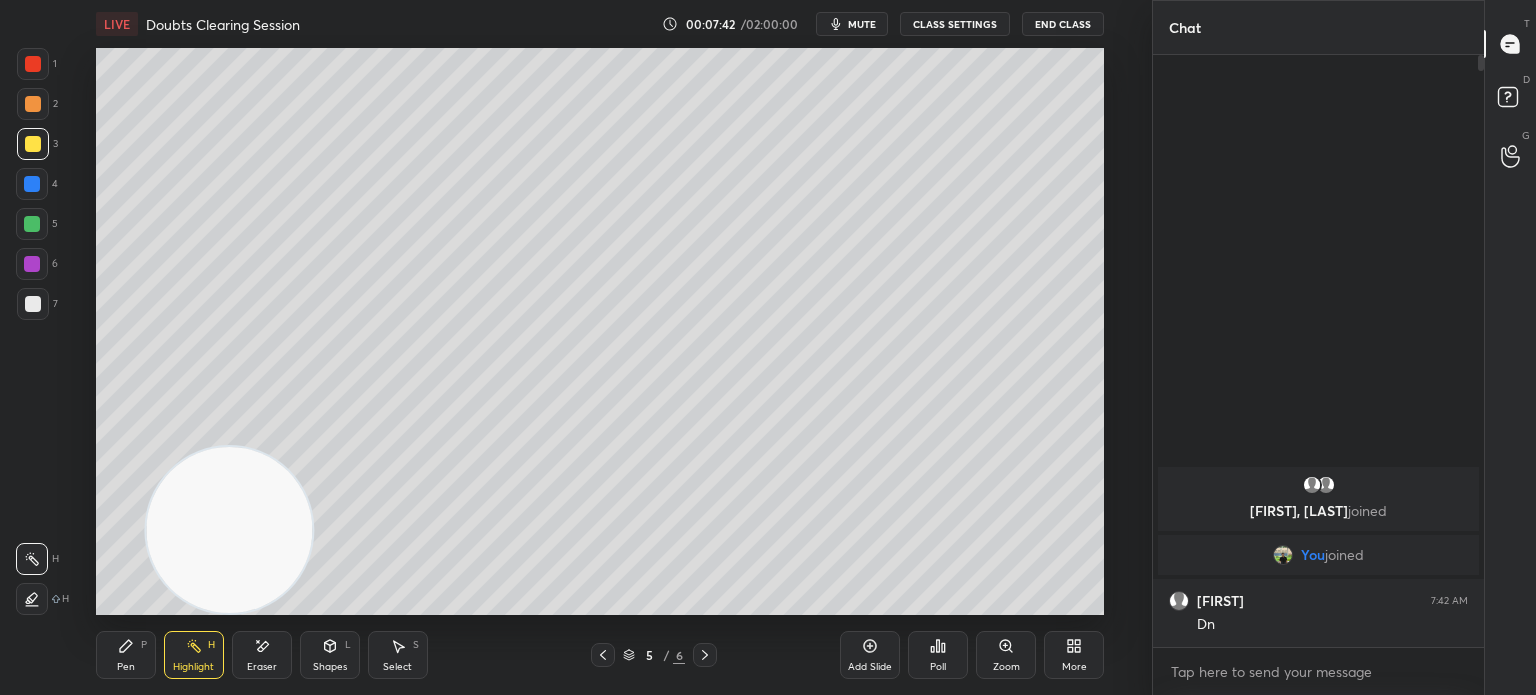 click 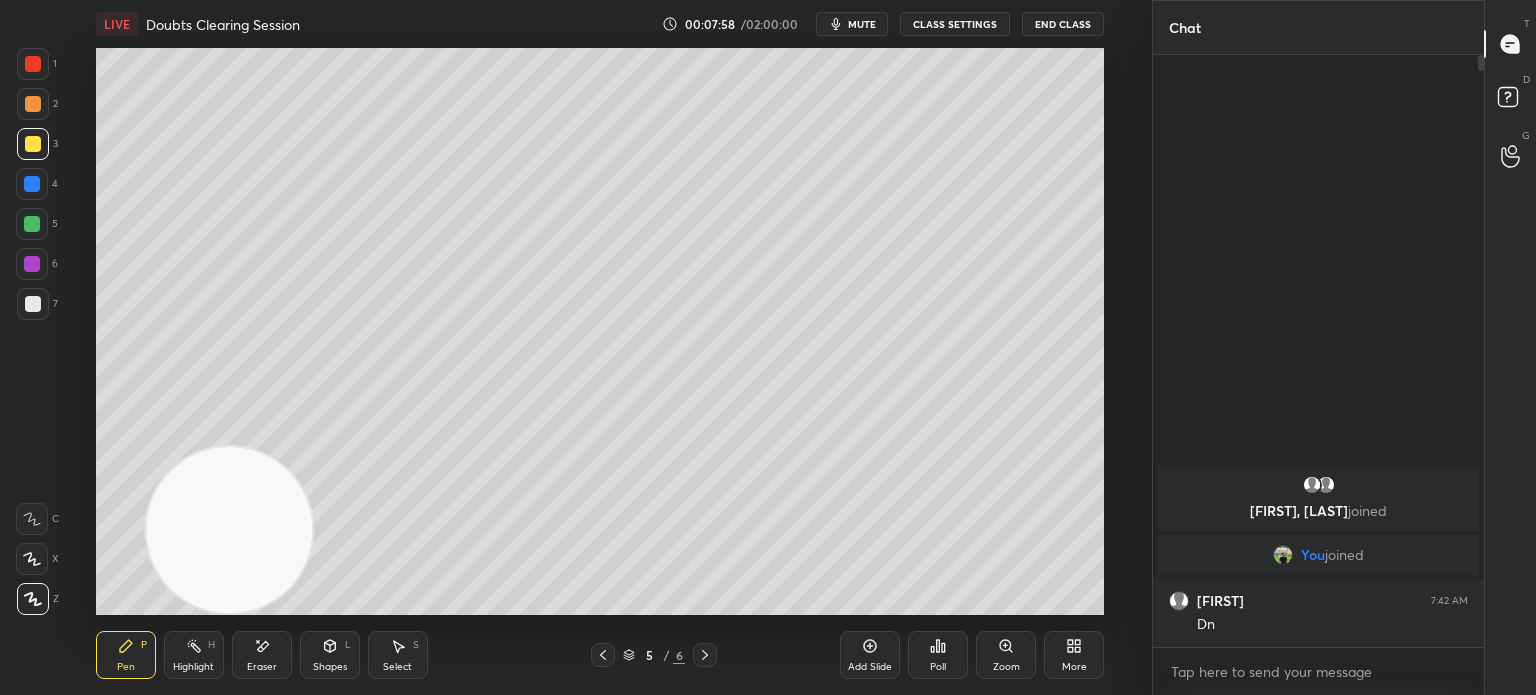 click on "Highlight H" at bounding box center [194, 655] 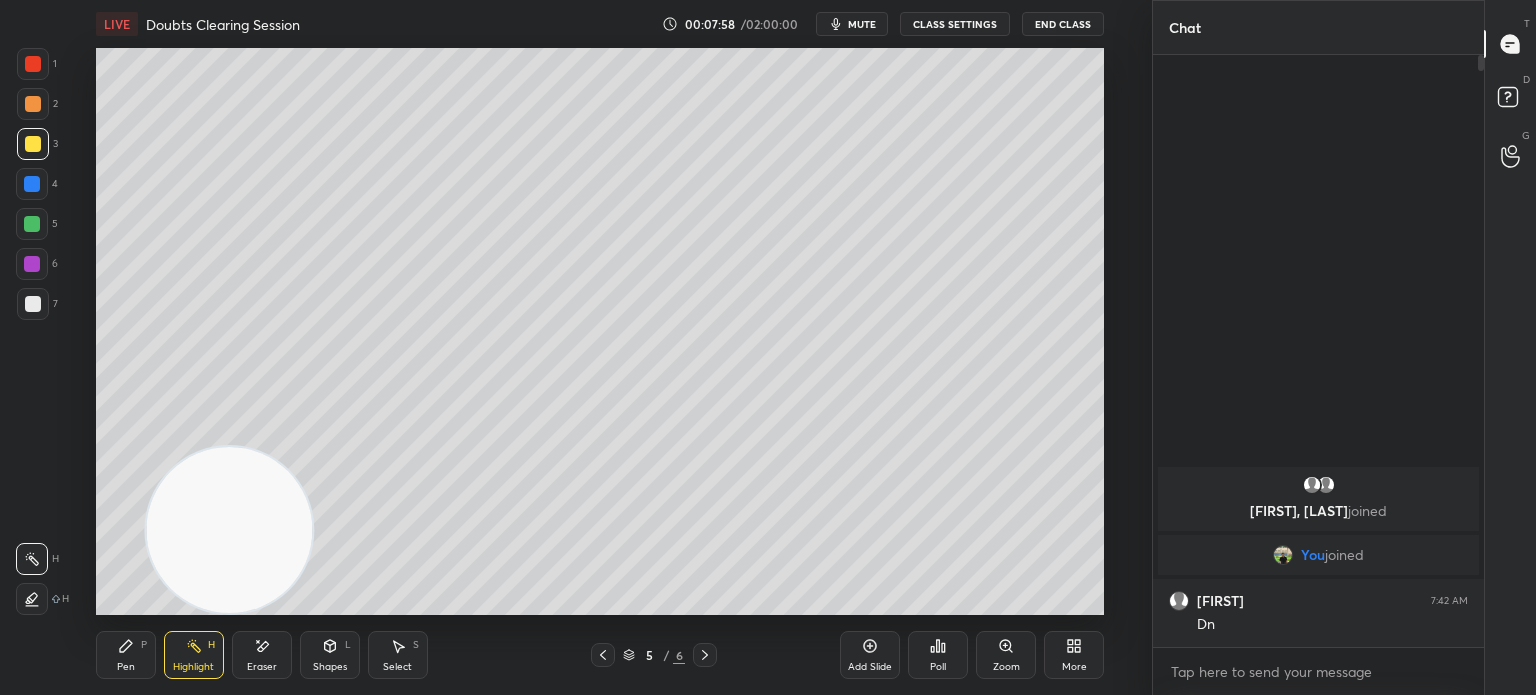 click 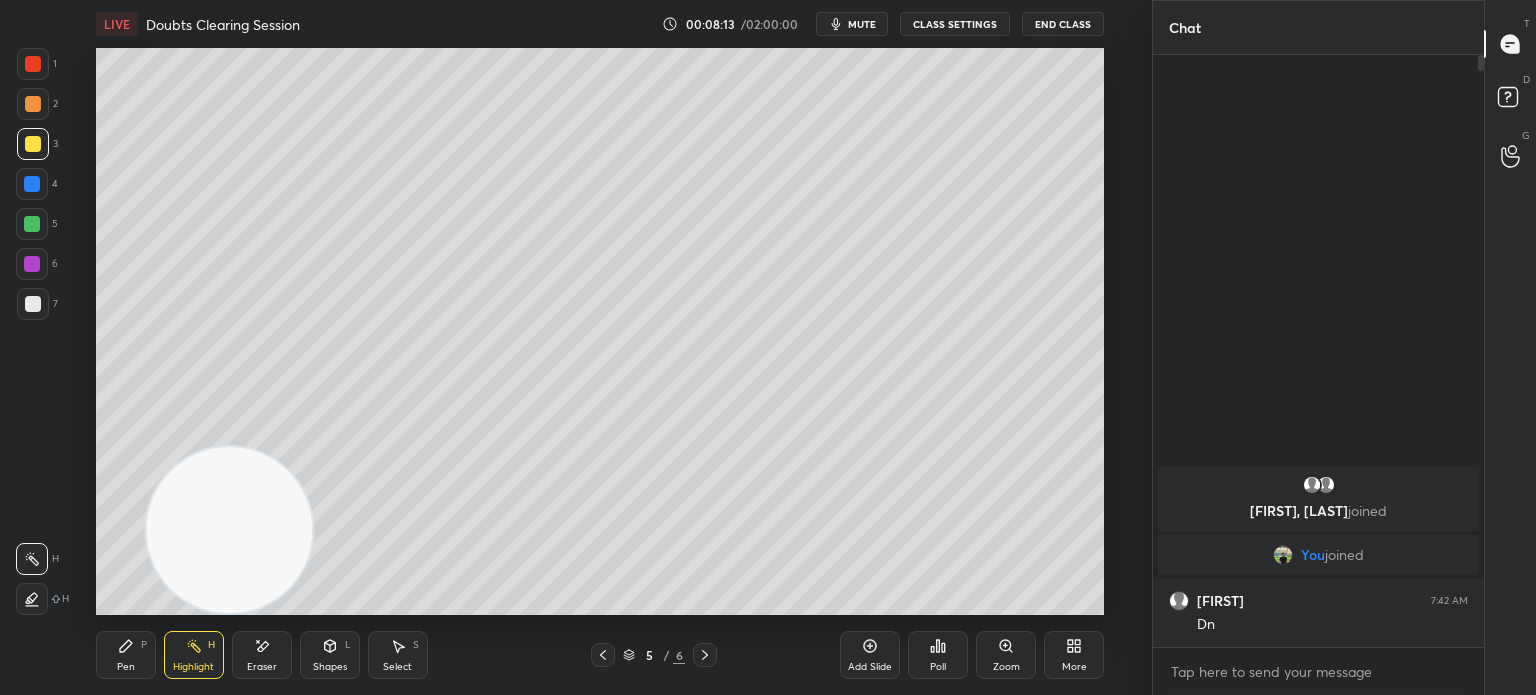 click on "P" at bounding box center [144, 645] 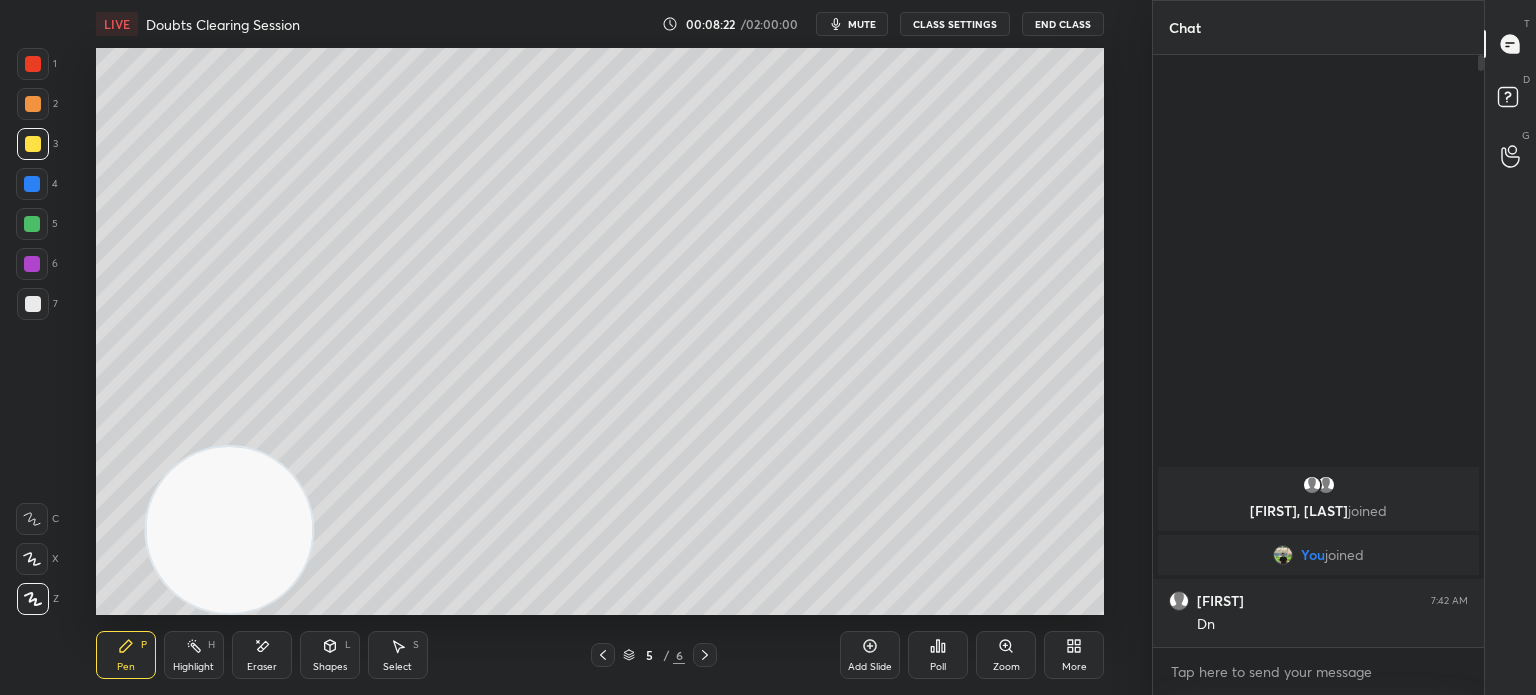 click on "Eraser" at bounding box center [262, 655] 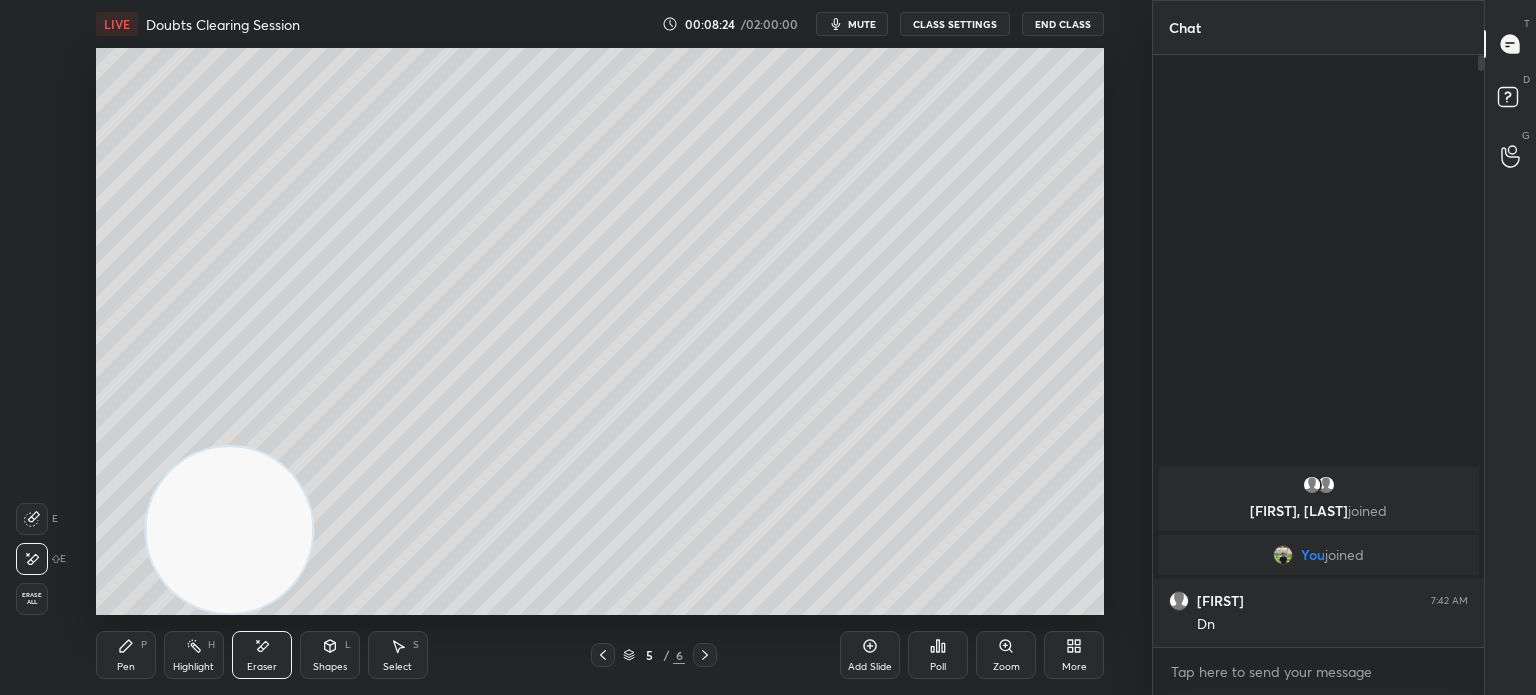 click on "Pen" at bounding box center (126, 667) 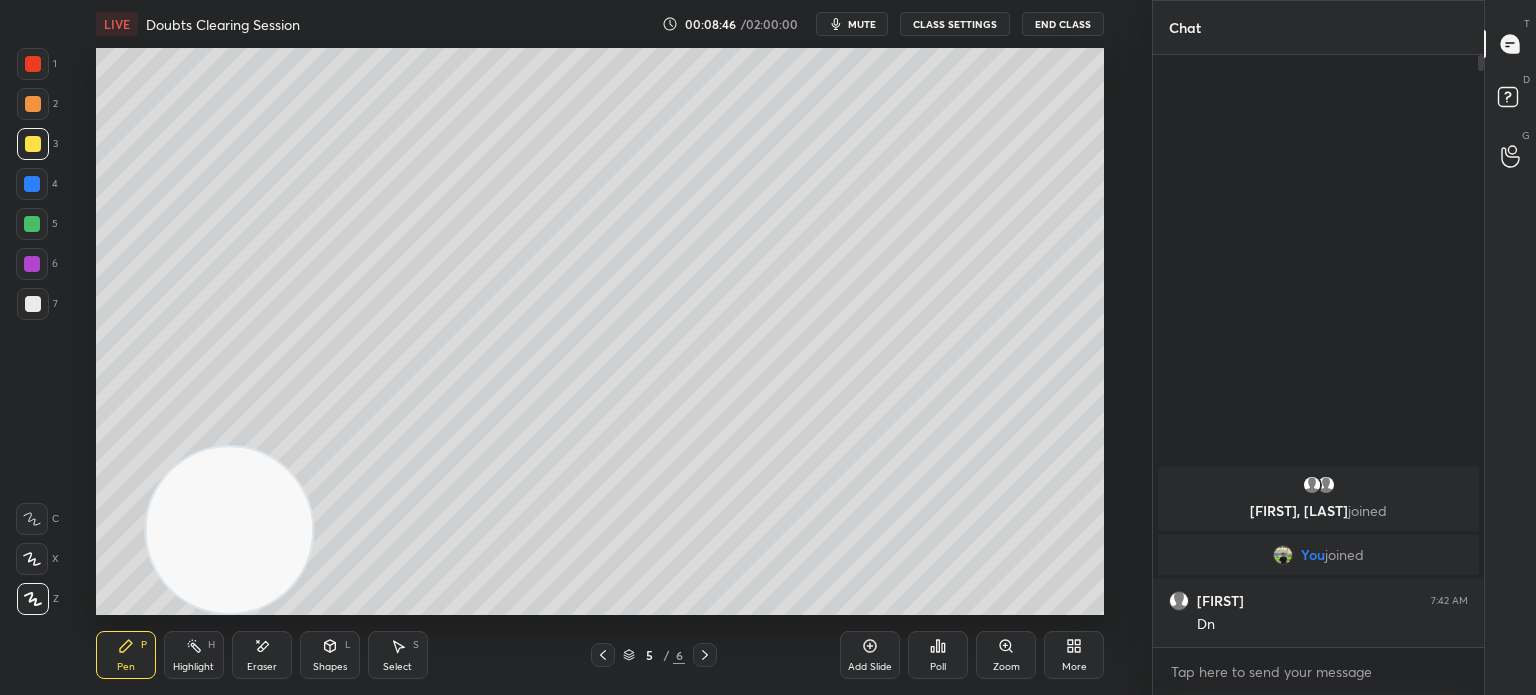 click on "Highlight H" at bounding box center (194, 655) 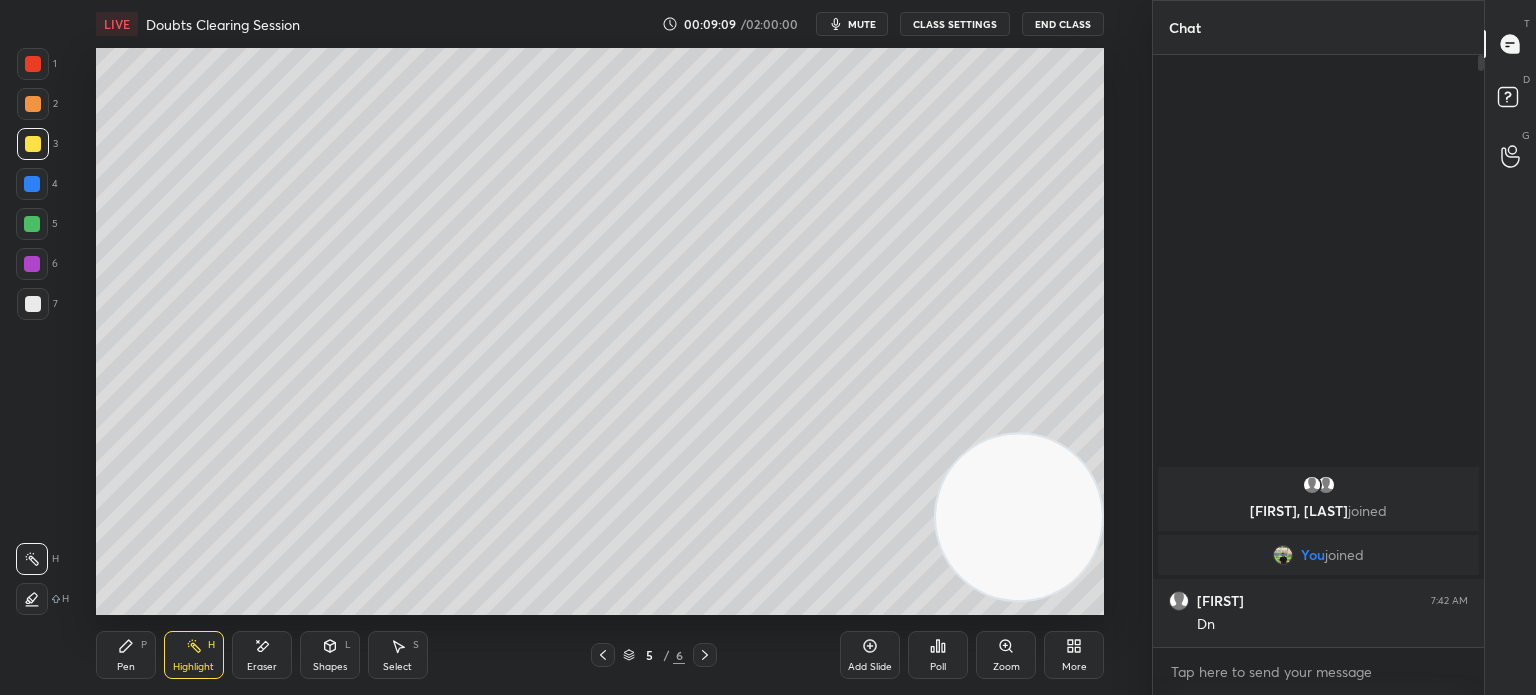 click at bounding box center [33, 304] 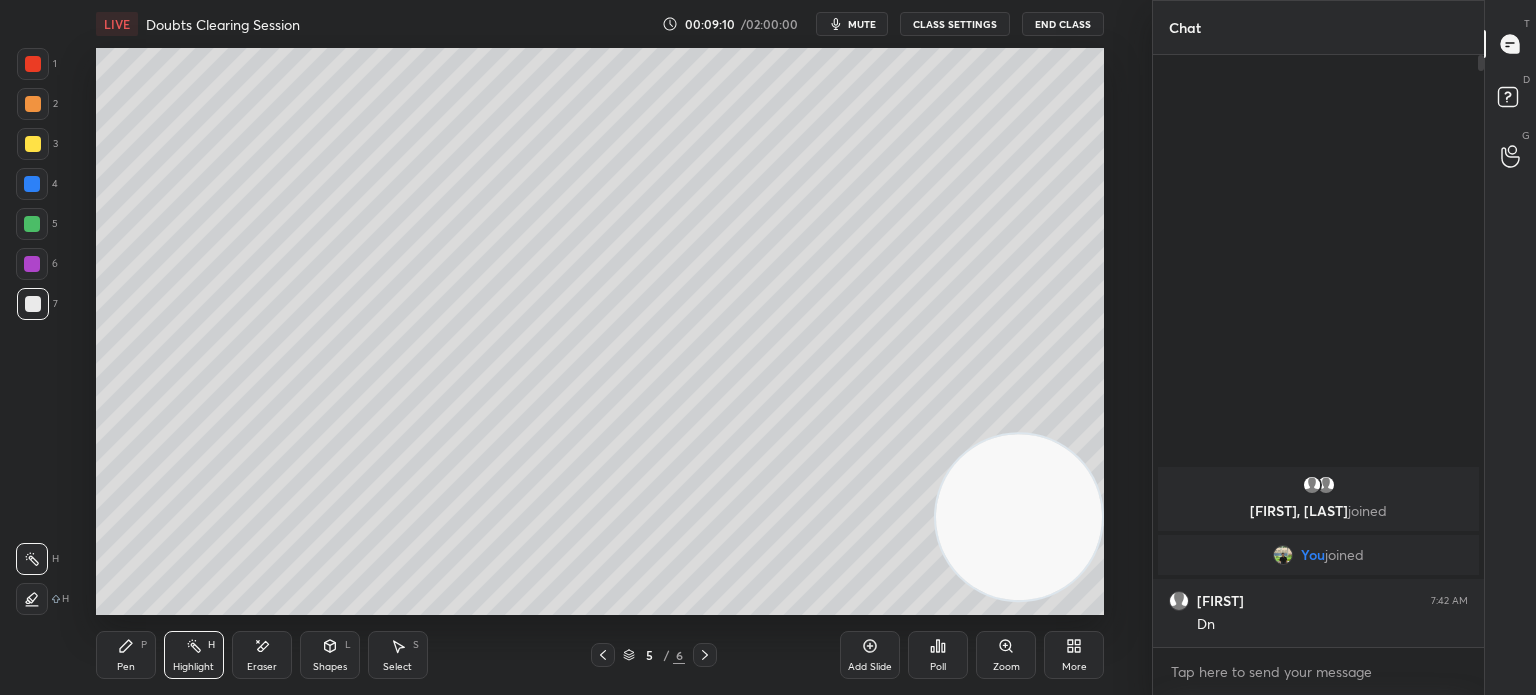 click on "Pen" at bounding box center [126, 667] 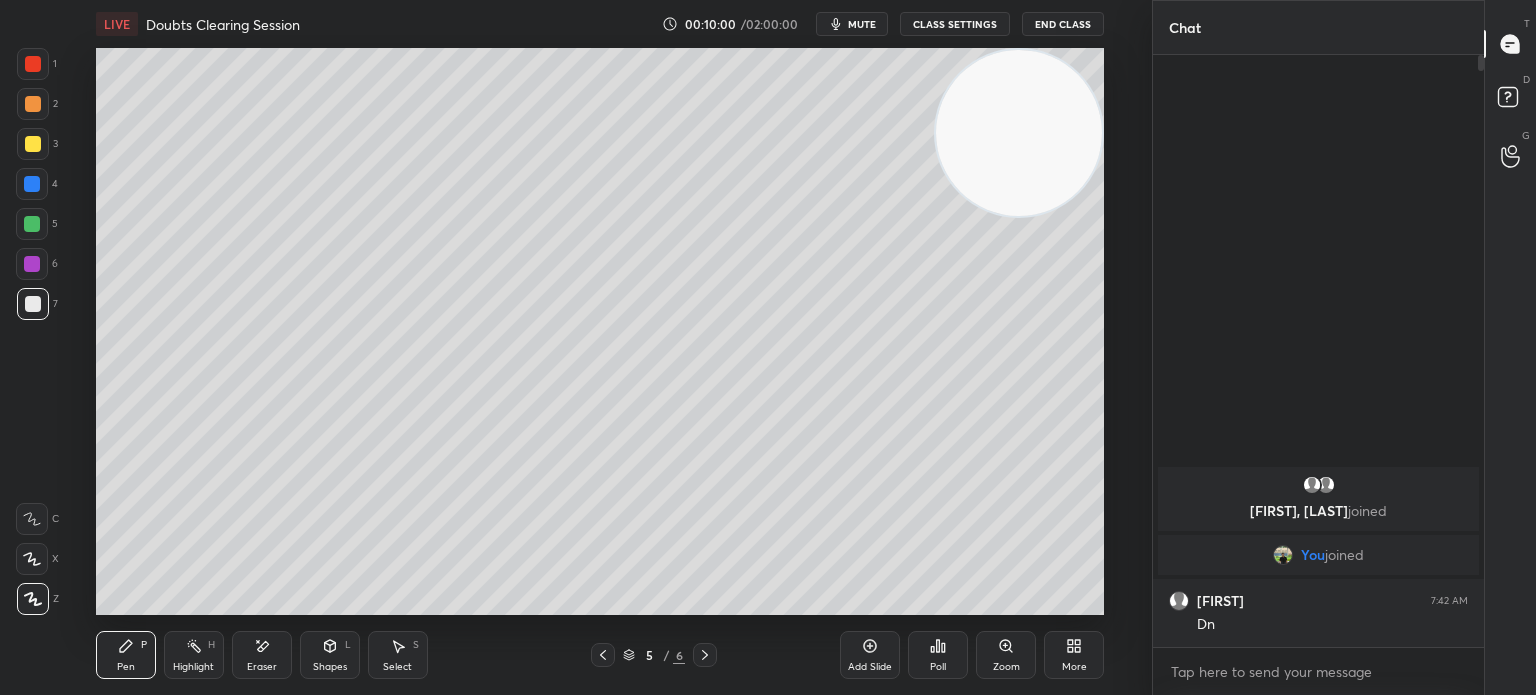 click on "Highlight" at bounding box center (193, 667) 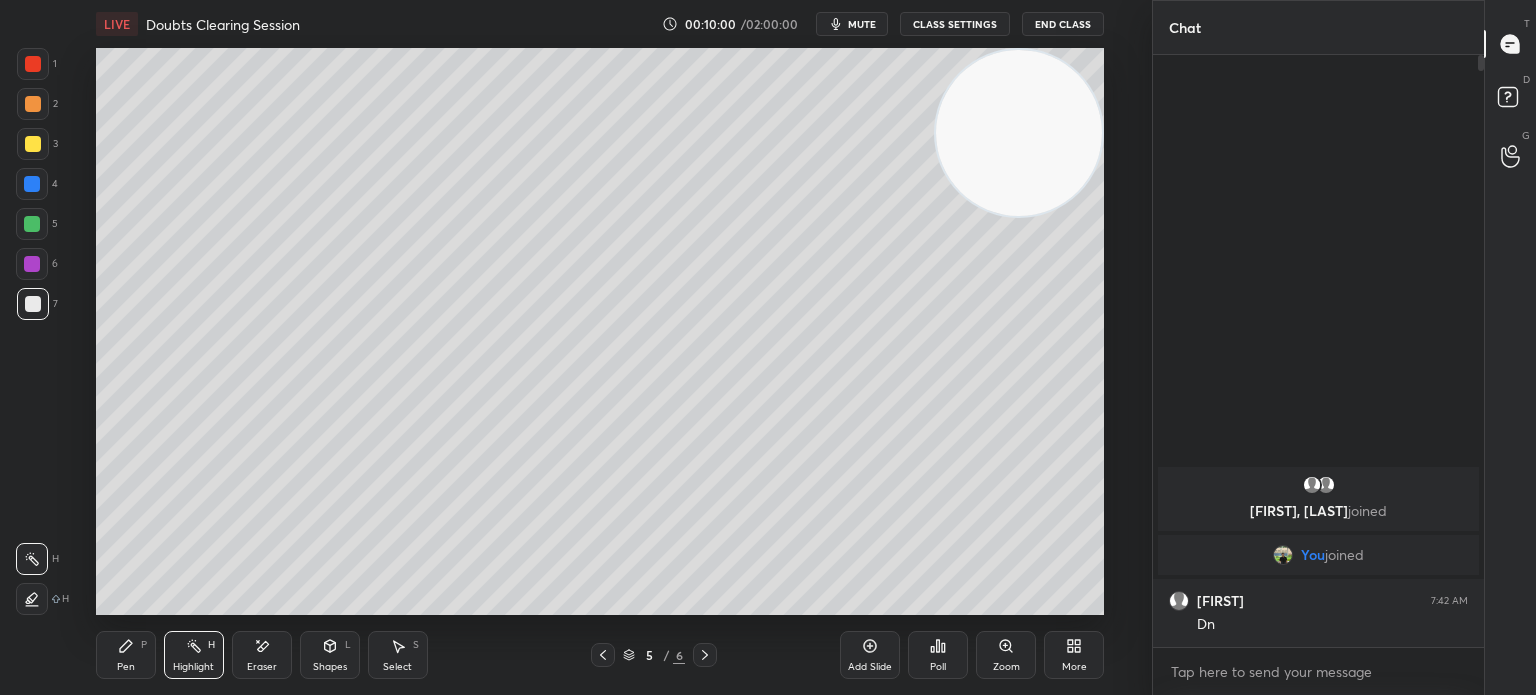 click on "Highlight H" at bounding box center [194, 655] 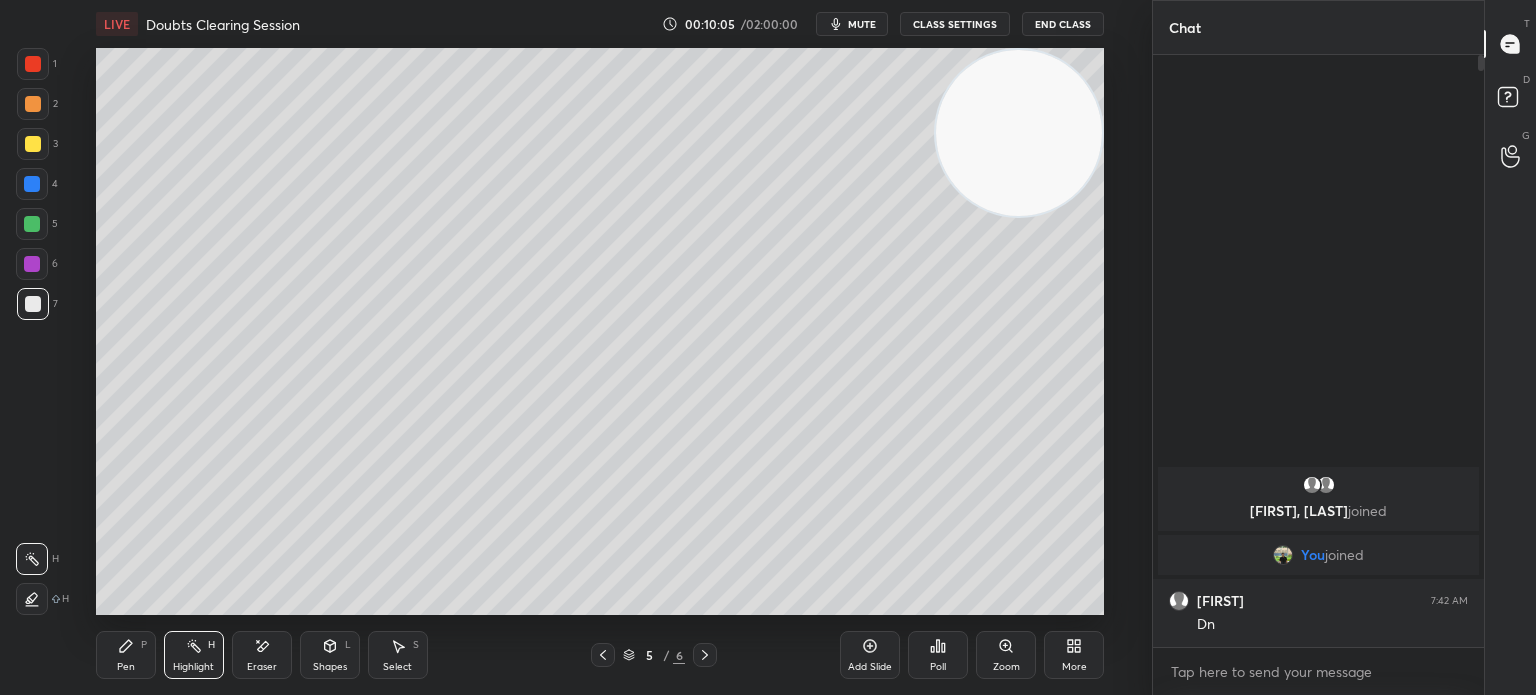 click on "Eraser" at bounding box center [262, 655] 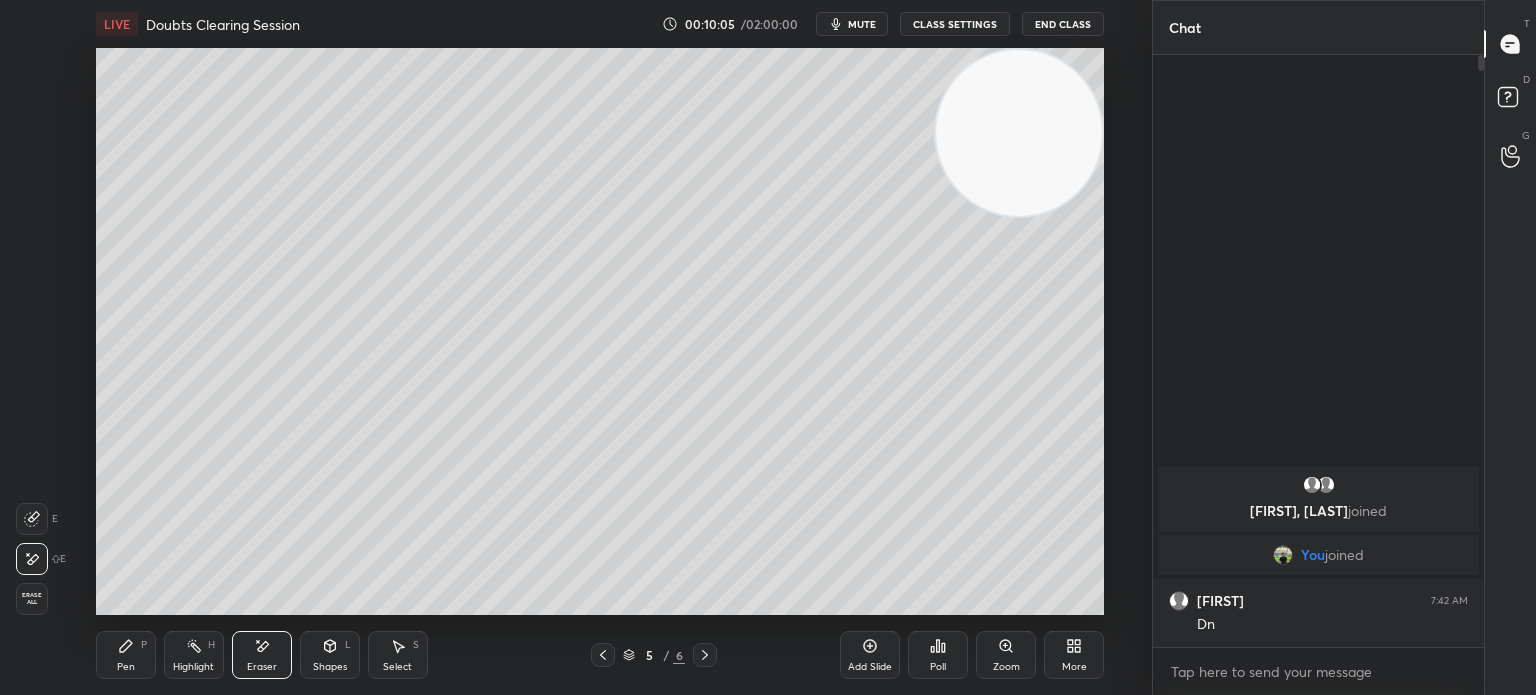 click on "Eraser" at bounding box center [262, 667] 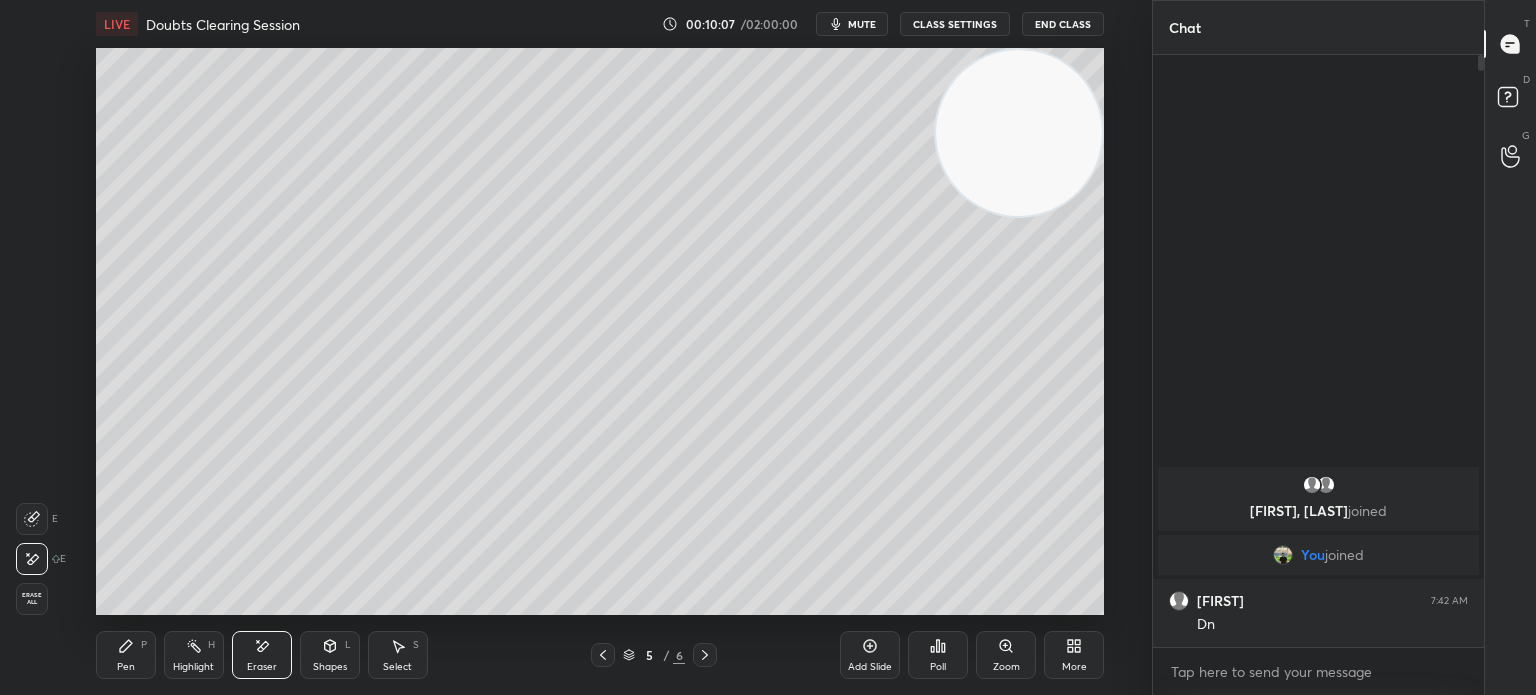 click on "Pen" at bounding box center [126, 667] 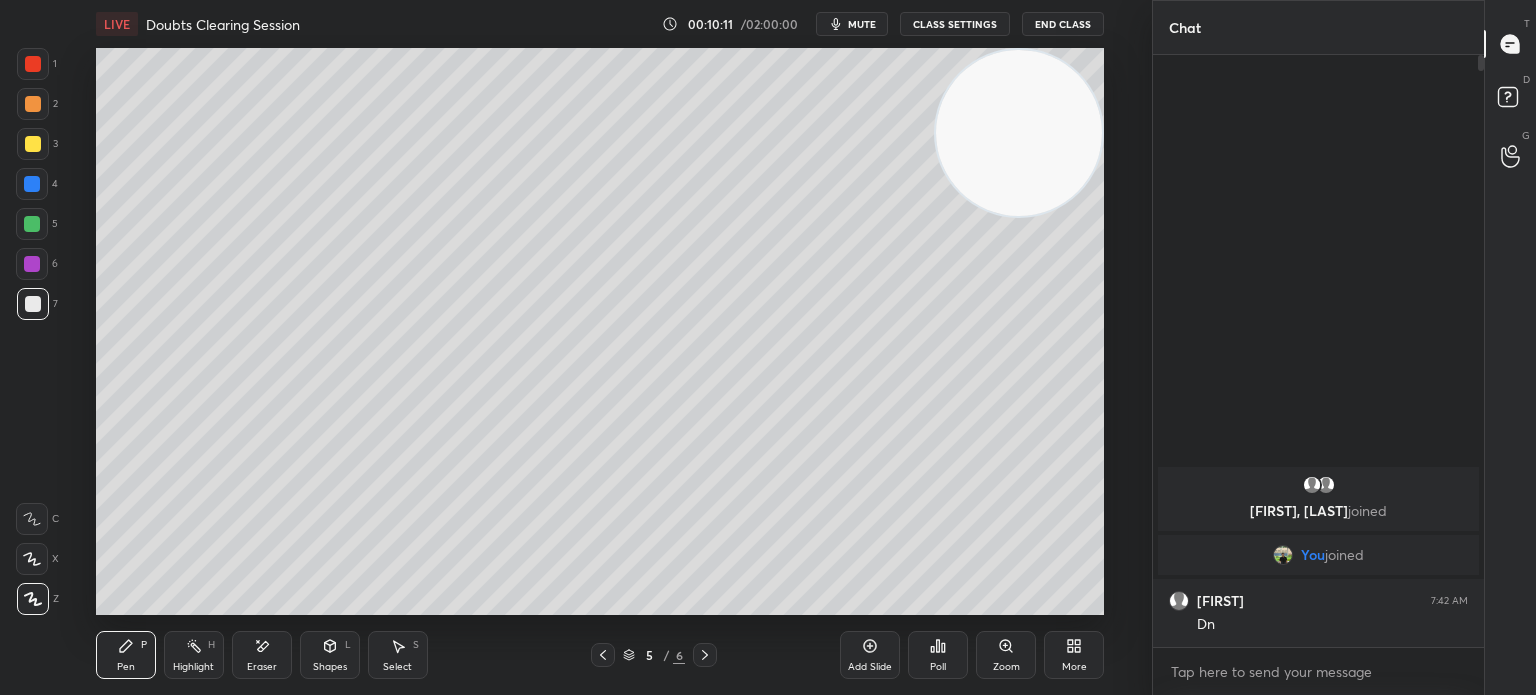 click on "Eraser" at bounding box center [262, 655] 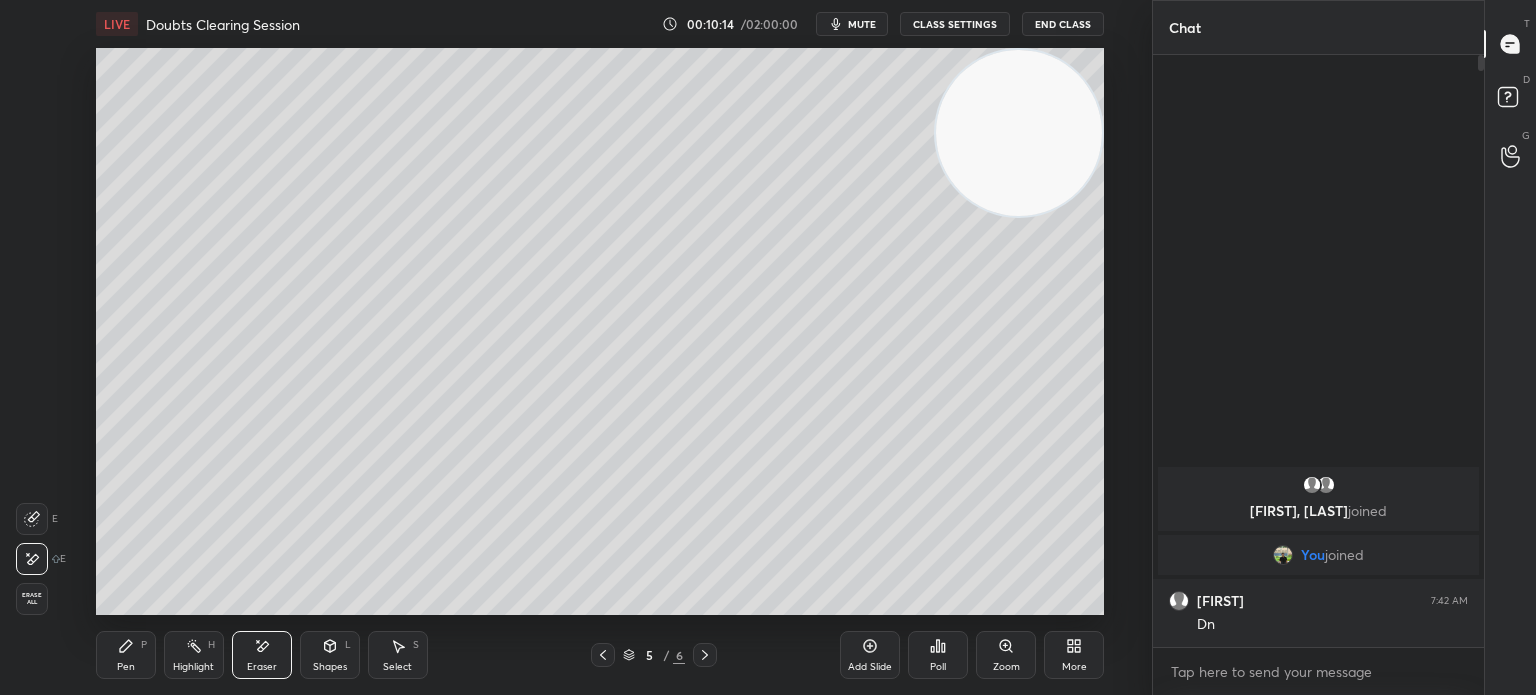 click on "Pen P" at bounding box center [126, 655] 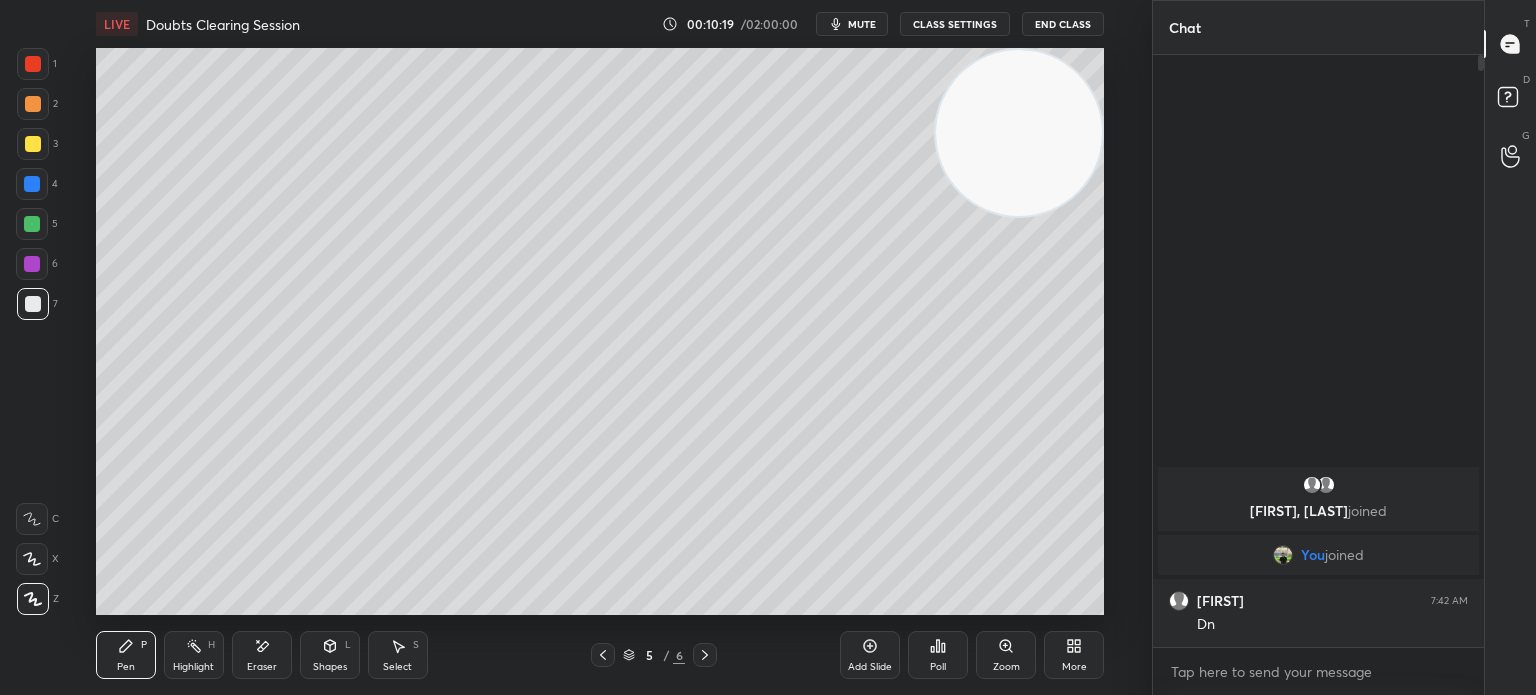 click on "Highlight H" at bounding box center [194, 655] 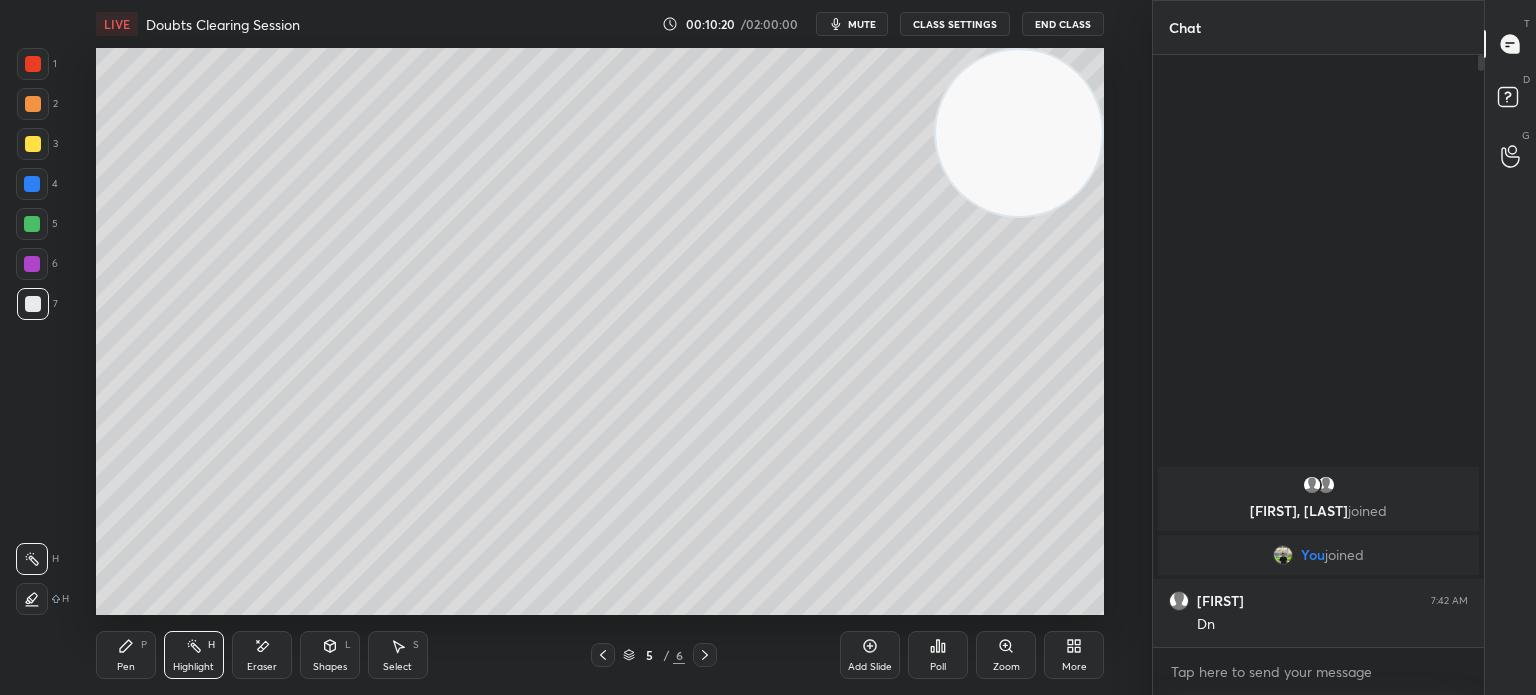 click on "Pen P" at bounding box center [126, 655] 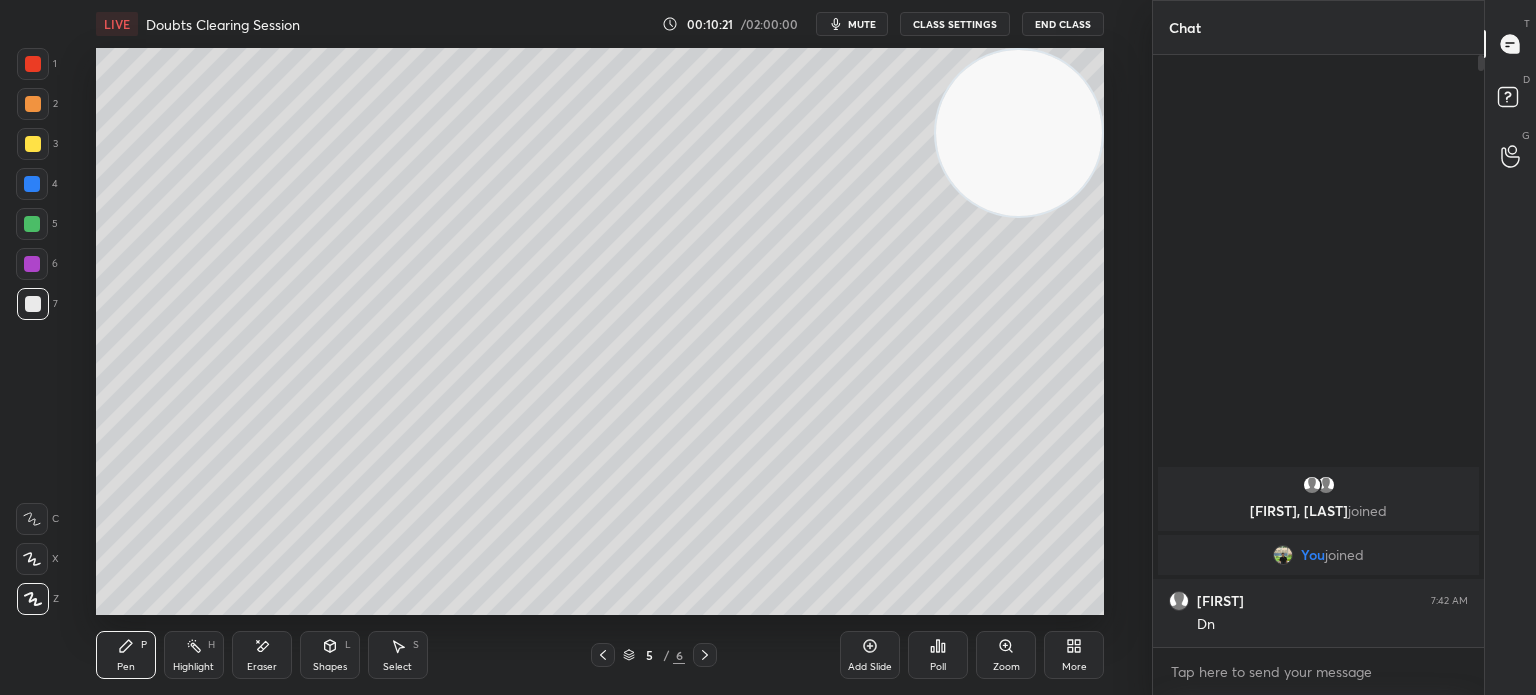 click on "Pen P" at bounding box center [126, 655] 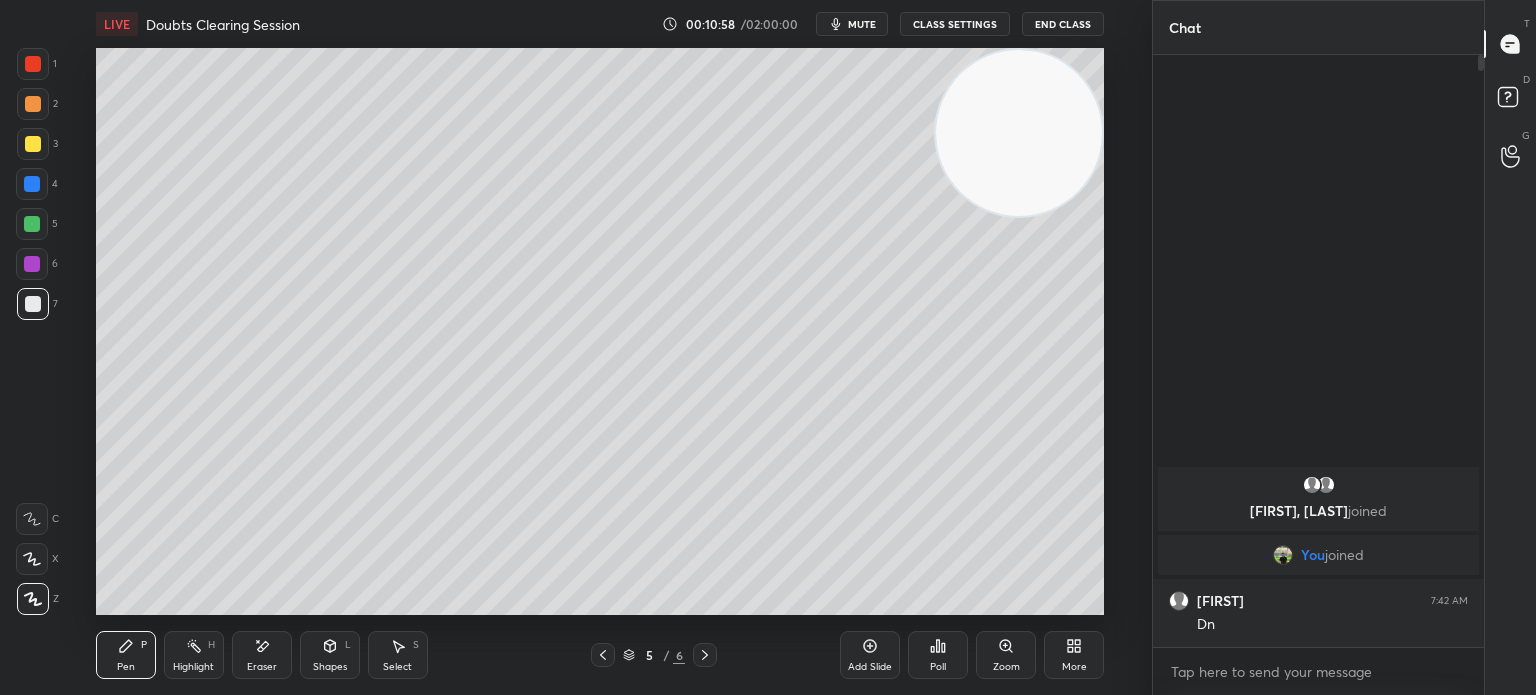 click 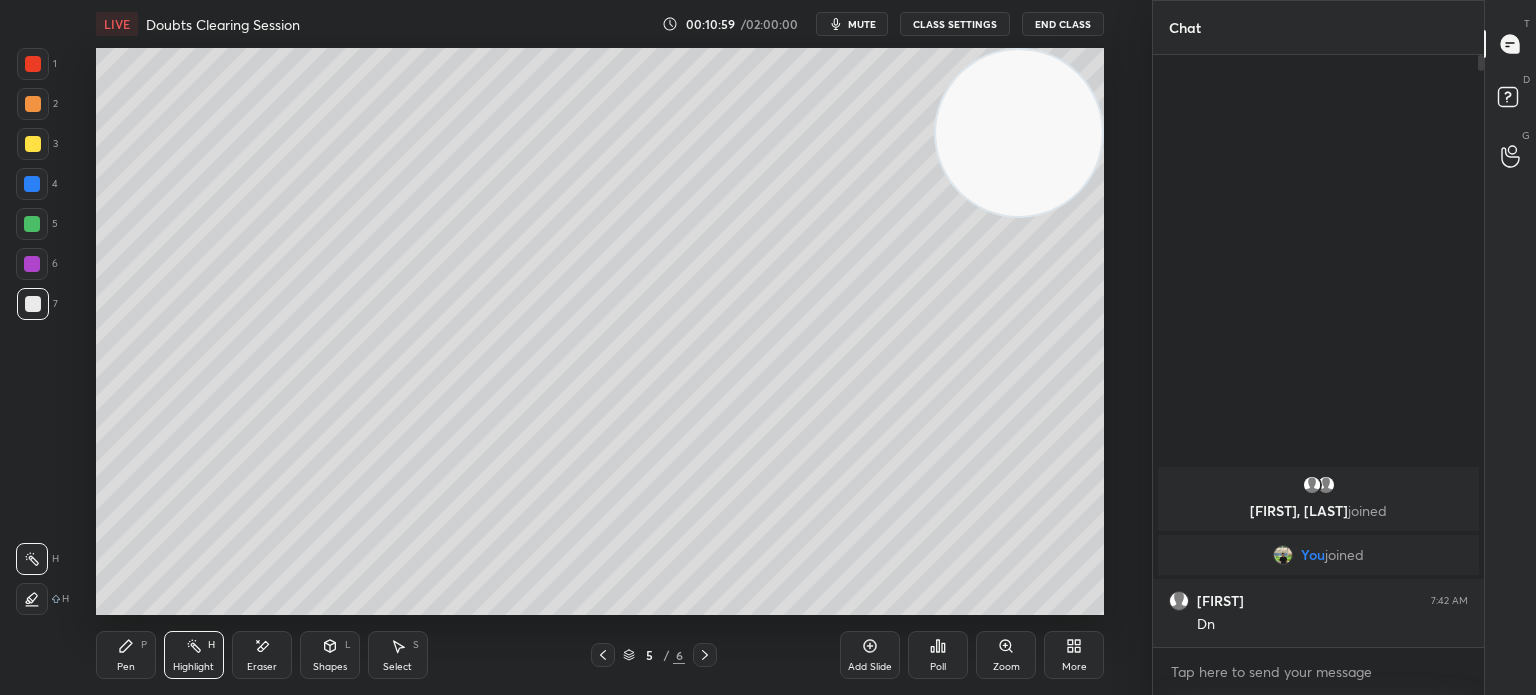 click on "Highlight H" at bounding box center [194, 655] 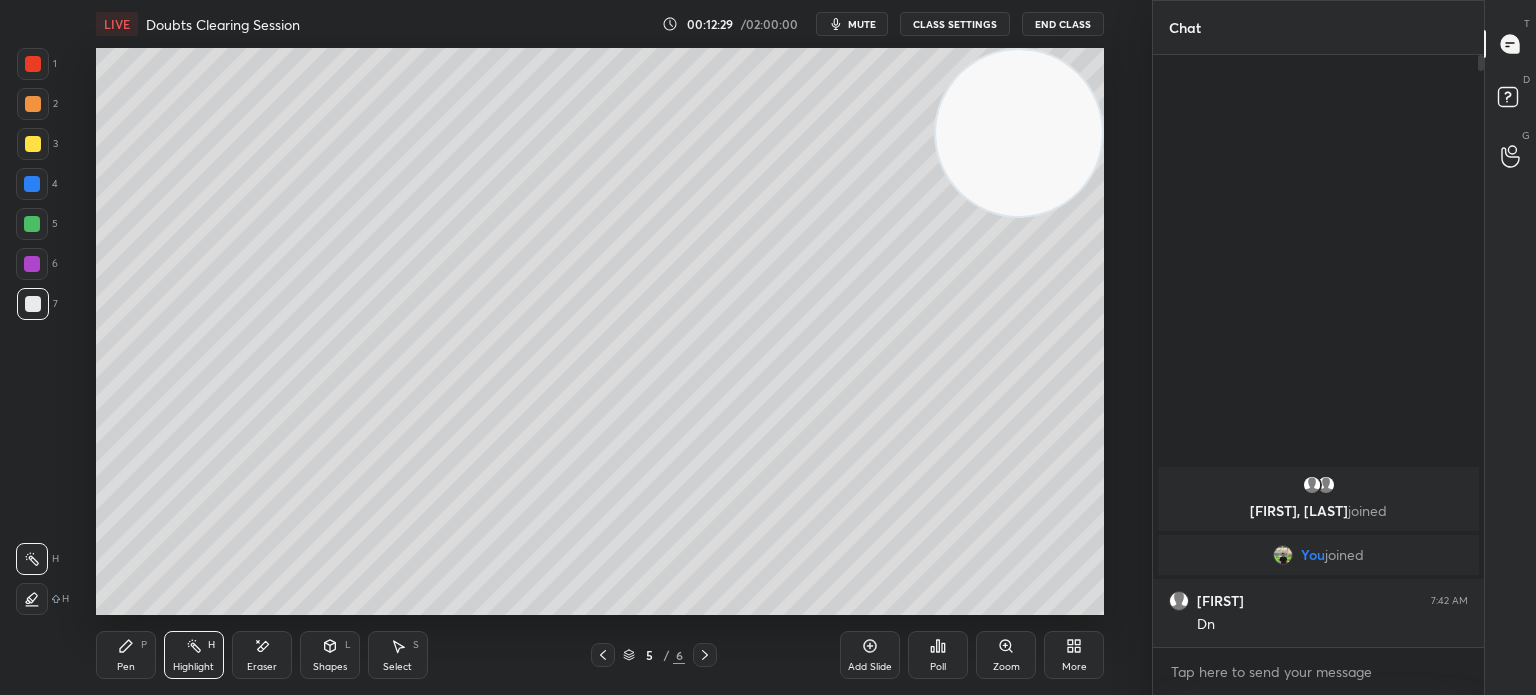 click at bounding box center [33, 144] 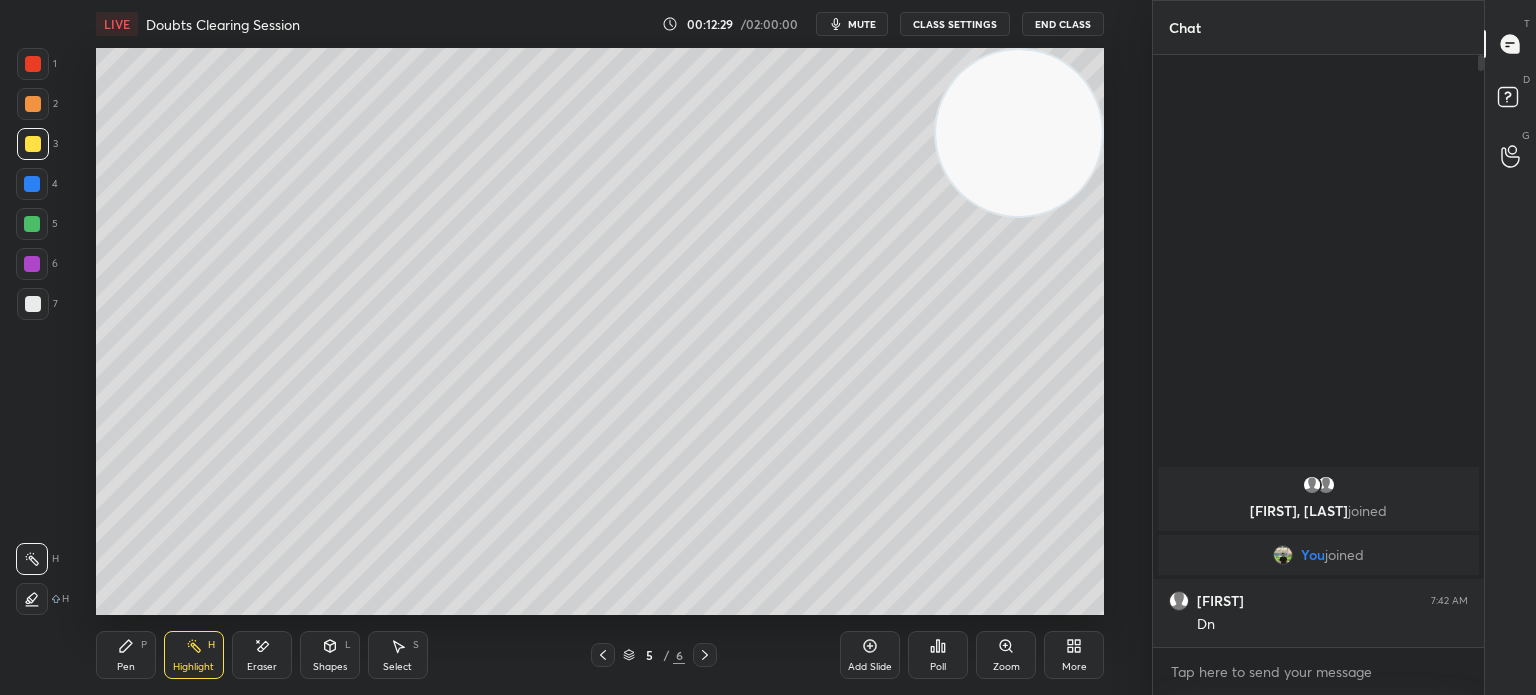click at bounding box center [33, 144] 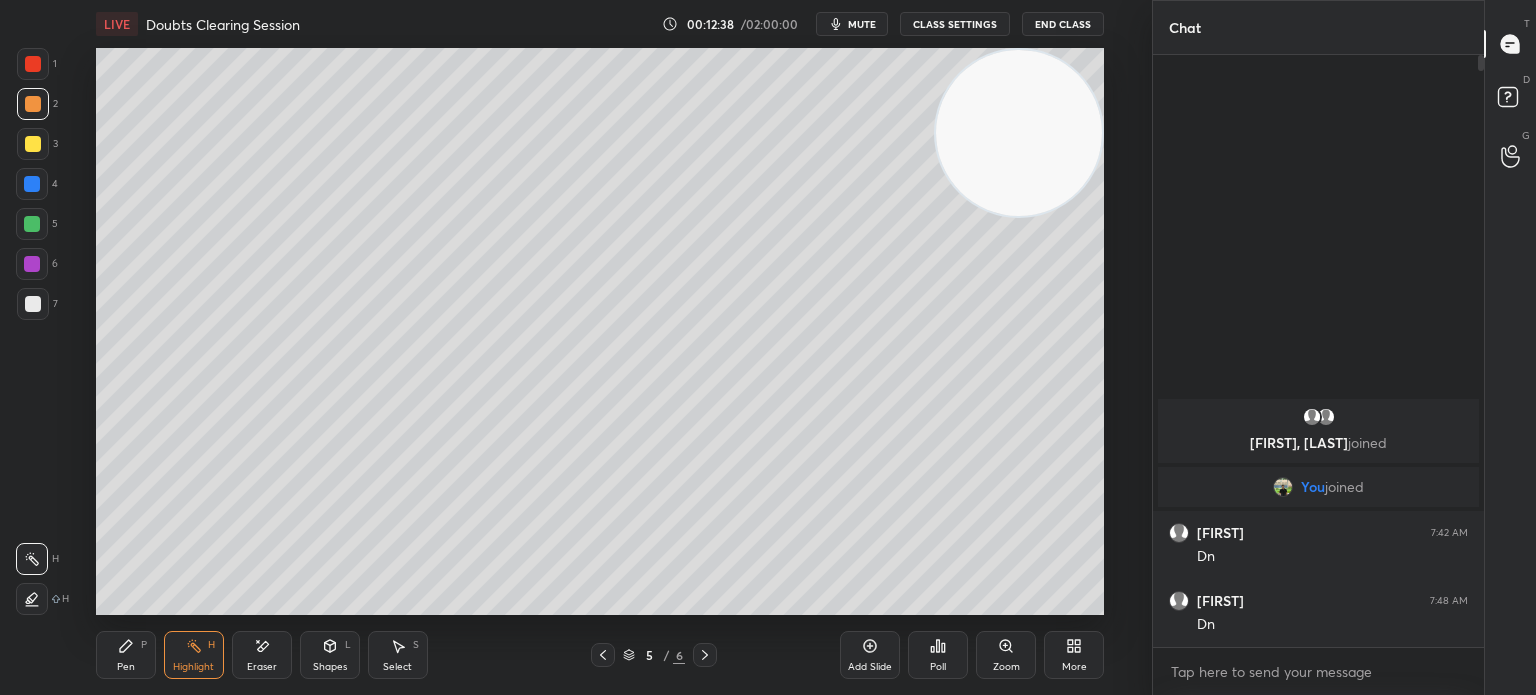 click 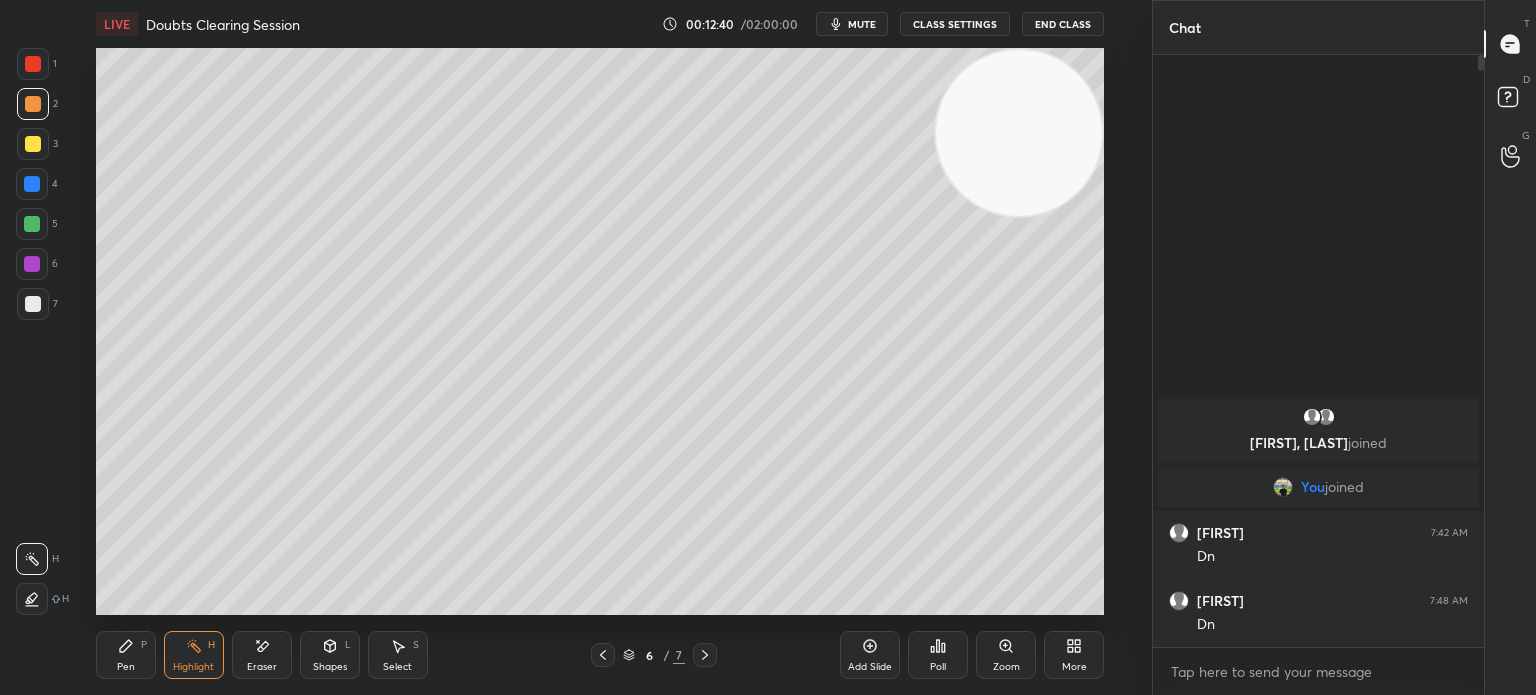 click 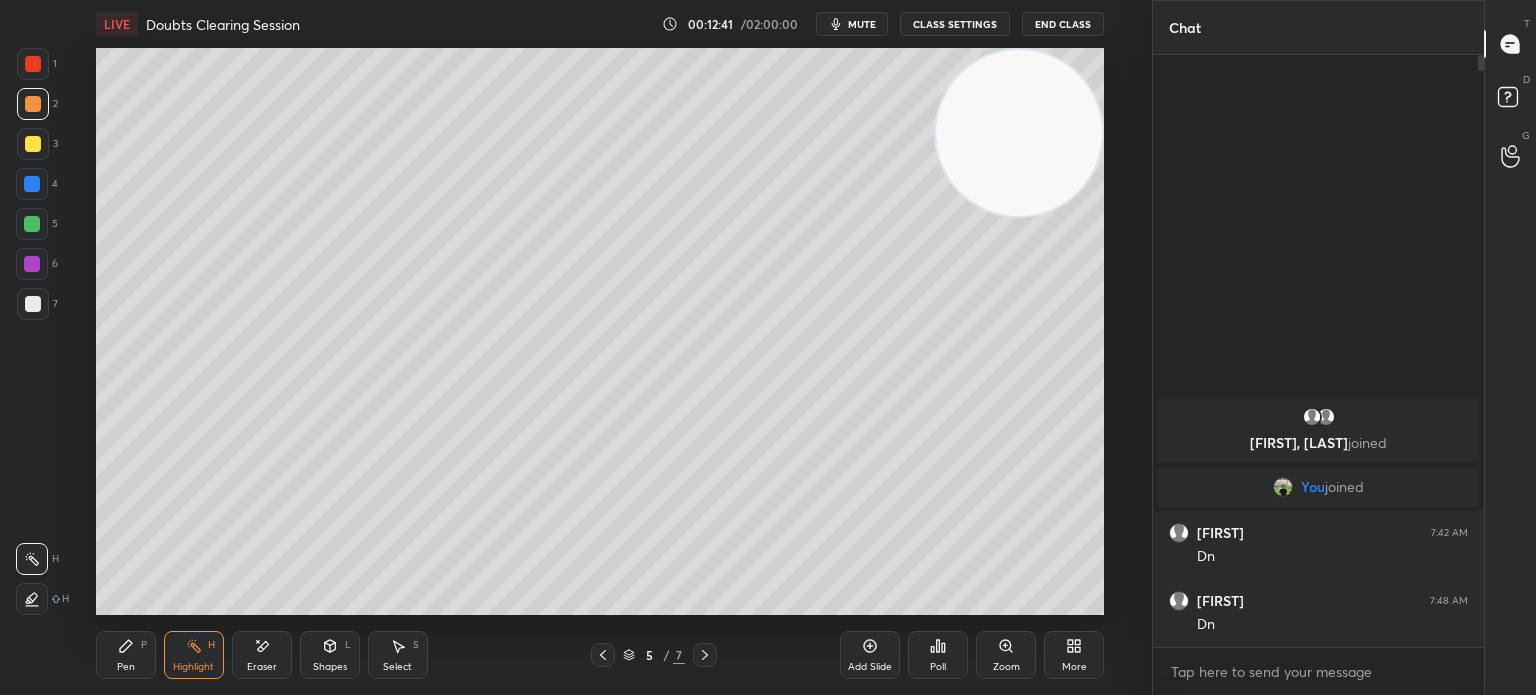 click 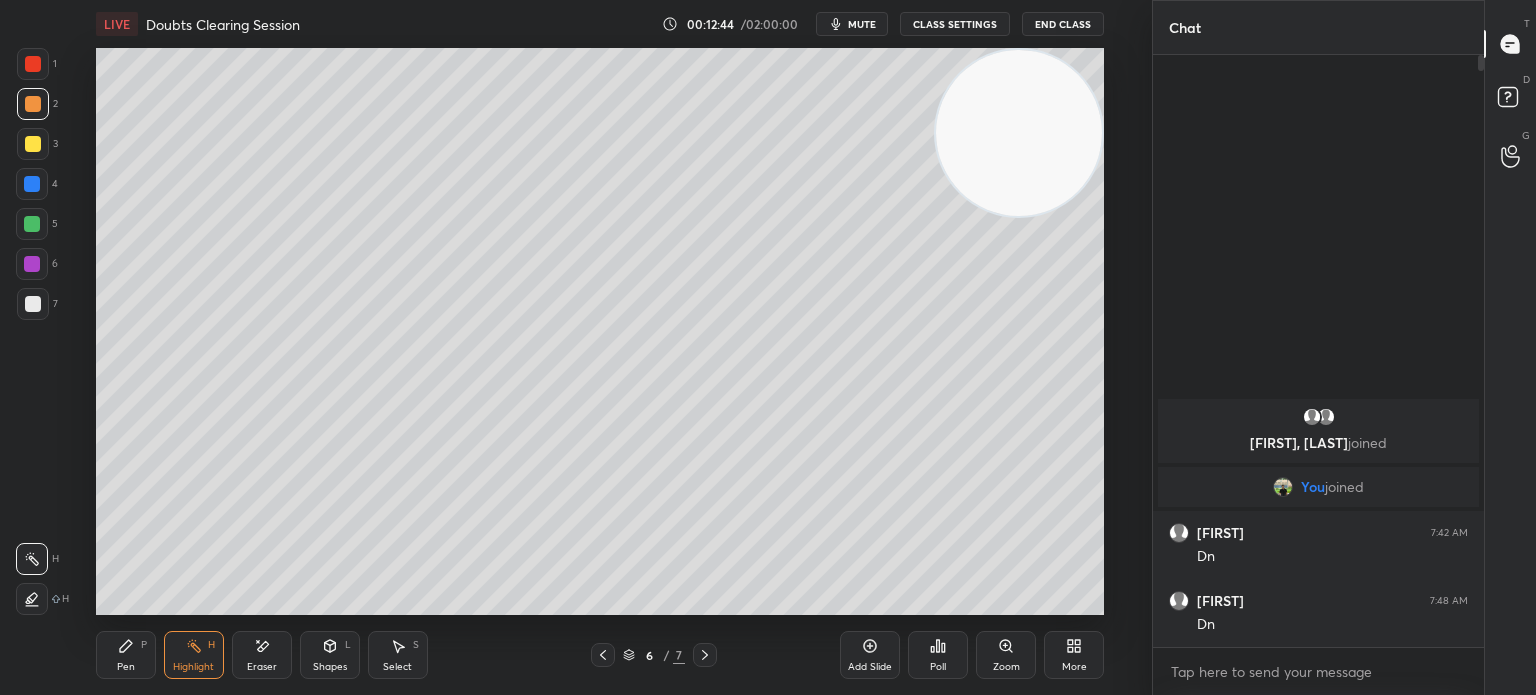 click 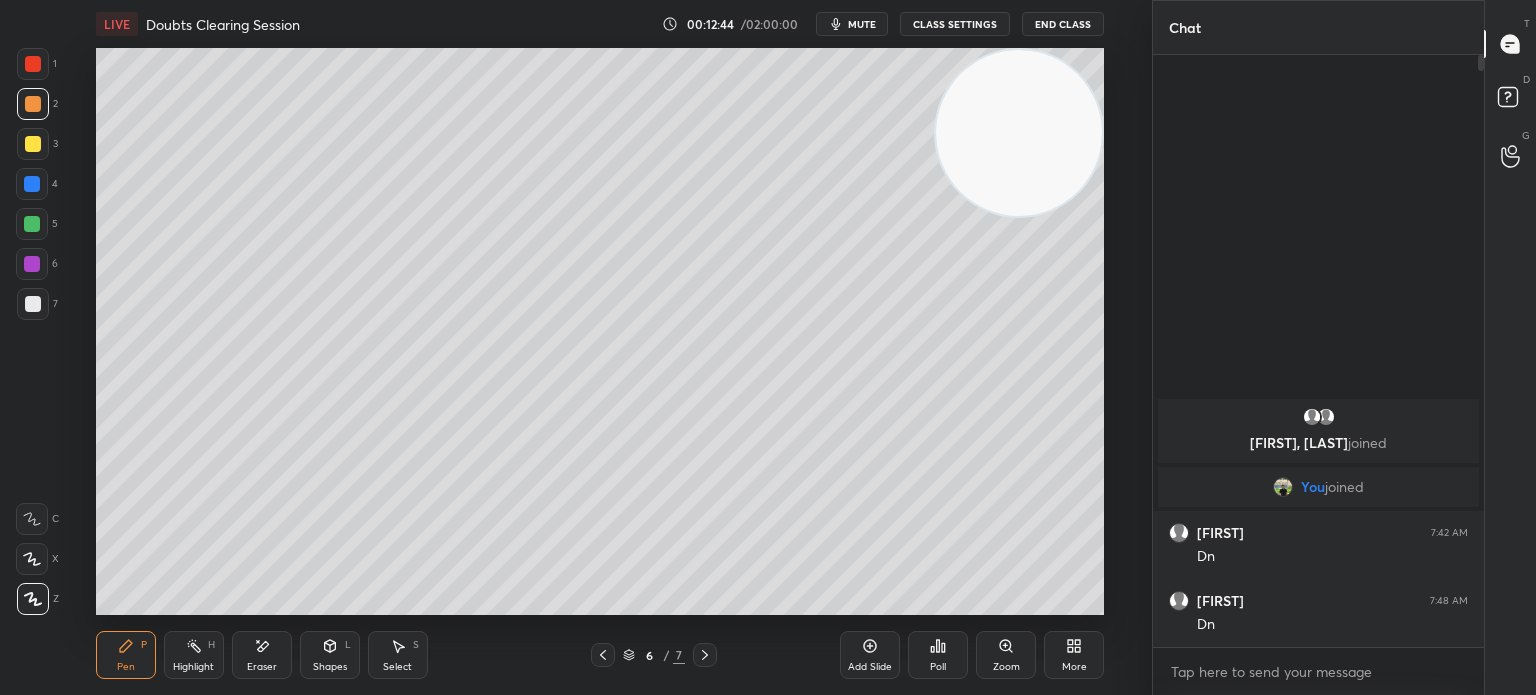 click on "Pen P" at bounding box center [126, 655] 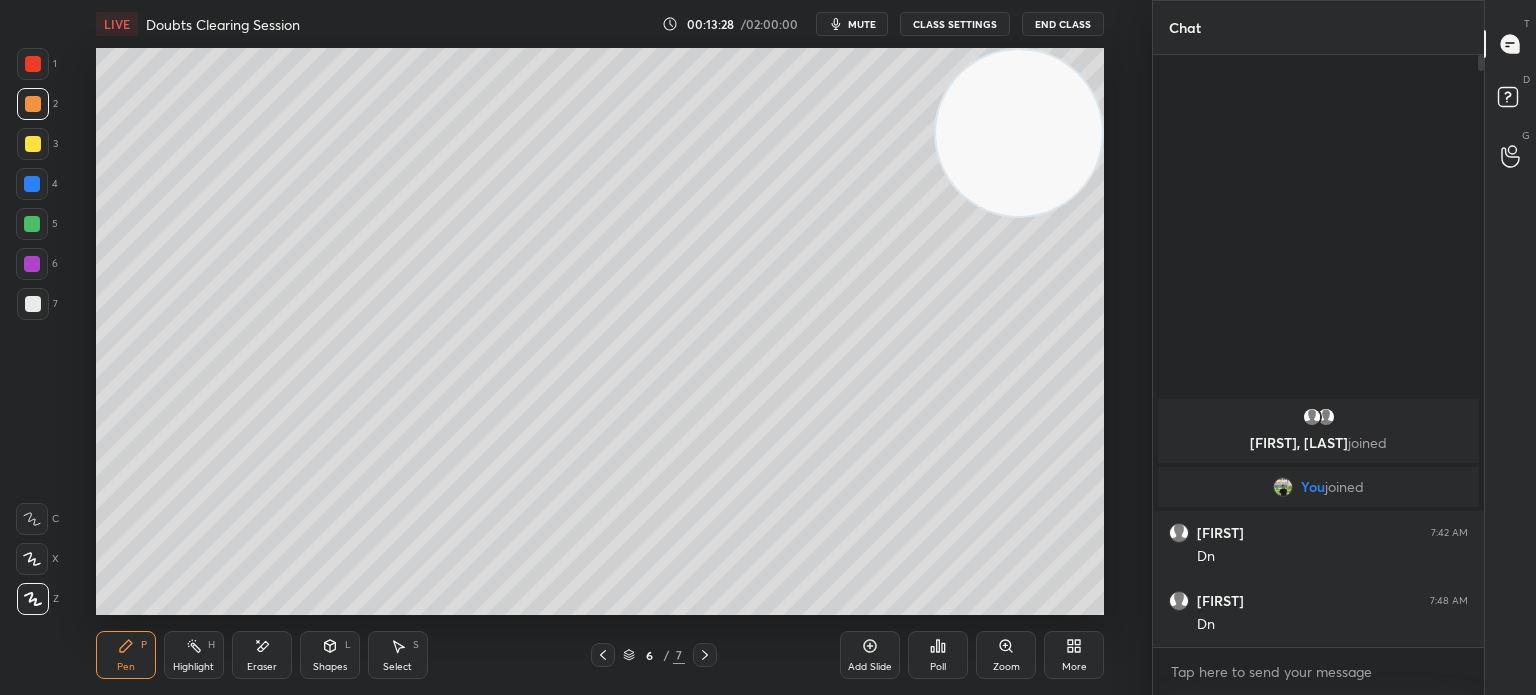 click 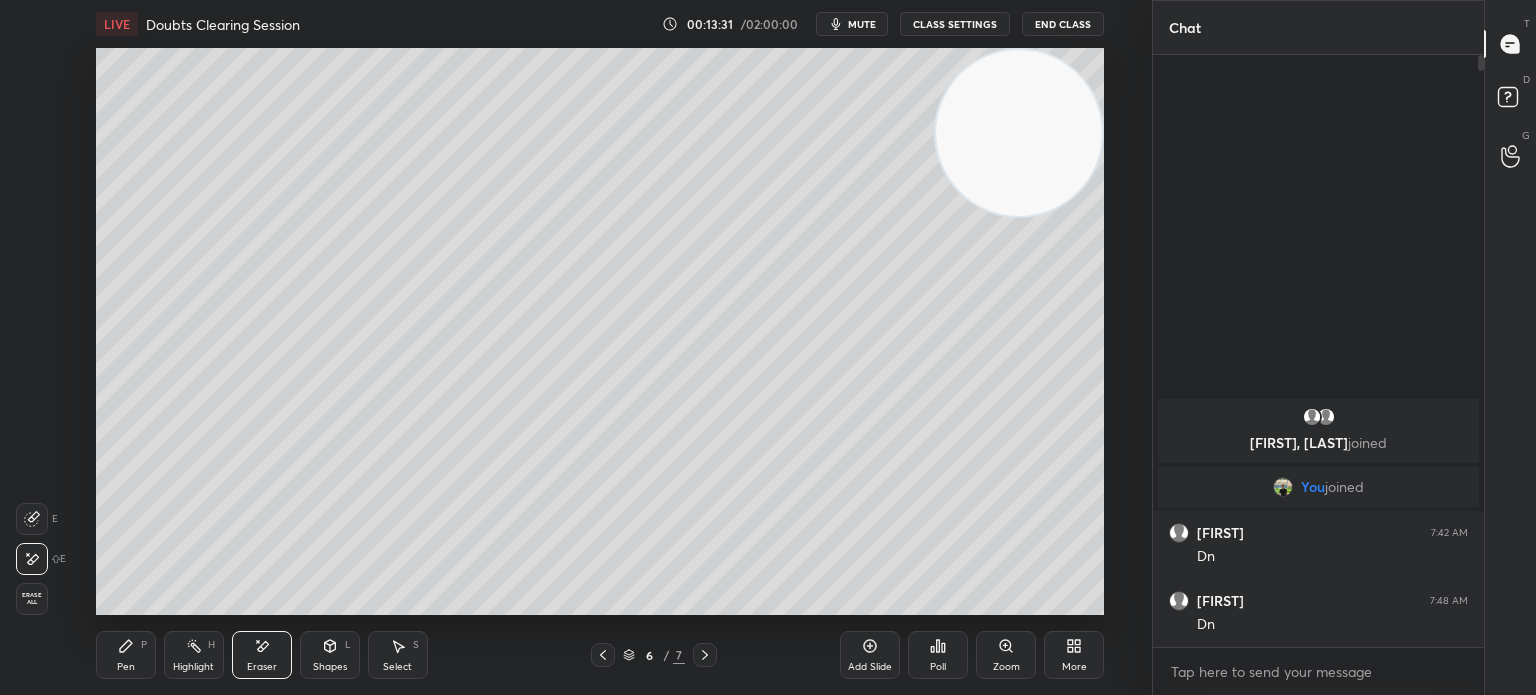 click on "Pen P" at bounding box center [126, 655] 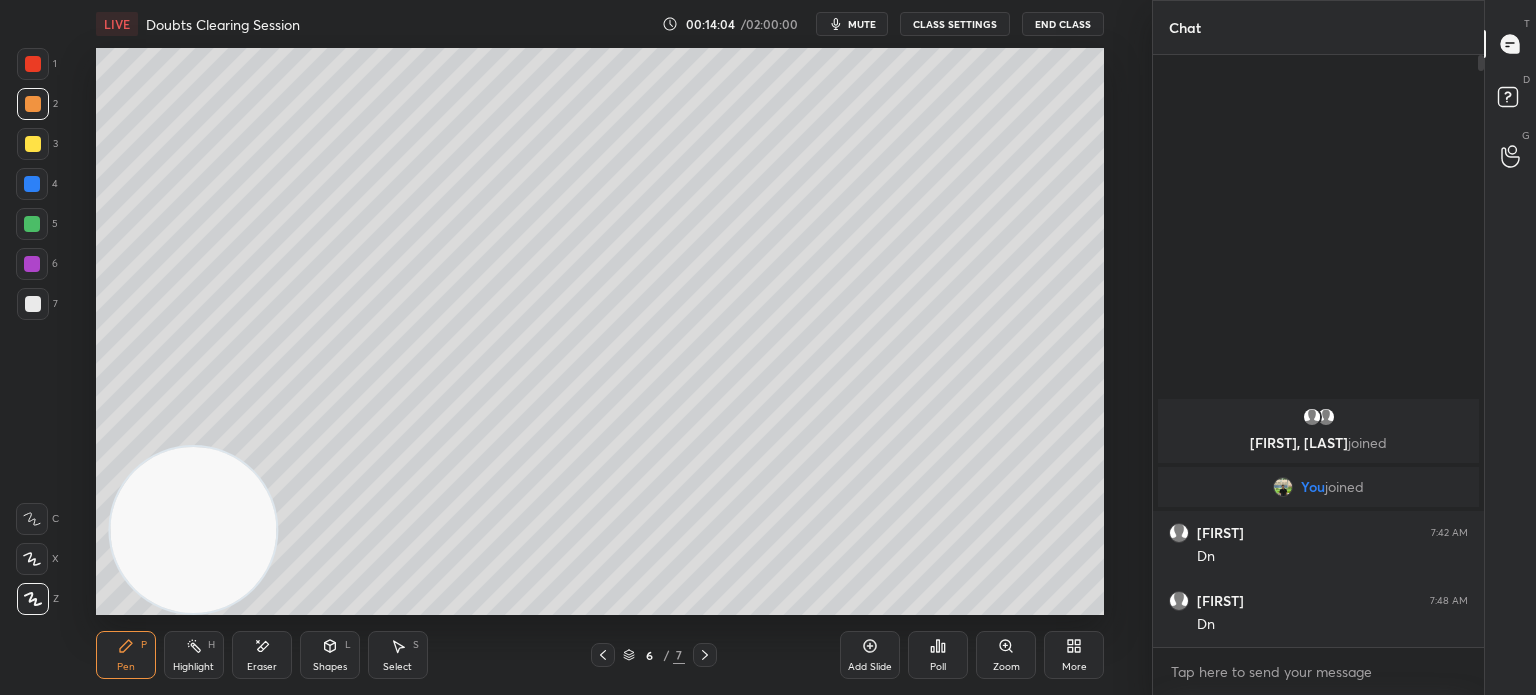 click at bounding box center (33, 304) 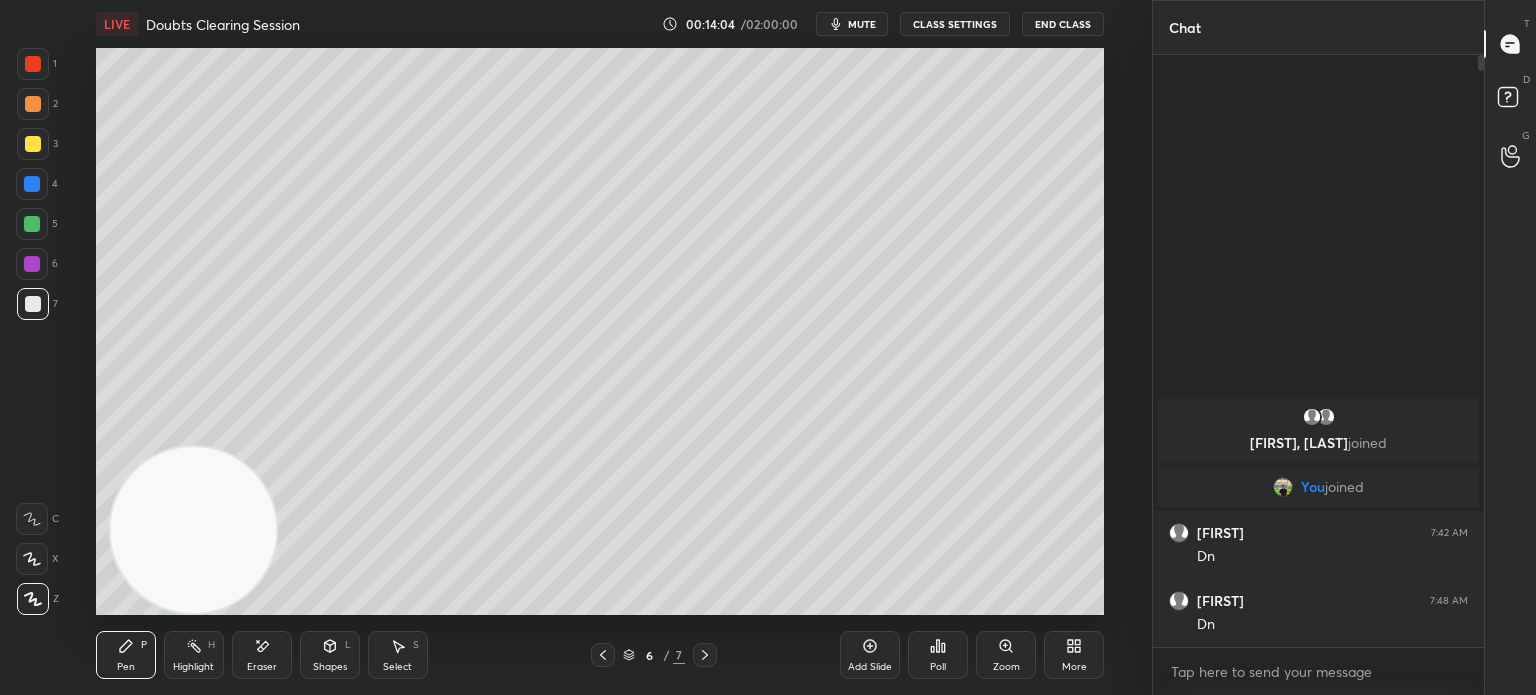 click at bounding box center [33, 304] 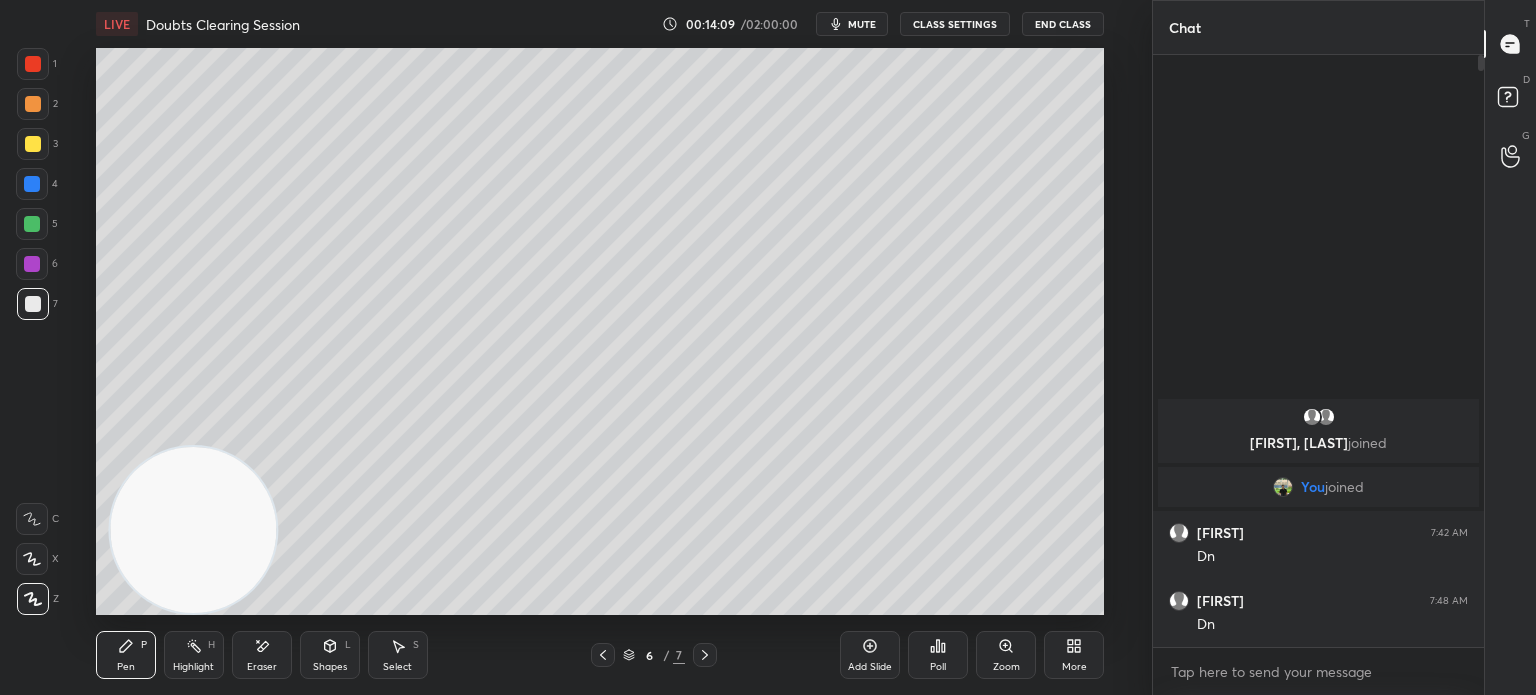 click on "Eraser" at bounding box center [262, 667] 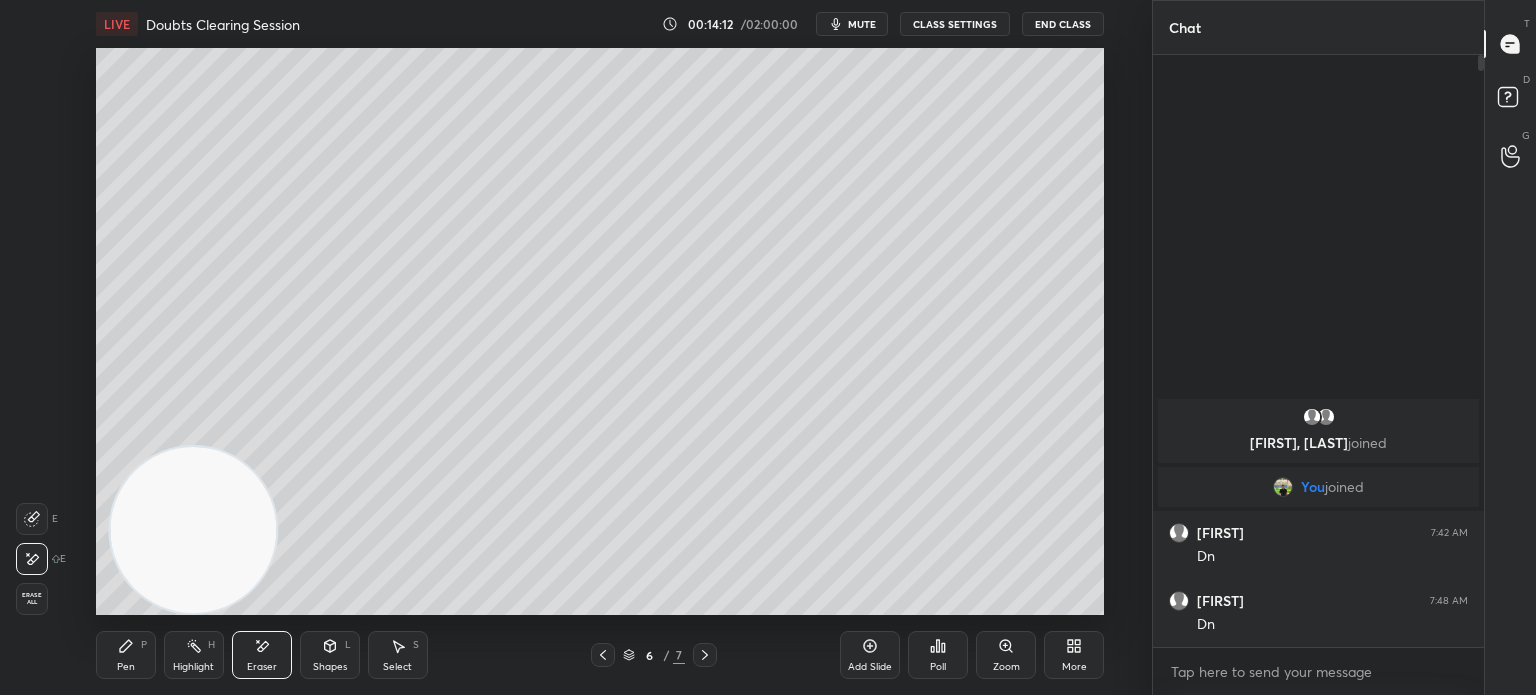 click on "Pen P" at bounding box center (126, 655) 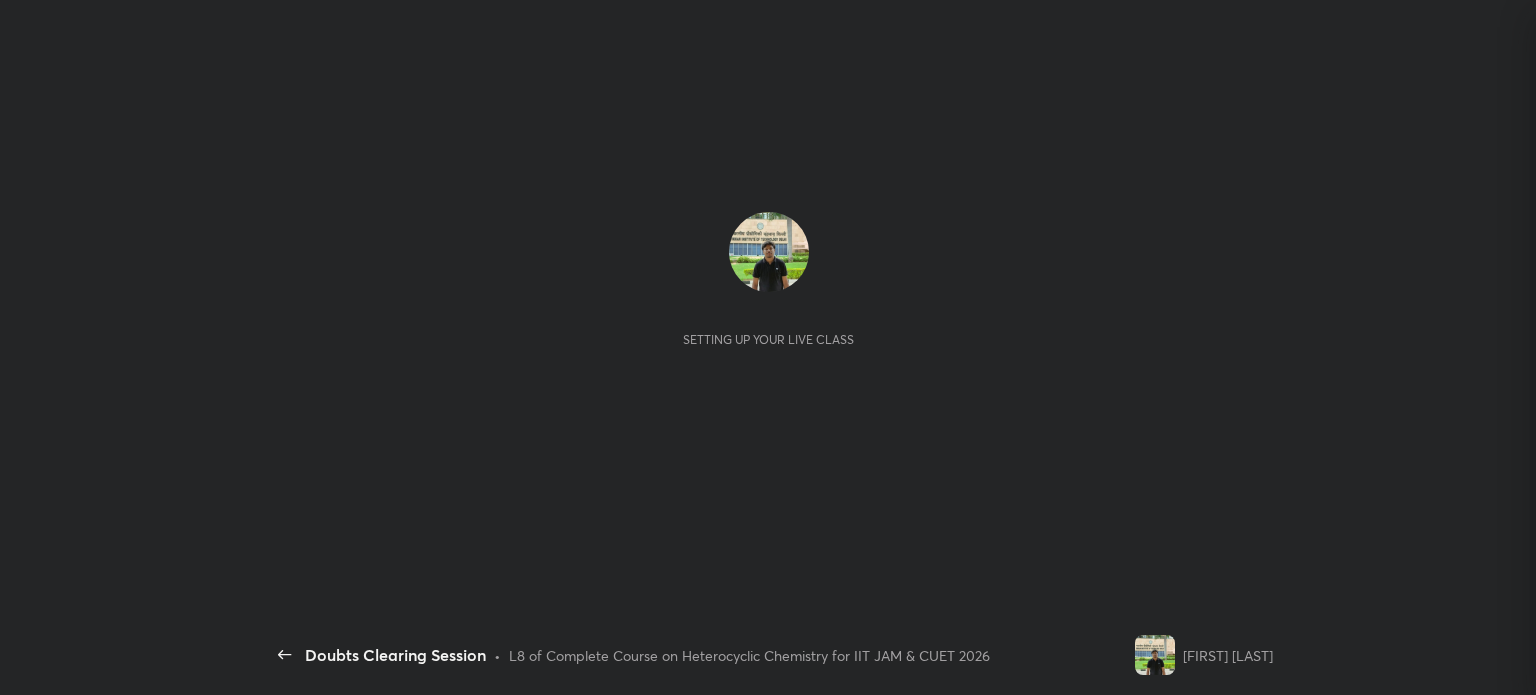 scroll, scrollTop: 0, scrollLeft: 0, axis: both 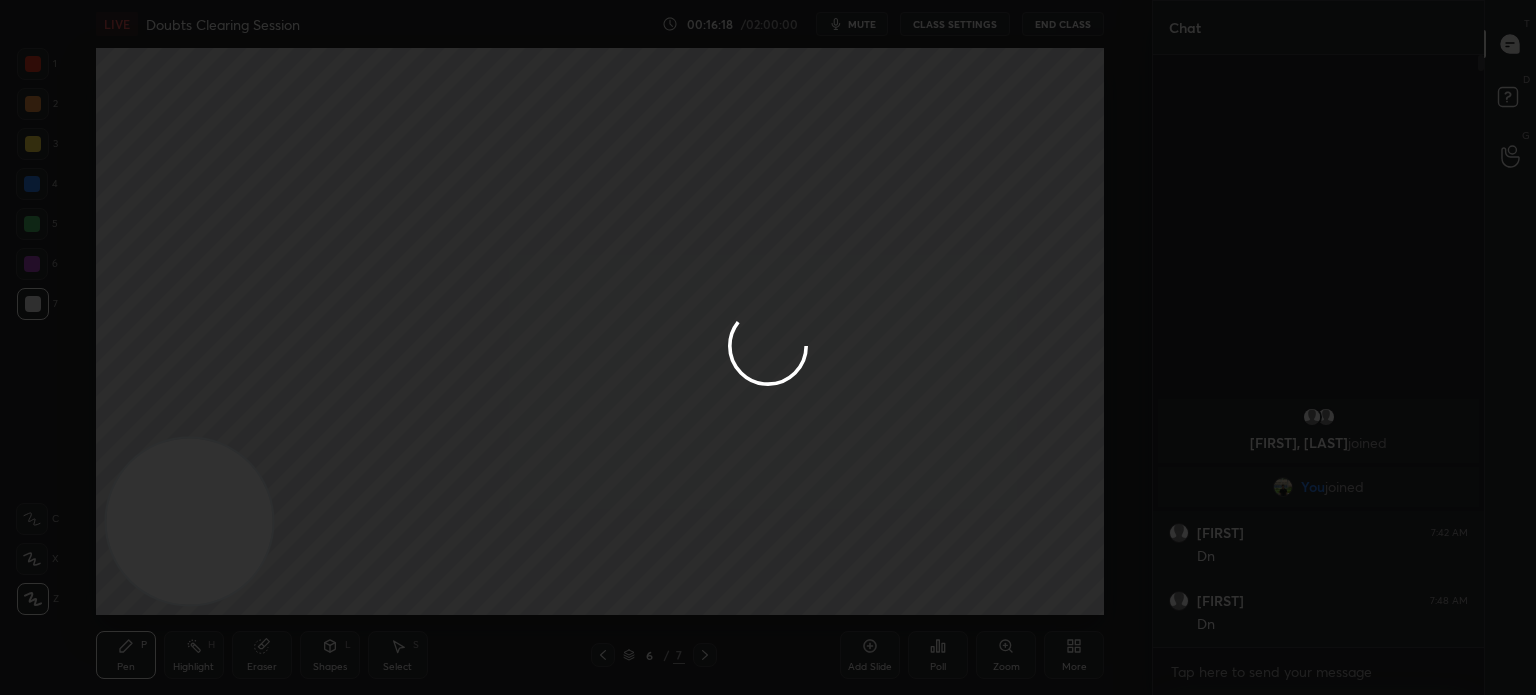 click at bounding box center (768, 347) 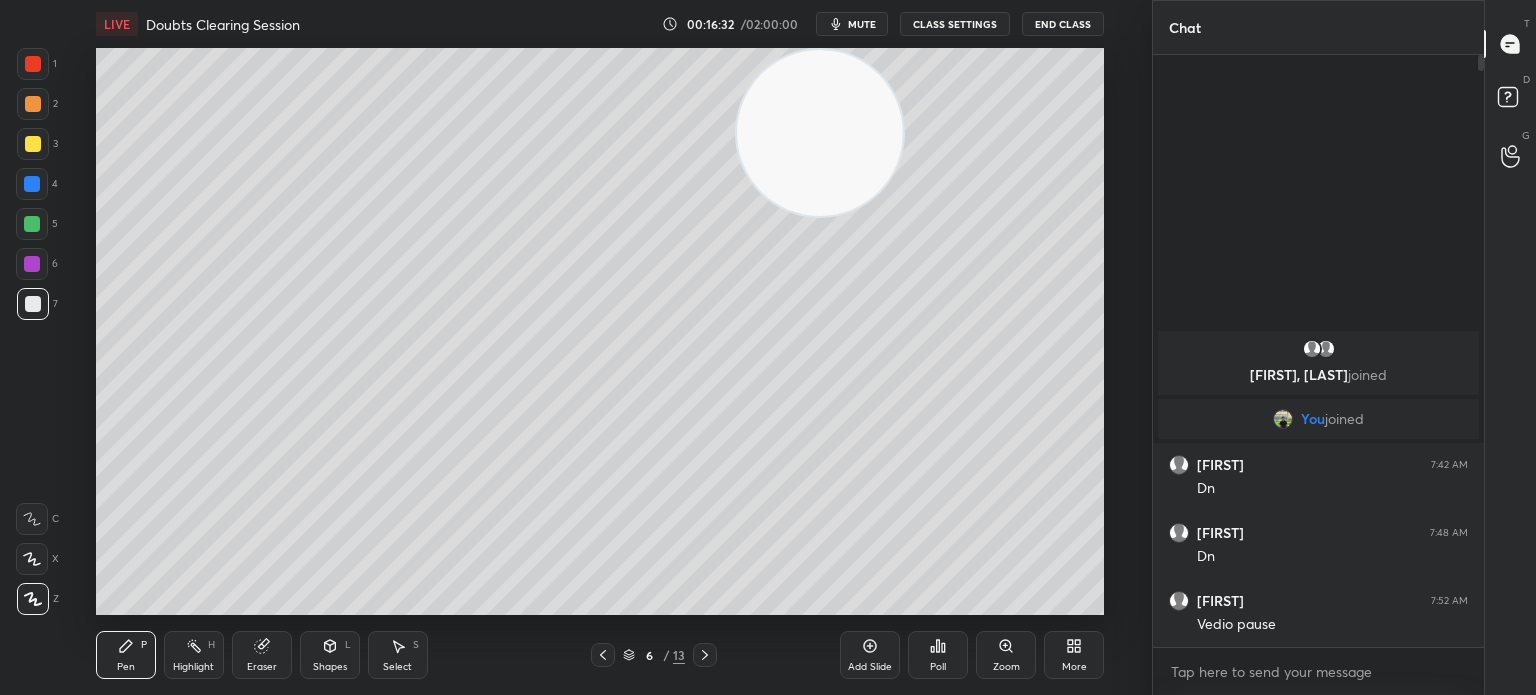 click at bounding box center [32, 224] 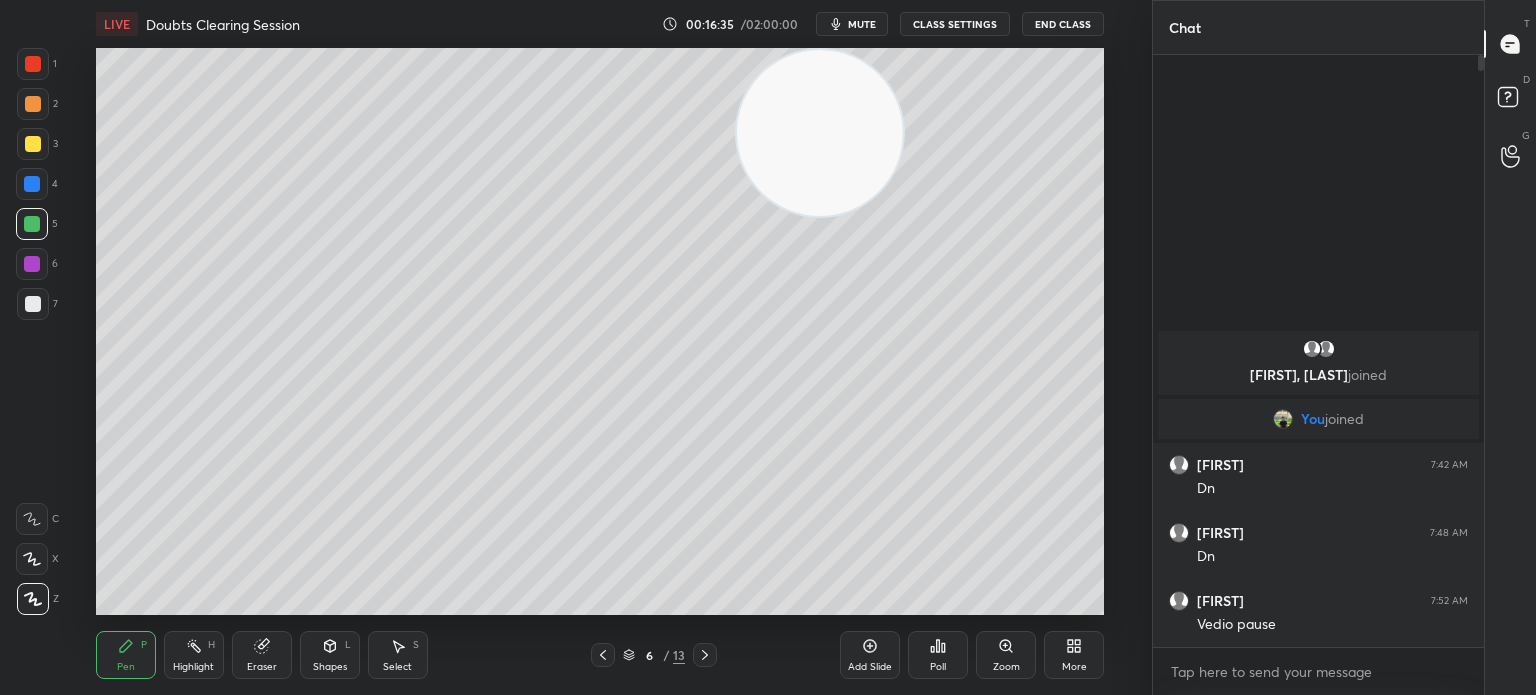 click 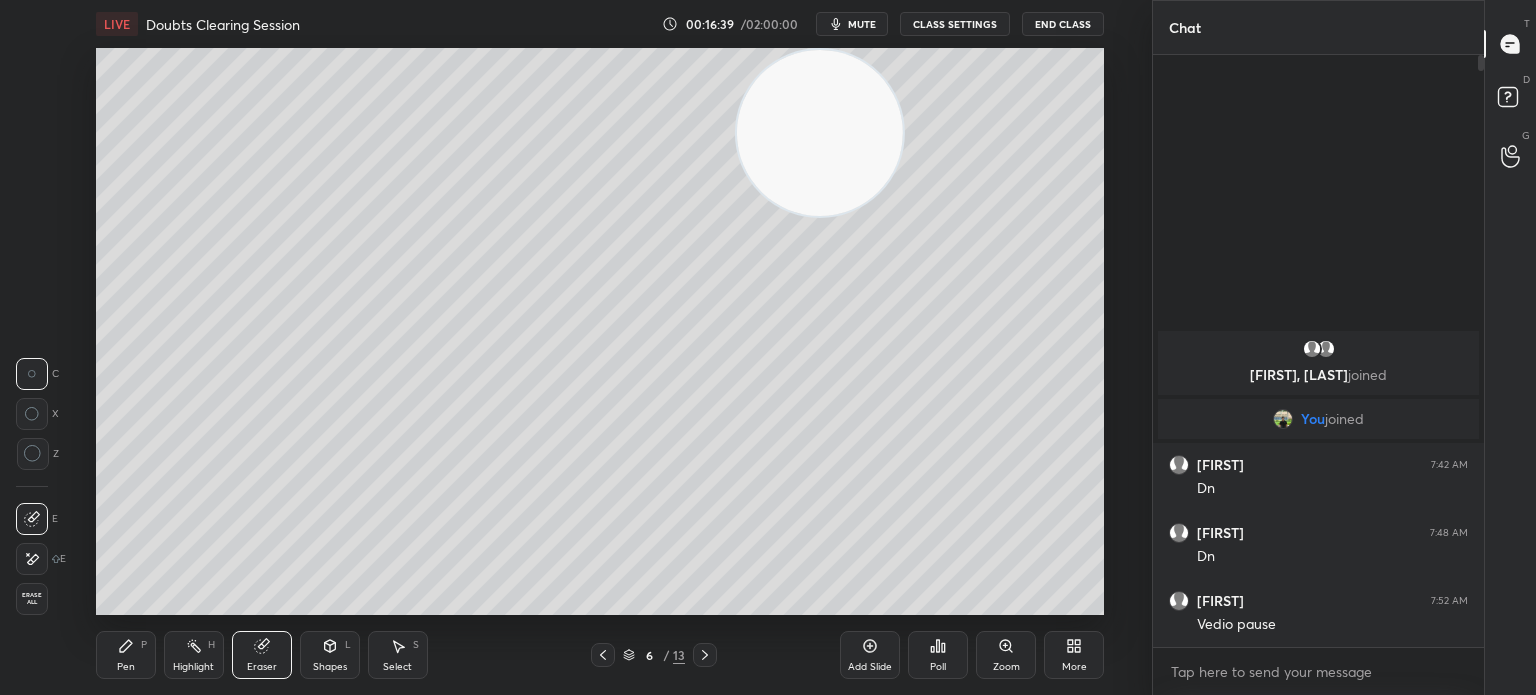 click on "Pen" at bounding box center [126, 667] 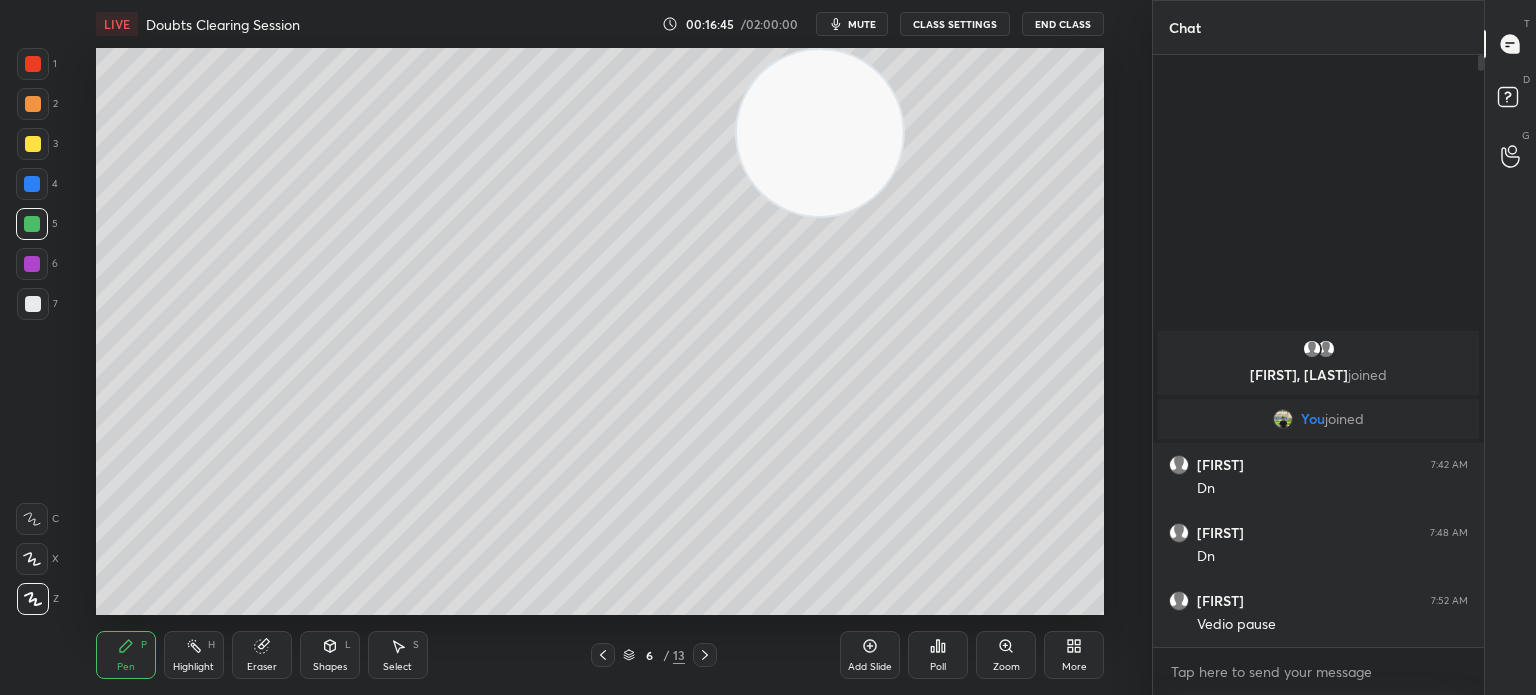 click on "Eraser" at bounding box center (262, 655) 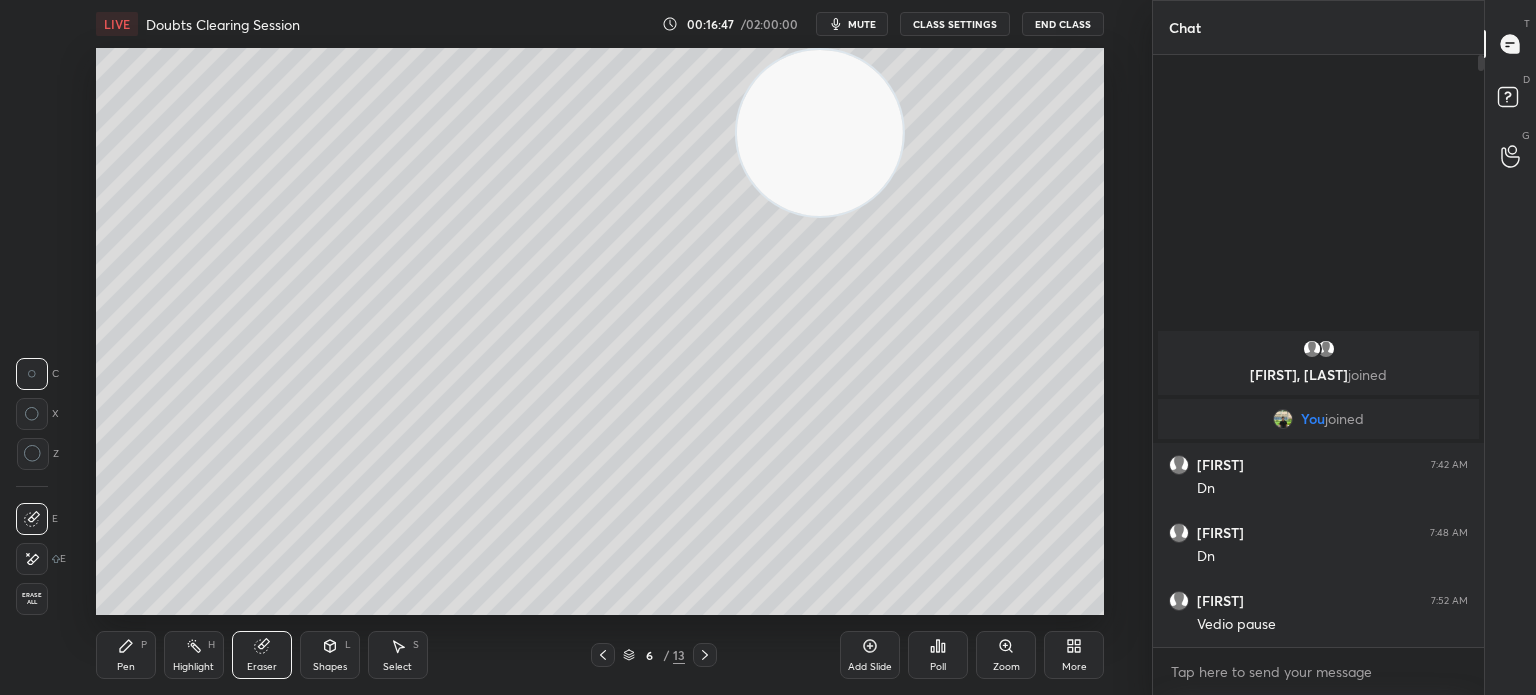 click on "Pen" at bounding box center (126, 667) 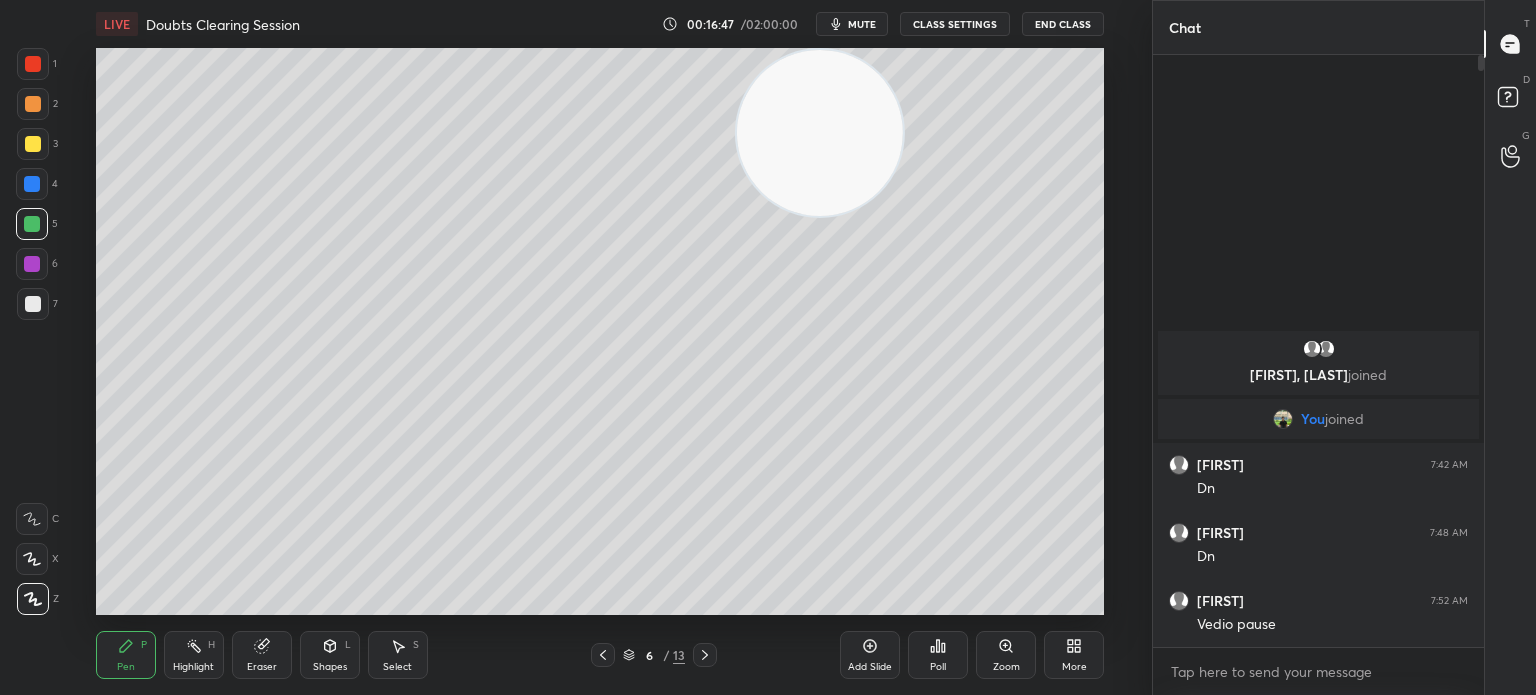 click on "Eraser" at bounding box center (262, 655) 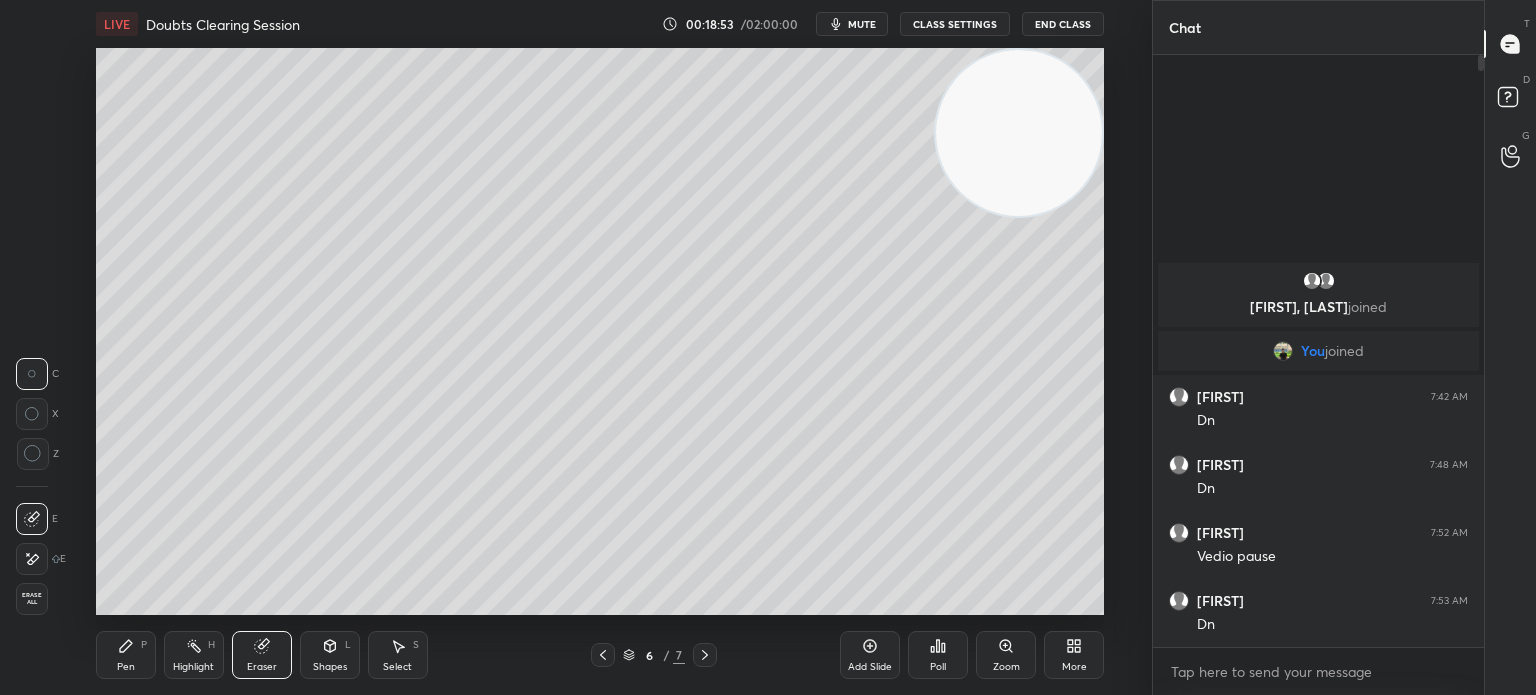 click on "Add Slide" at bounding box center (870, 655) 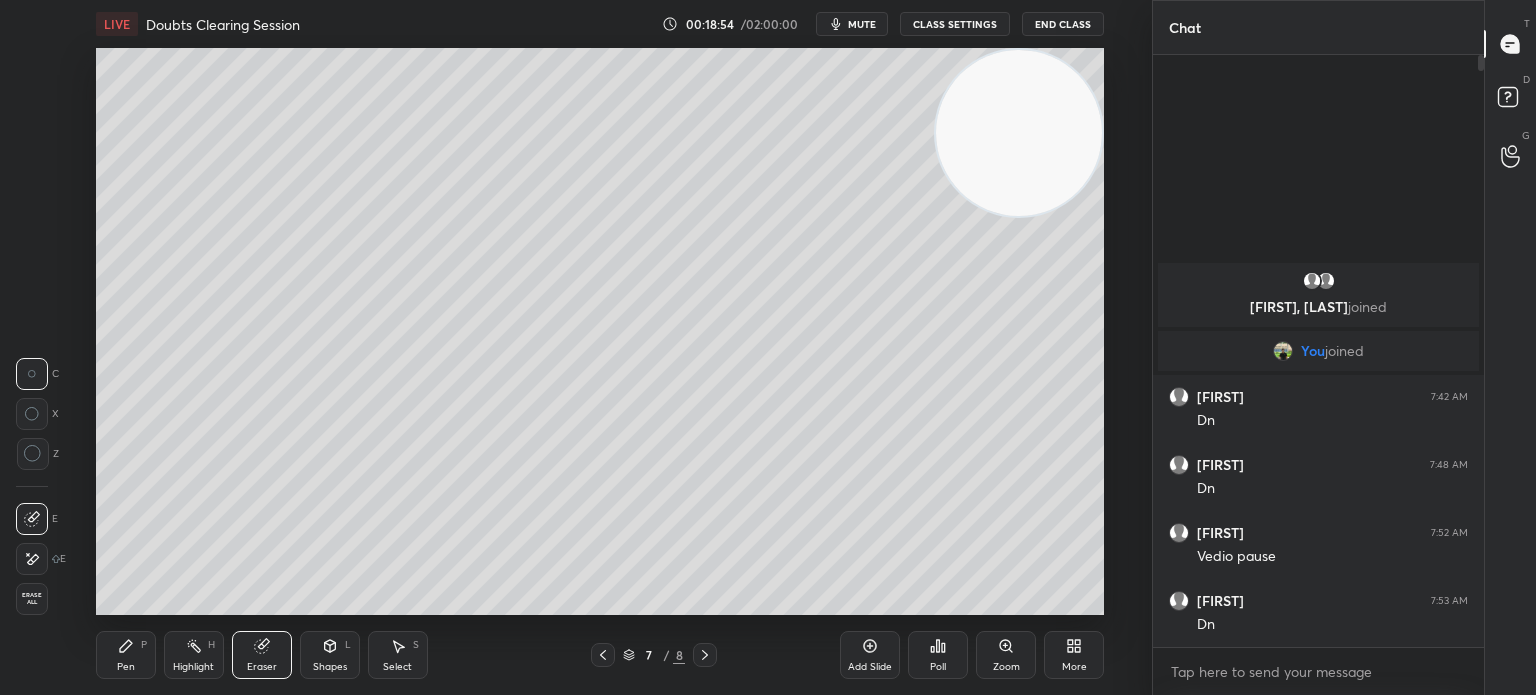 click 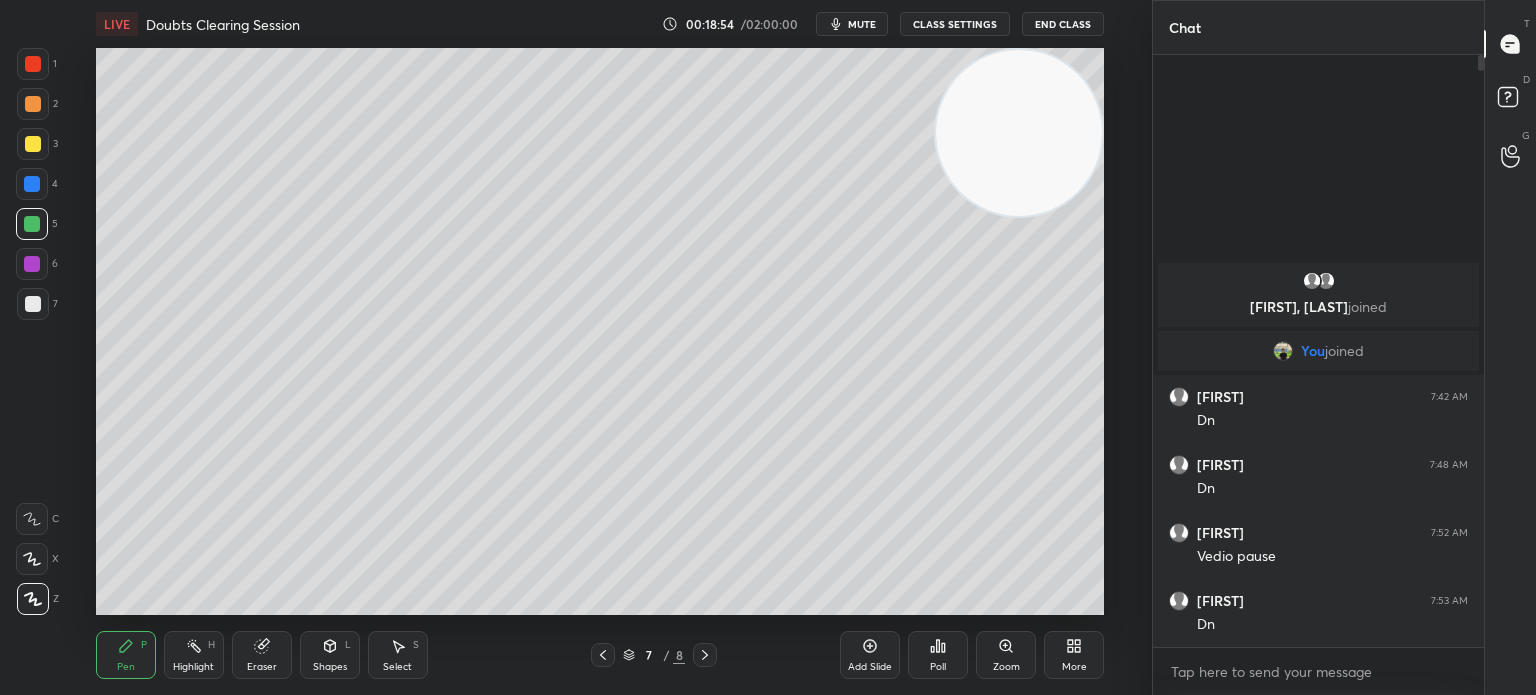 click 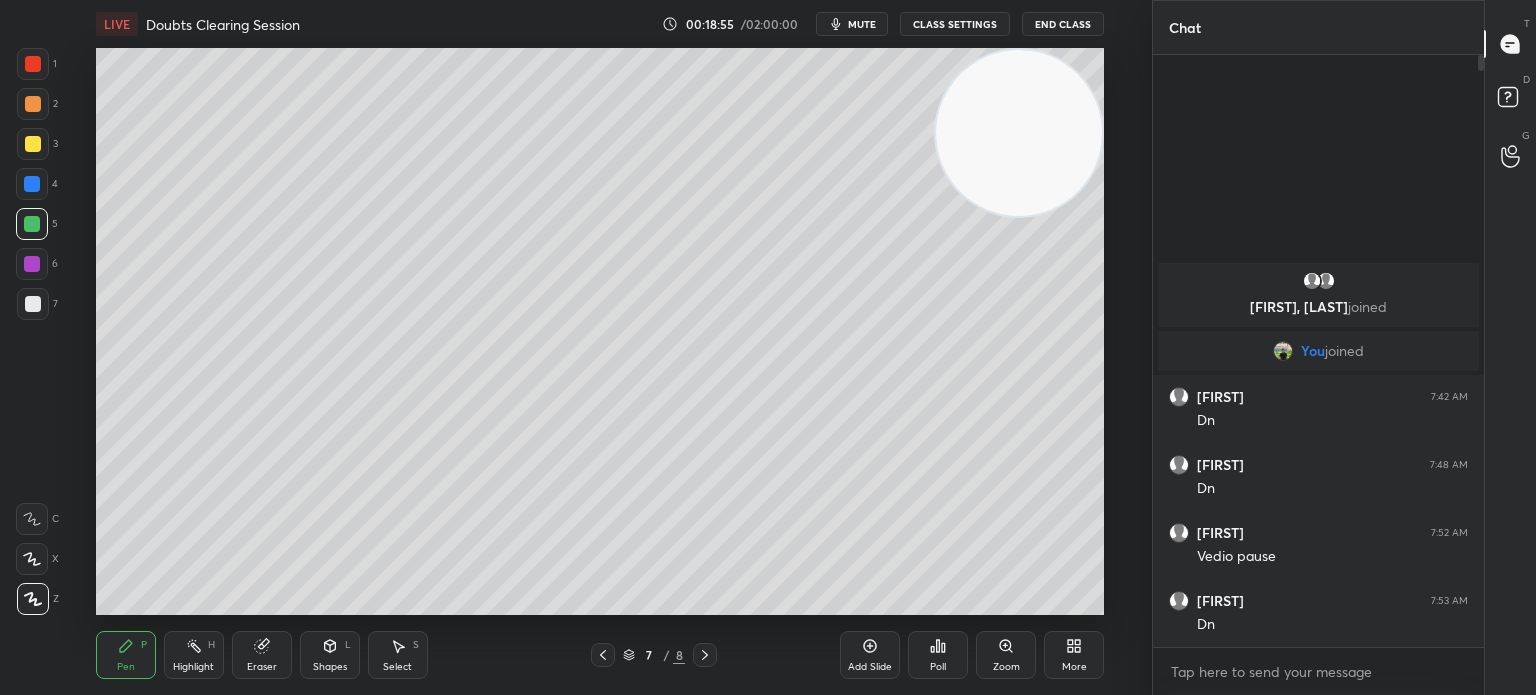 click on "7" at bounding box center (37, 304) 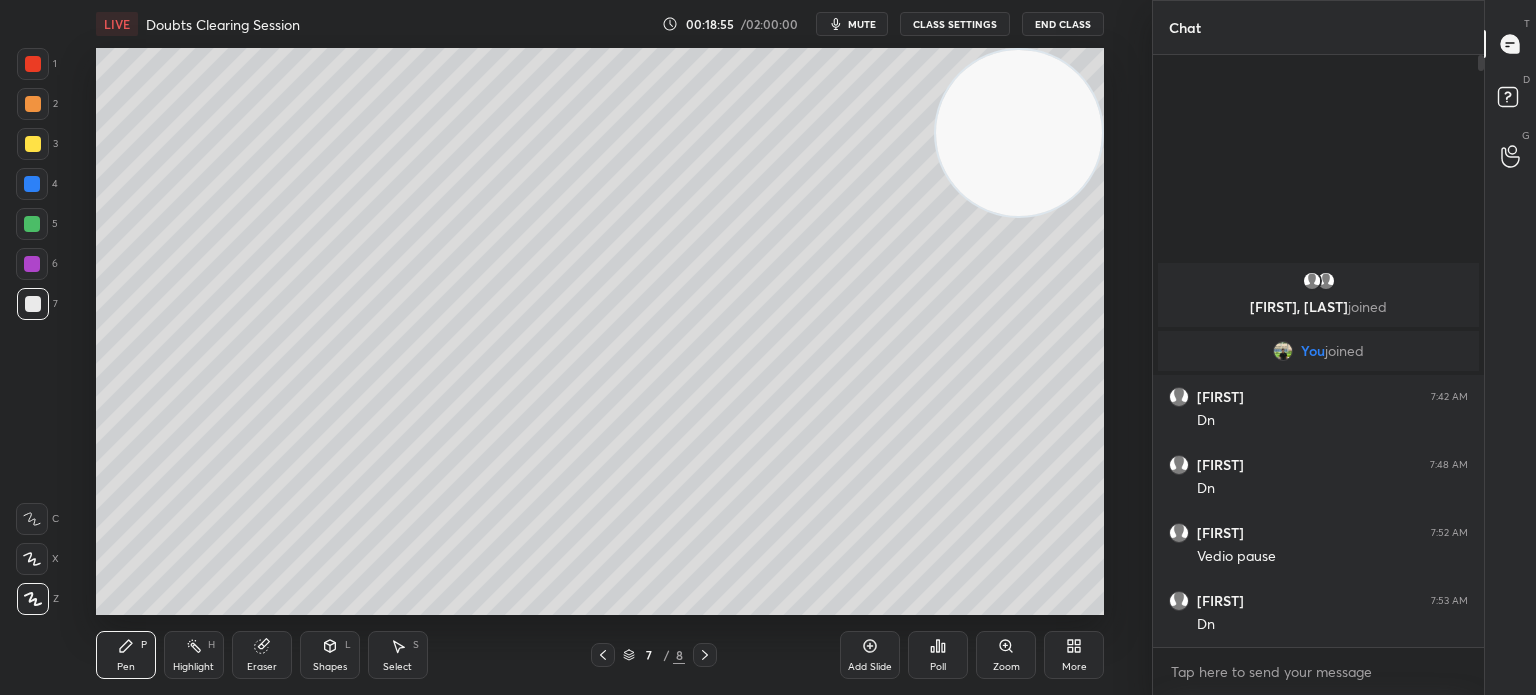 click at bounding box center (33, 304) 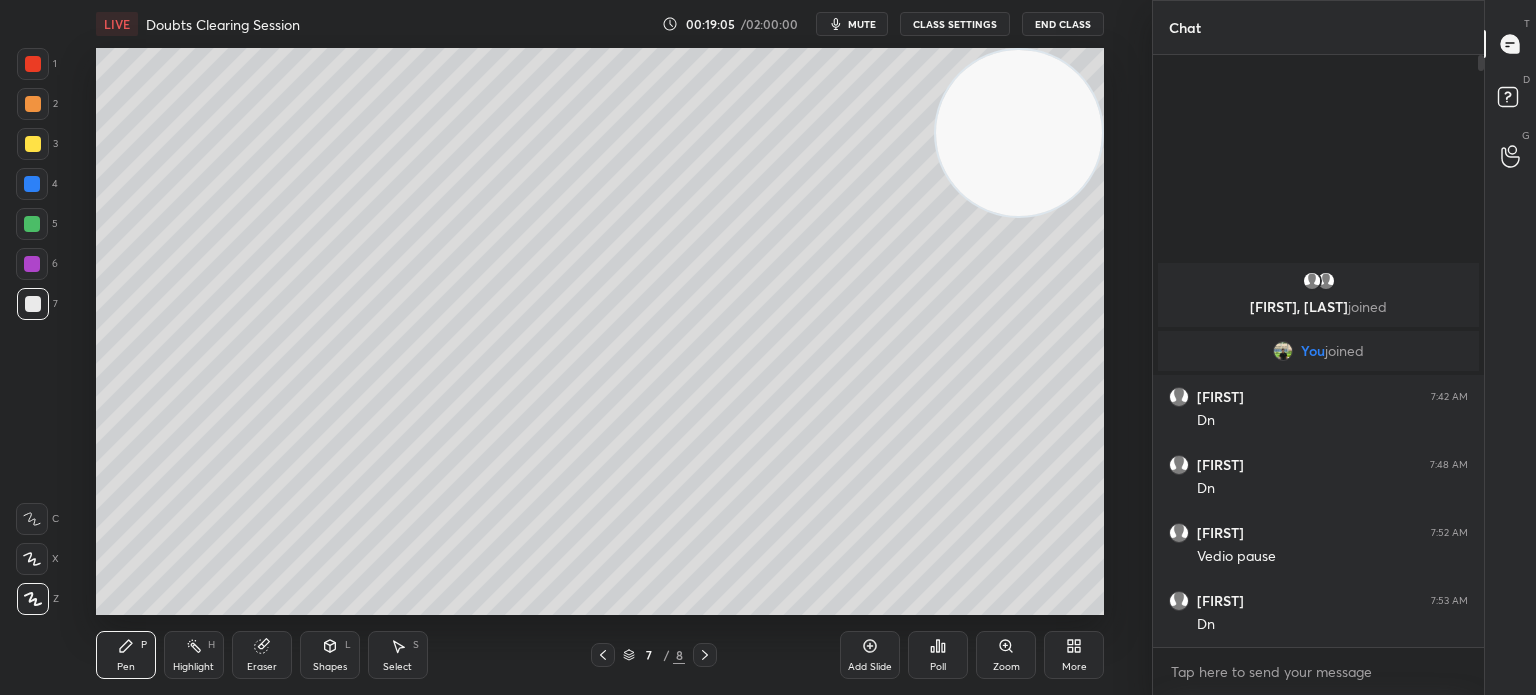 click 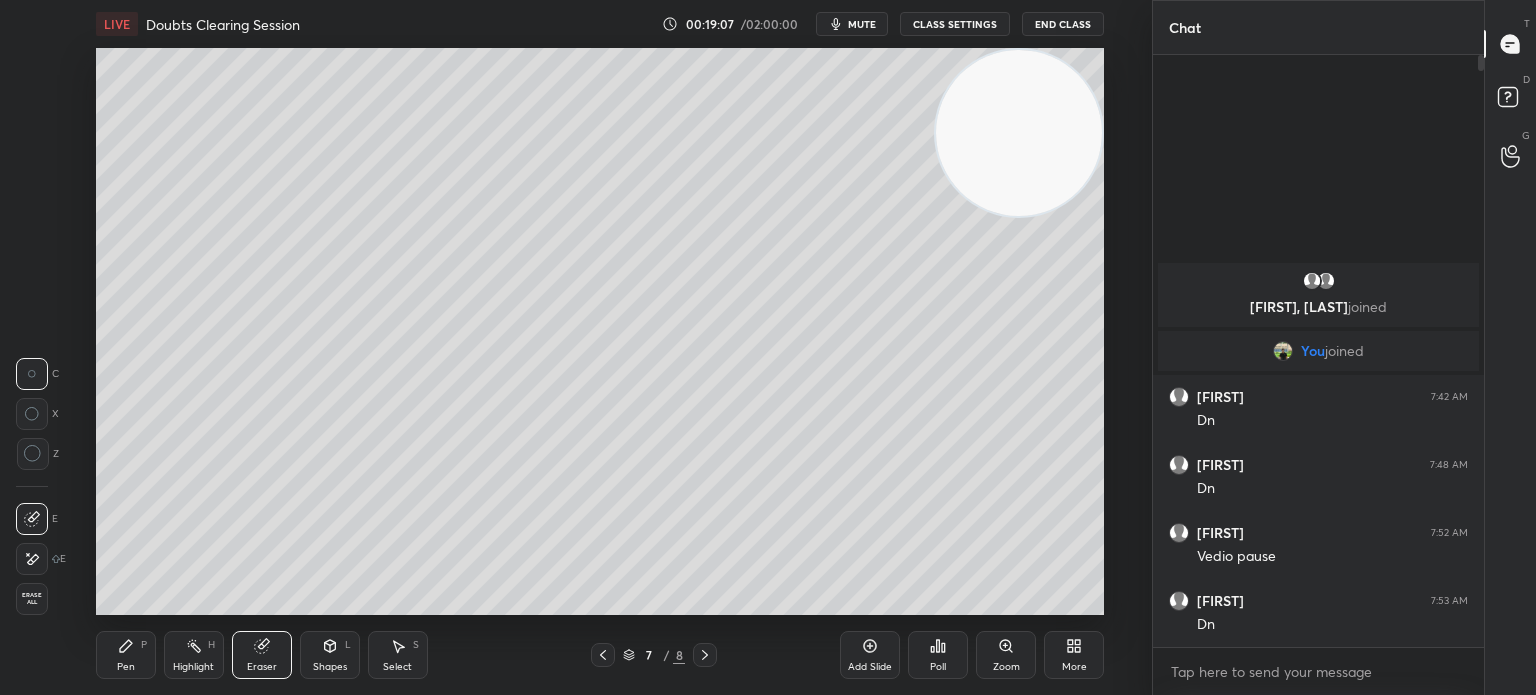 click on "Pen P" at bounding box center (126, 655) 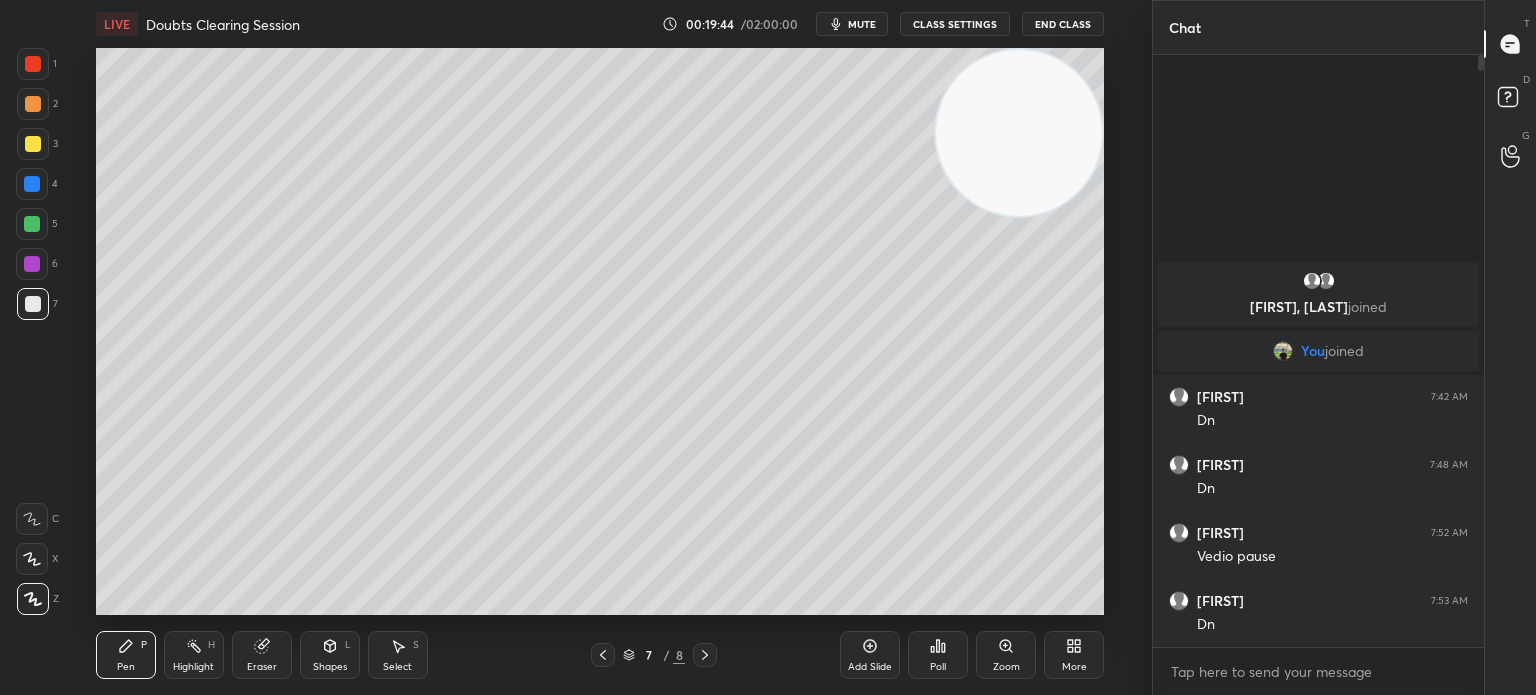 click 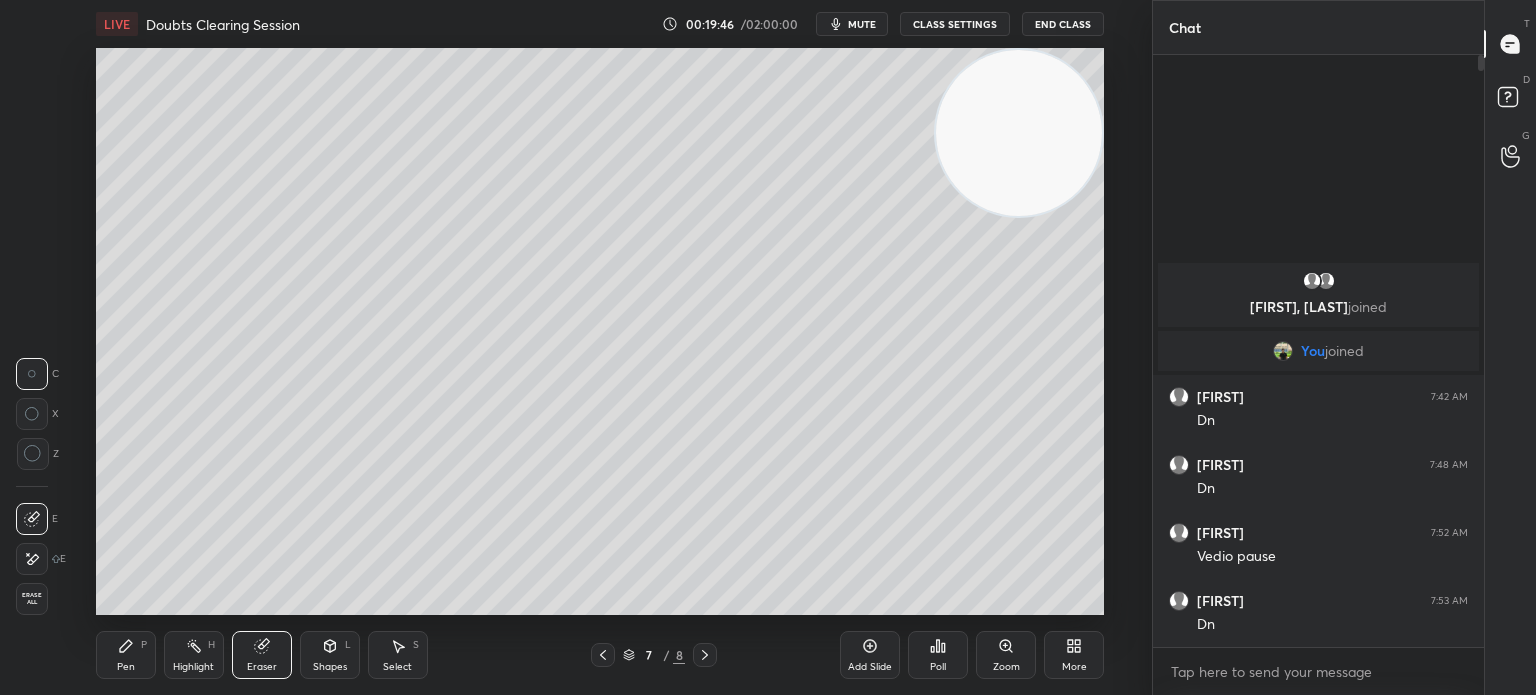 click on "Pen P" at bounding box center (126, 655) 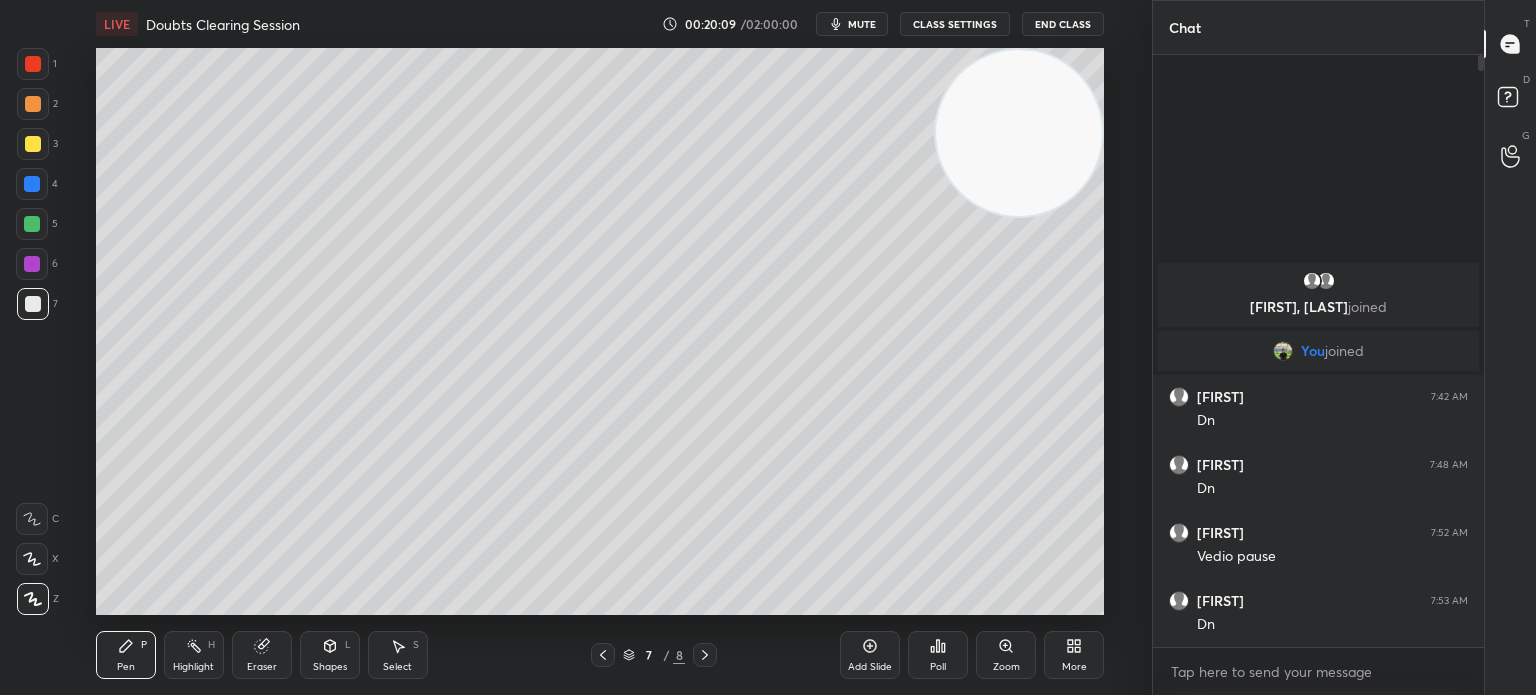 click at bounding box center [33, 144] 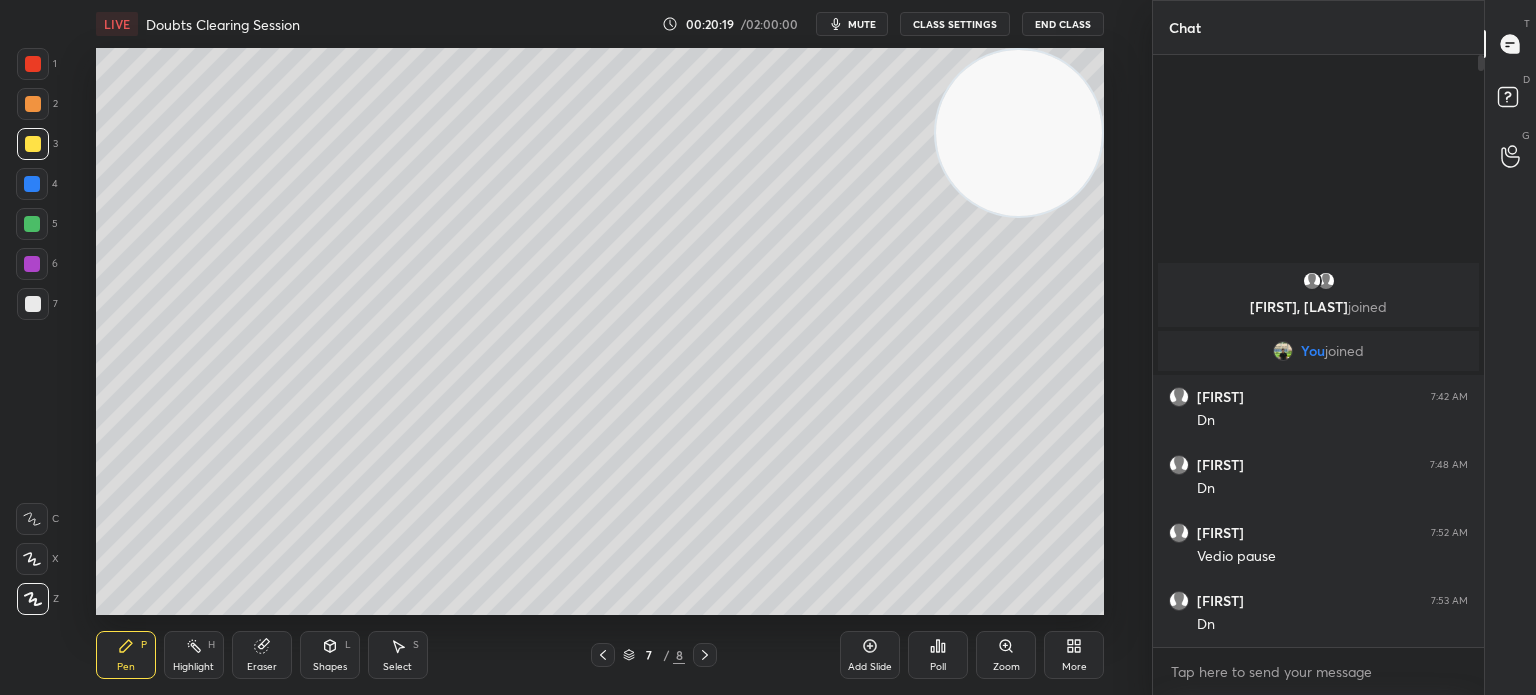 click at bounding box center [33, 304] 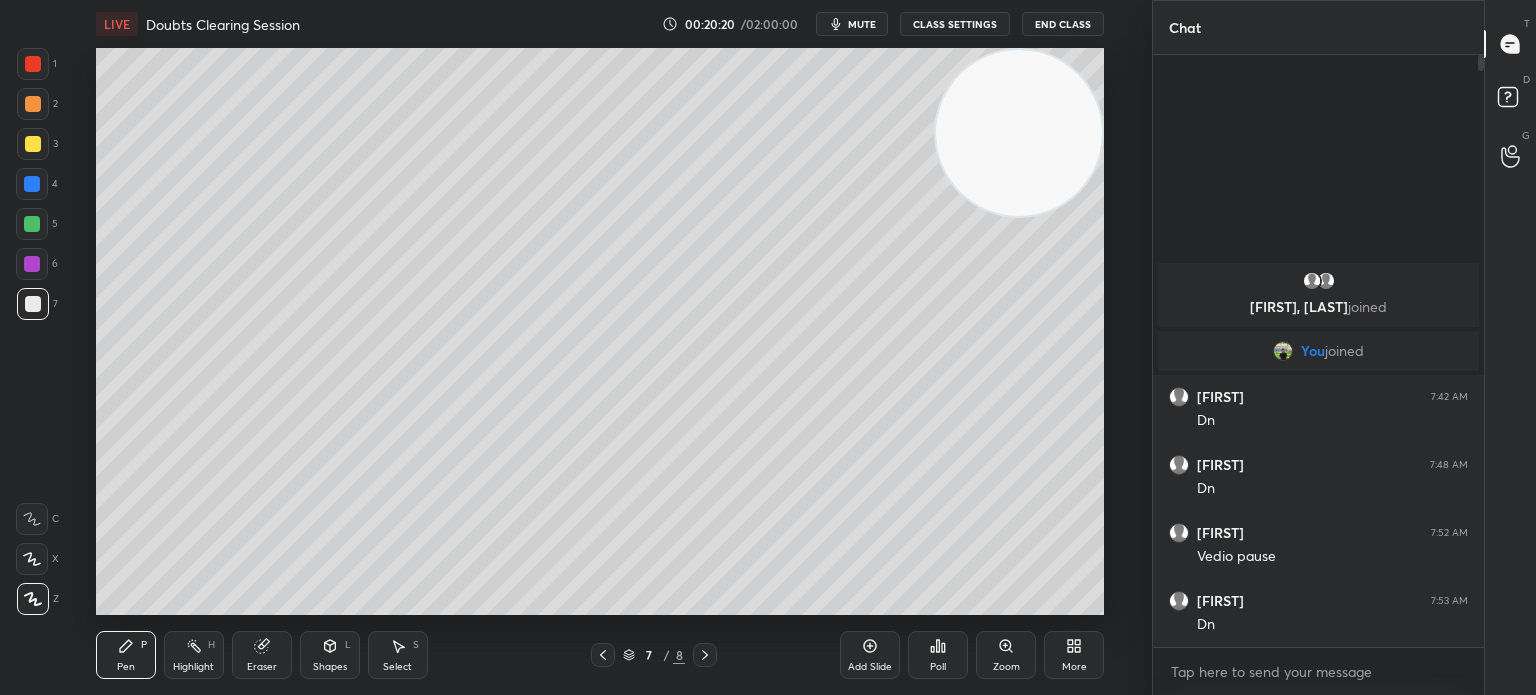 click at bounding box center (33, 144) 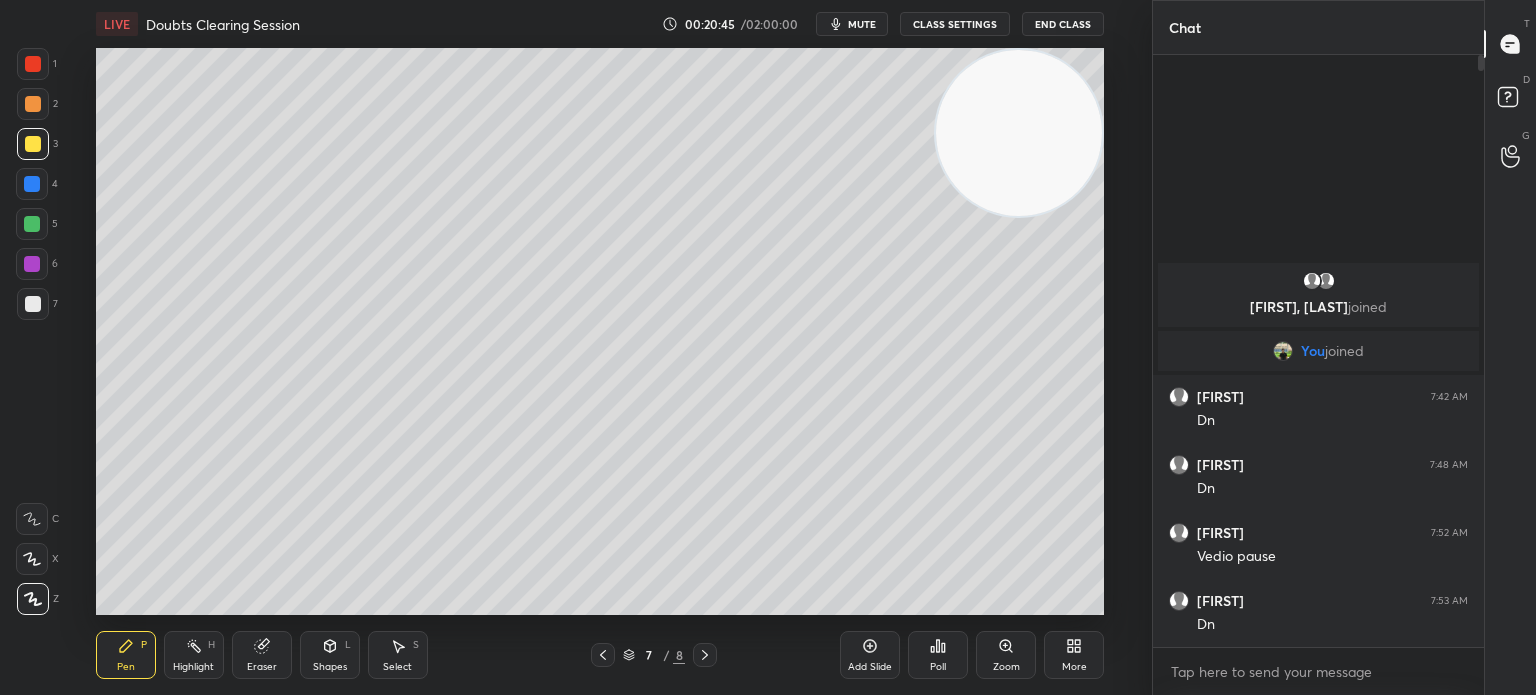 click on "Eraser" at bounding box center [262, 667] 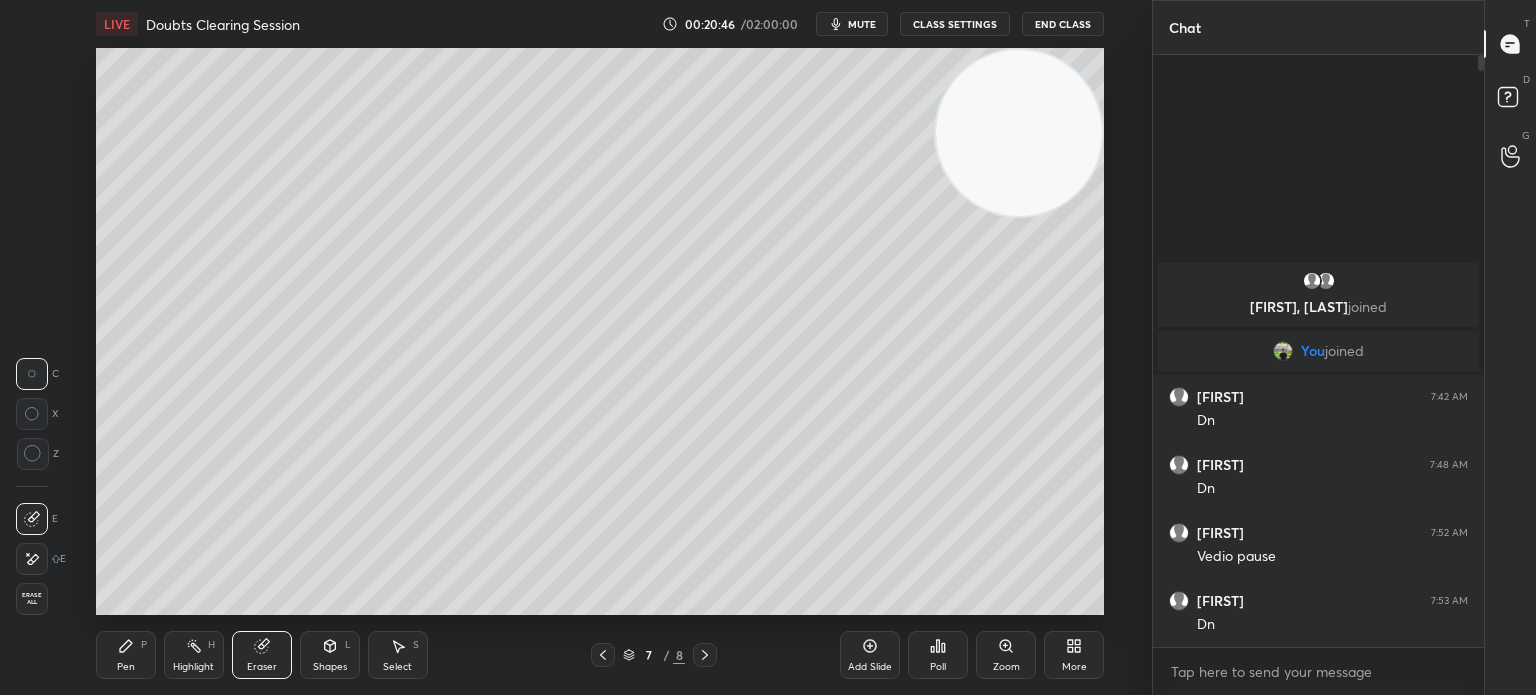 click on "LIVE Doubts Clearing Session 00:20:46 /  02:00:00 mute CLASS SETTINGS End Class Setting up your live class Poll for   secs No correct answer Start poll Back Doubts Clearing Session • L8 of Complete Course on Heterocyclic Chemistry for IIT JAM & CUET 2026 [PERSON] Pen P Highlight H Eraser Shapes L Select S 7 / 8 Add Slide Poll Zoom More" at bounding box center [600, 347] 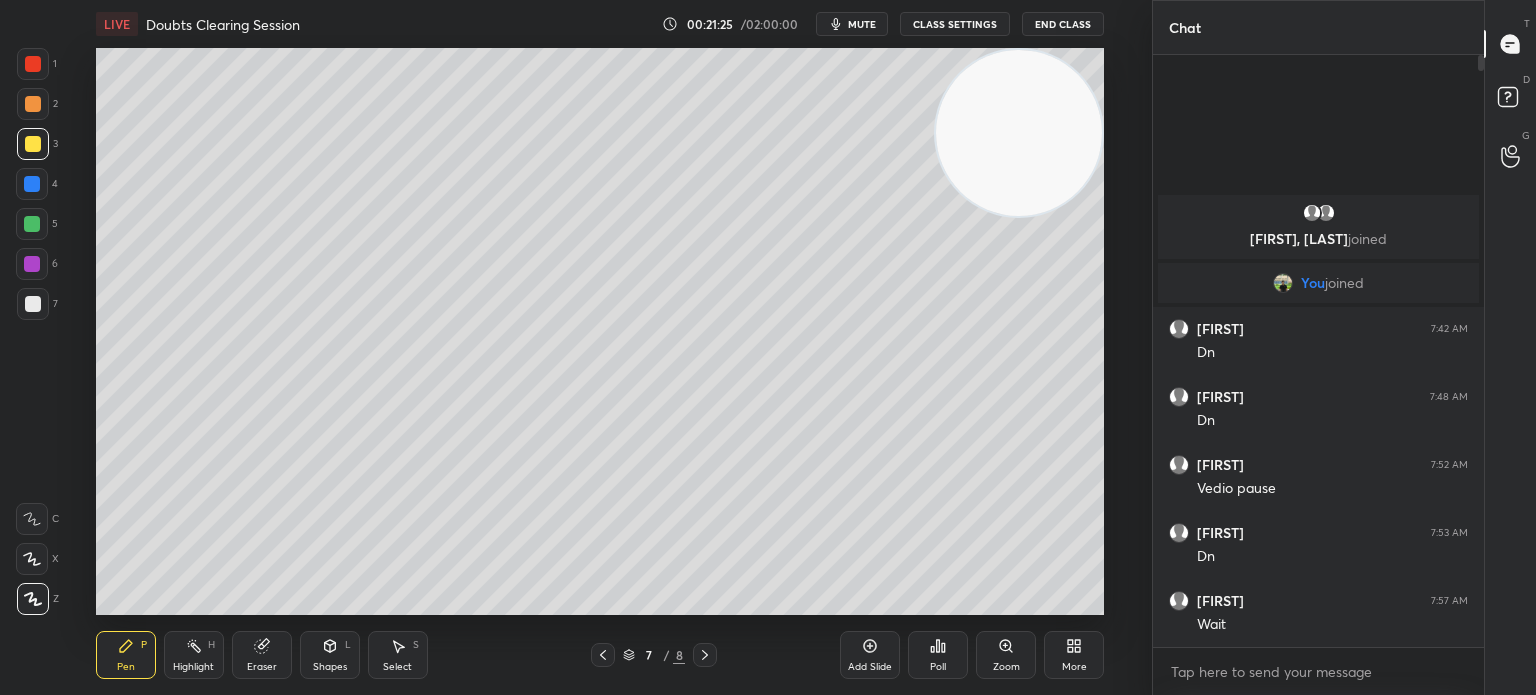 click at bounding box center (33, 304) 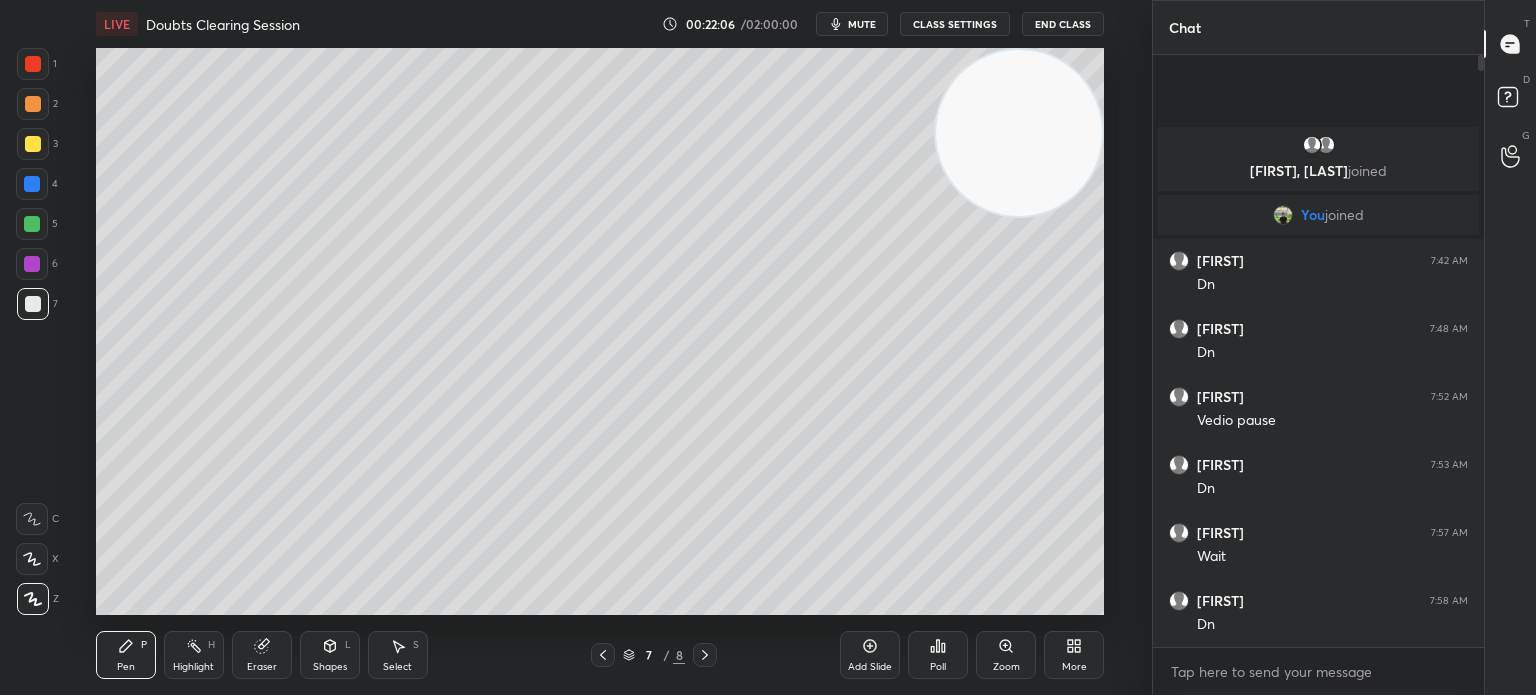 click at bounding box center [33, 144] 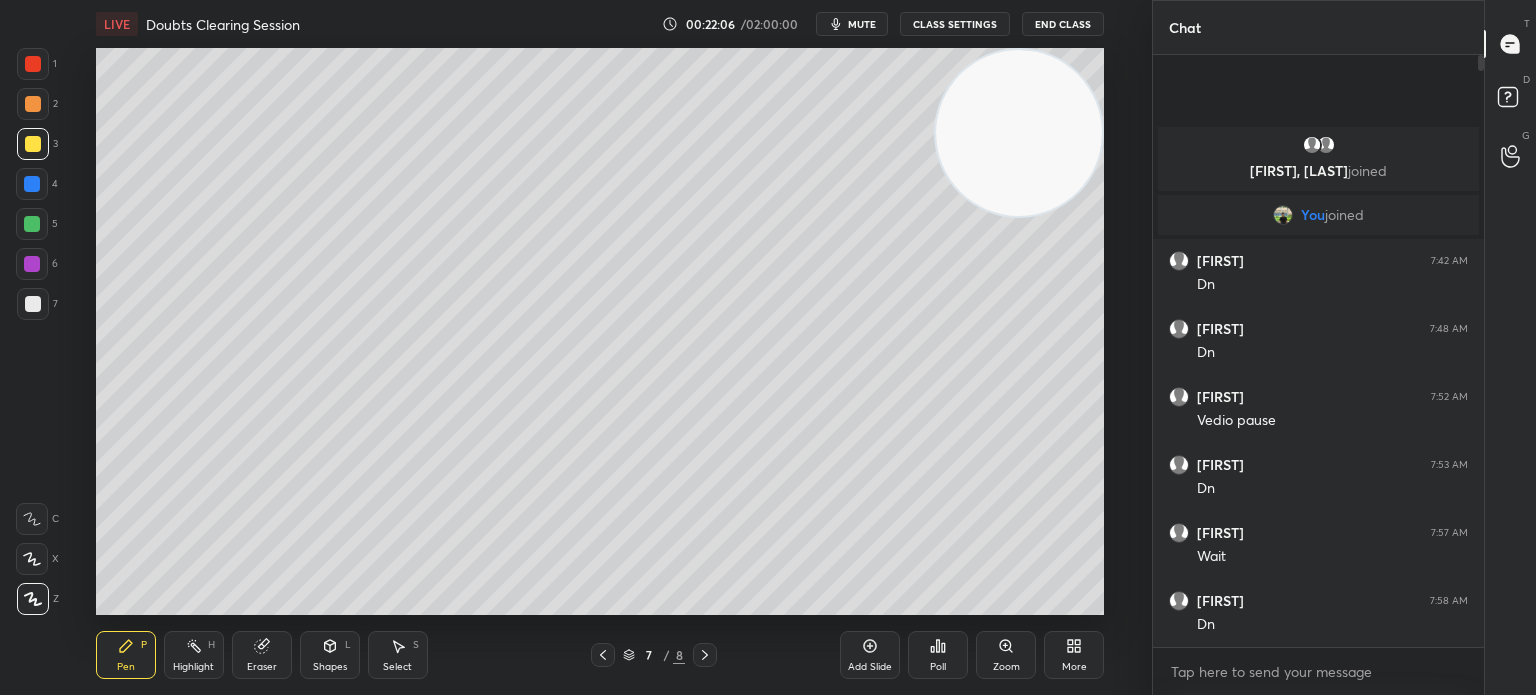 click at bounding box center [33, 144] 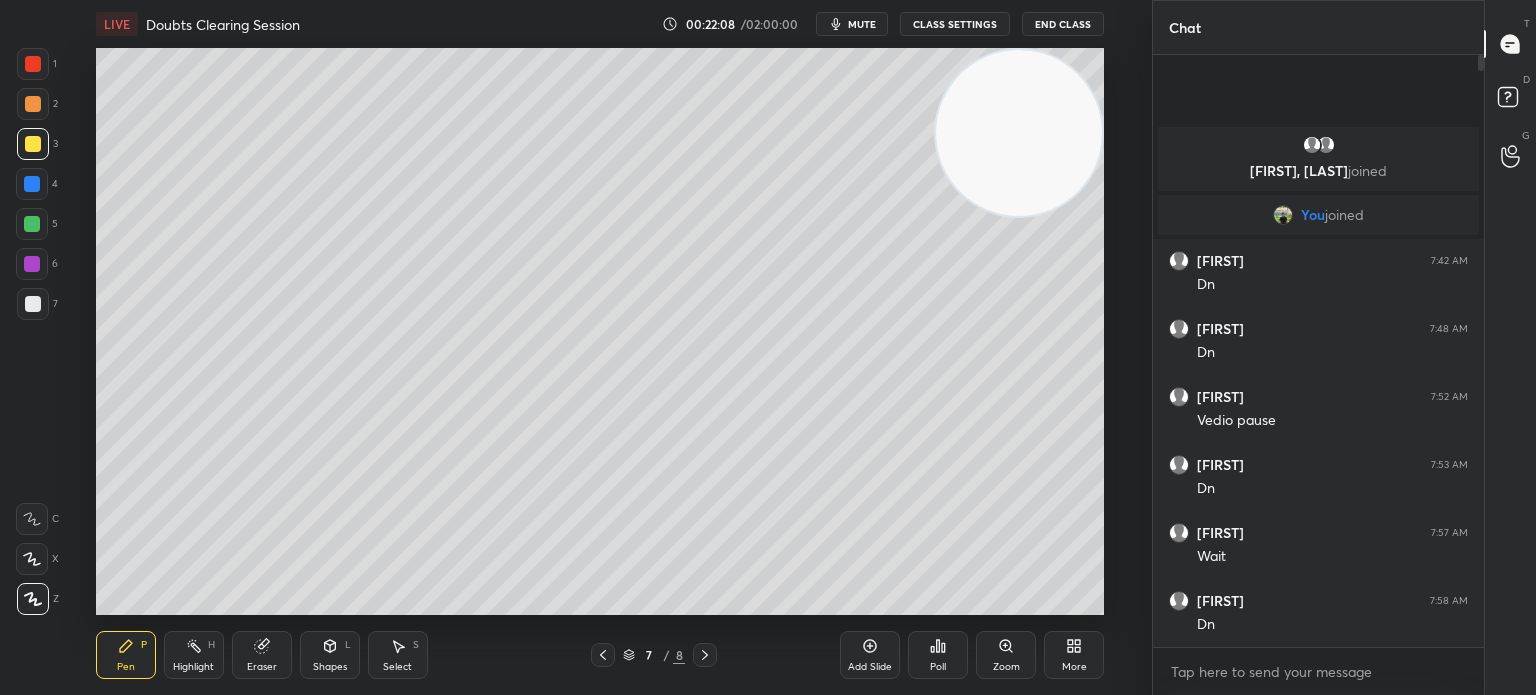 click 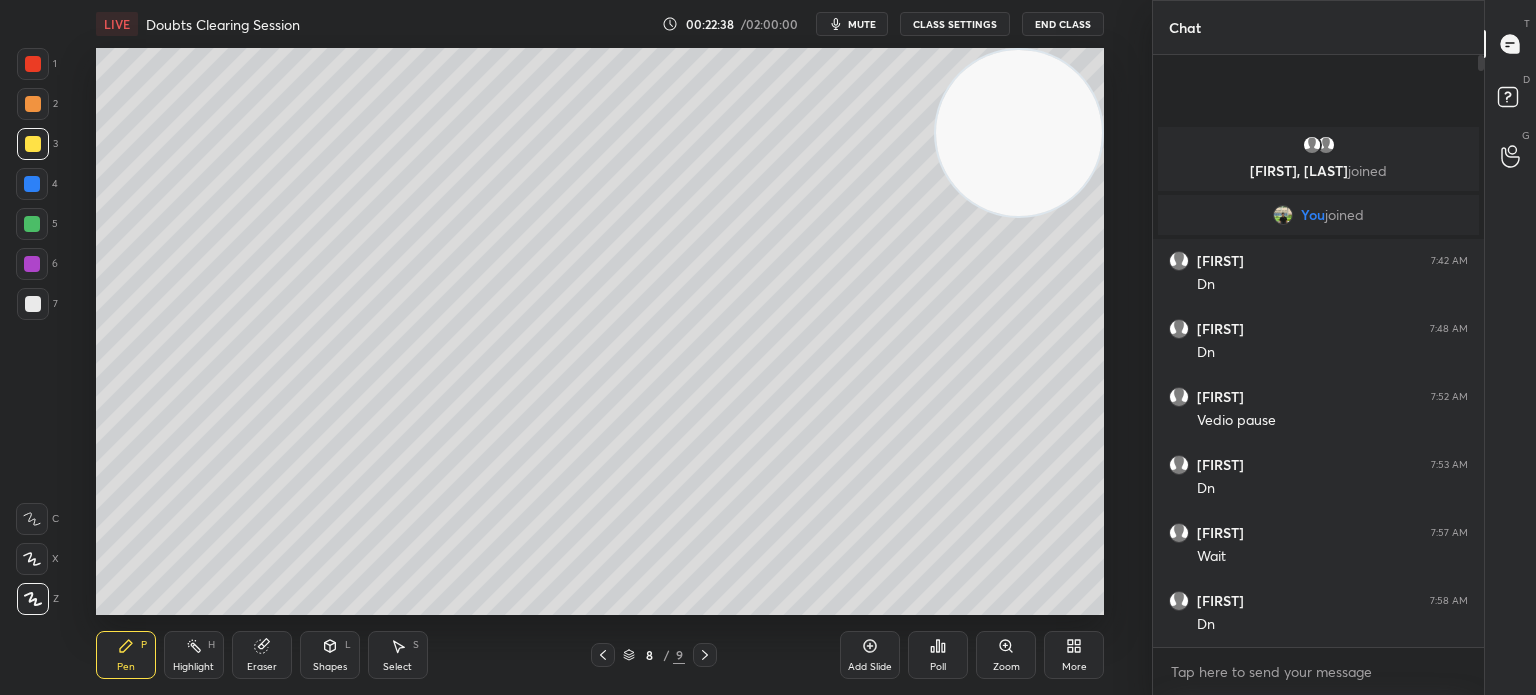 click at bounding box center [33, 304] 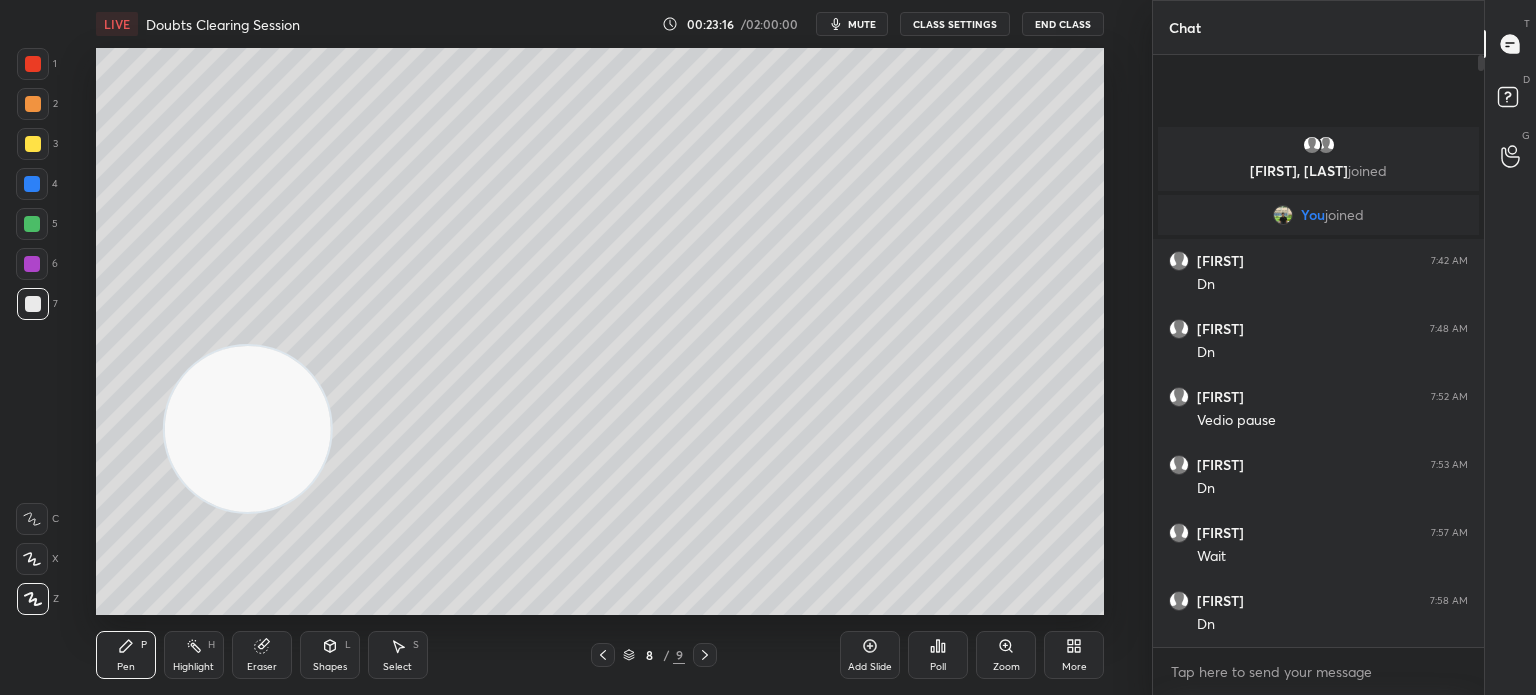 click on "Eraser" at bounding box center [262, 655] 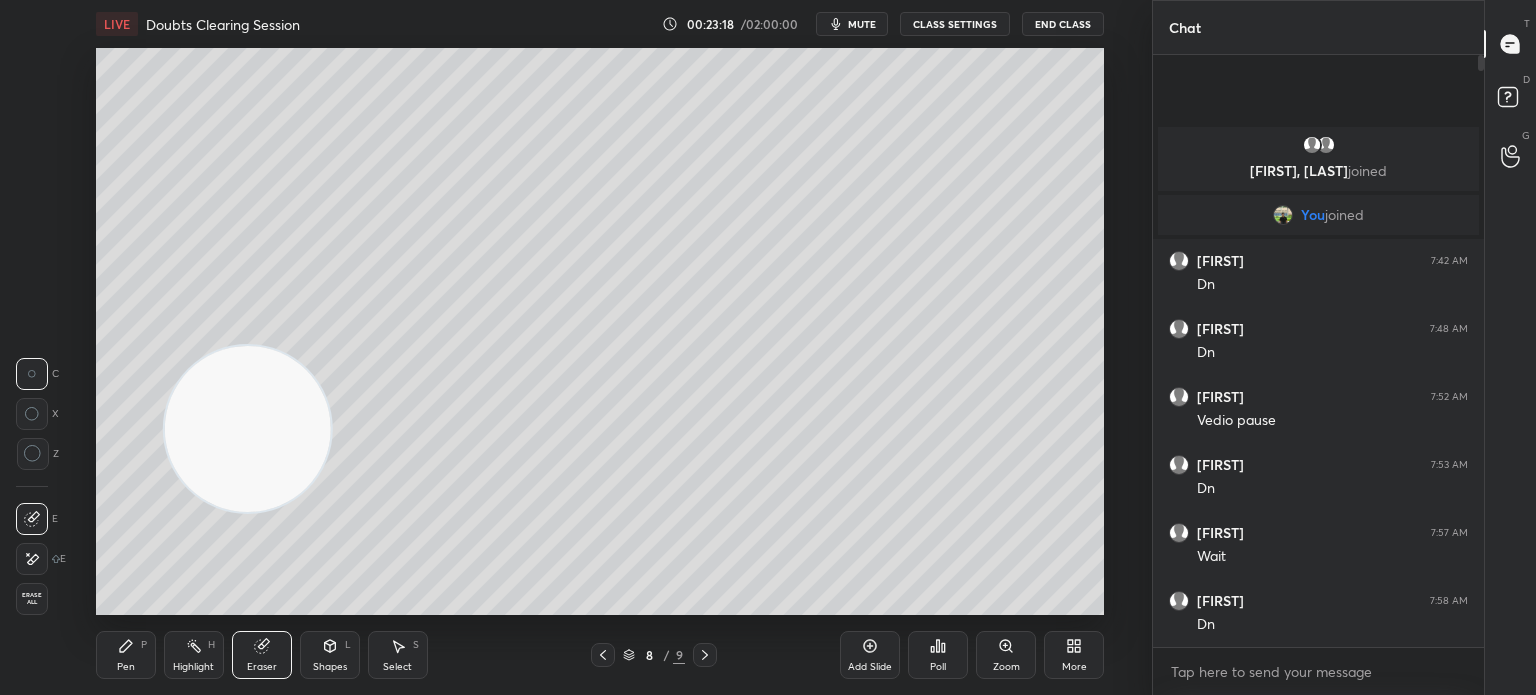 click on "Pen P" at bounding box center (126, 655) 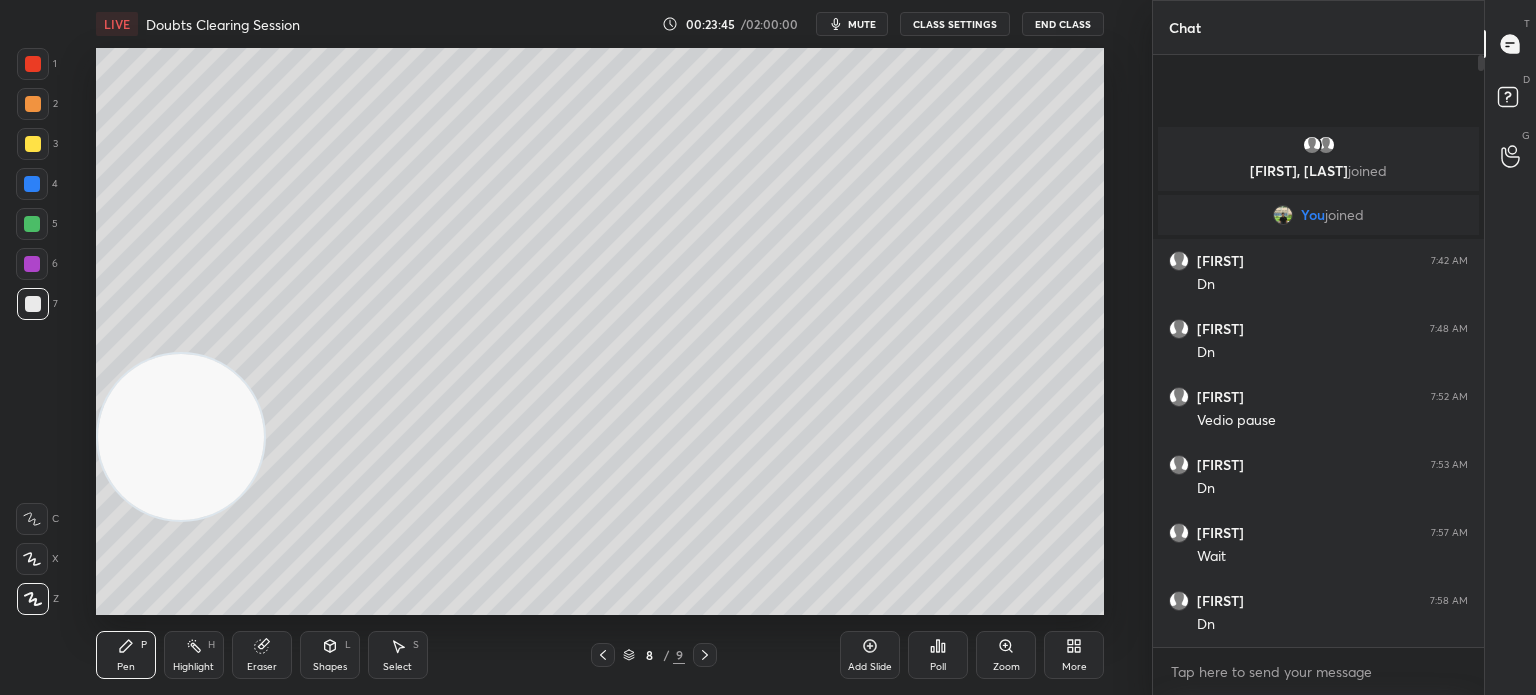 click at bounding box center [33, 104] 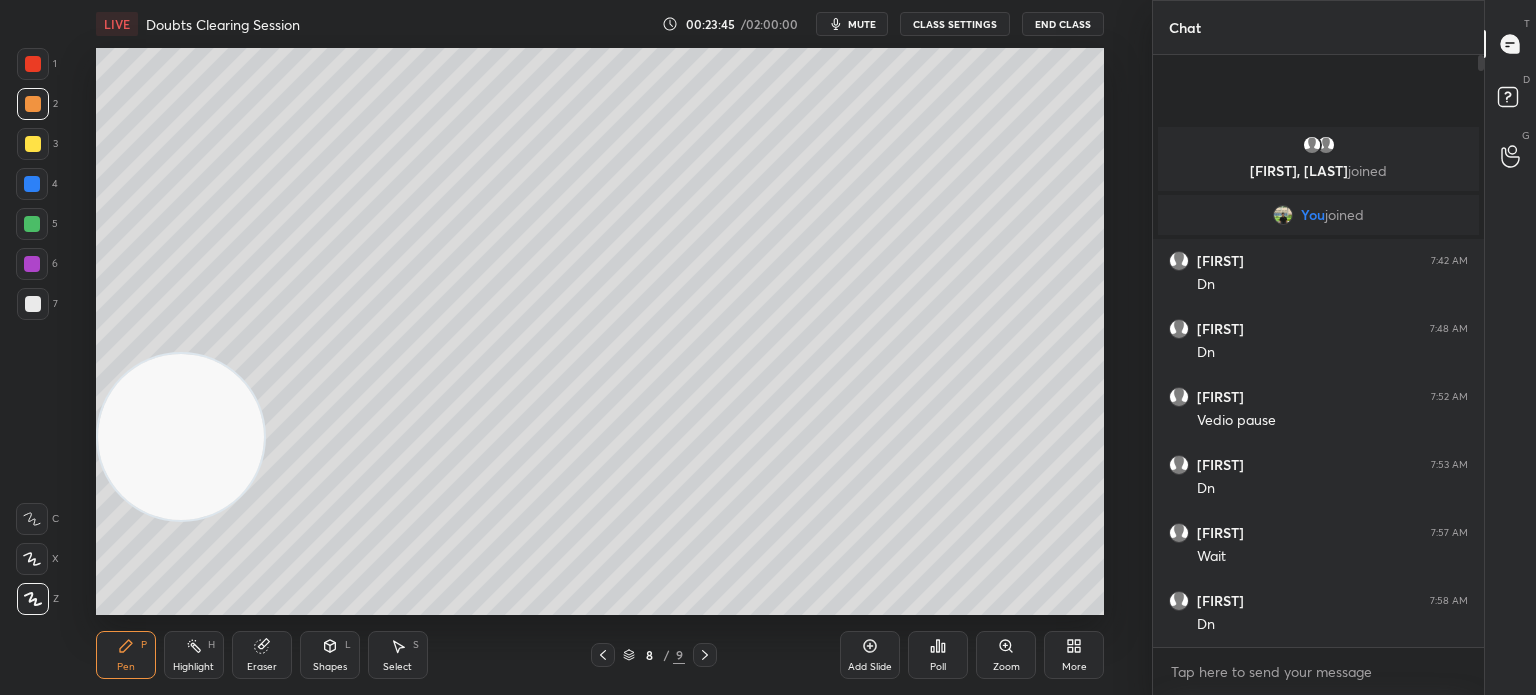 click at bounding box center (33, 64) 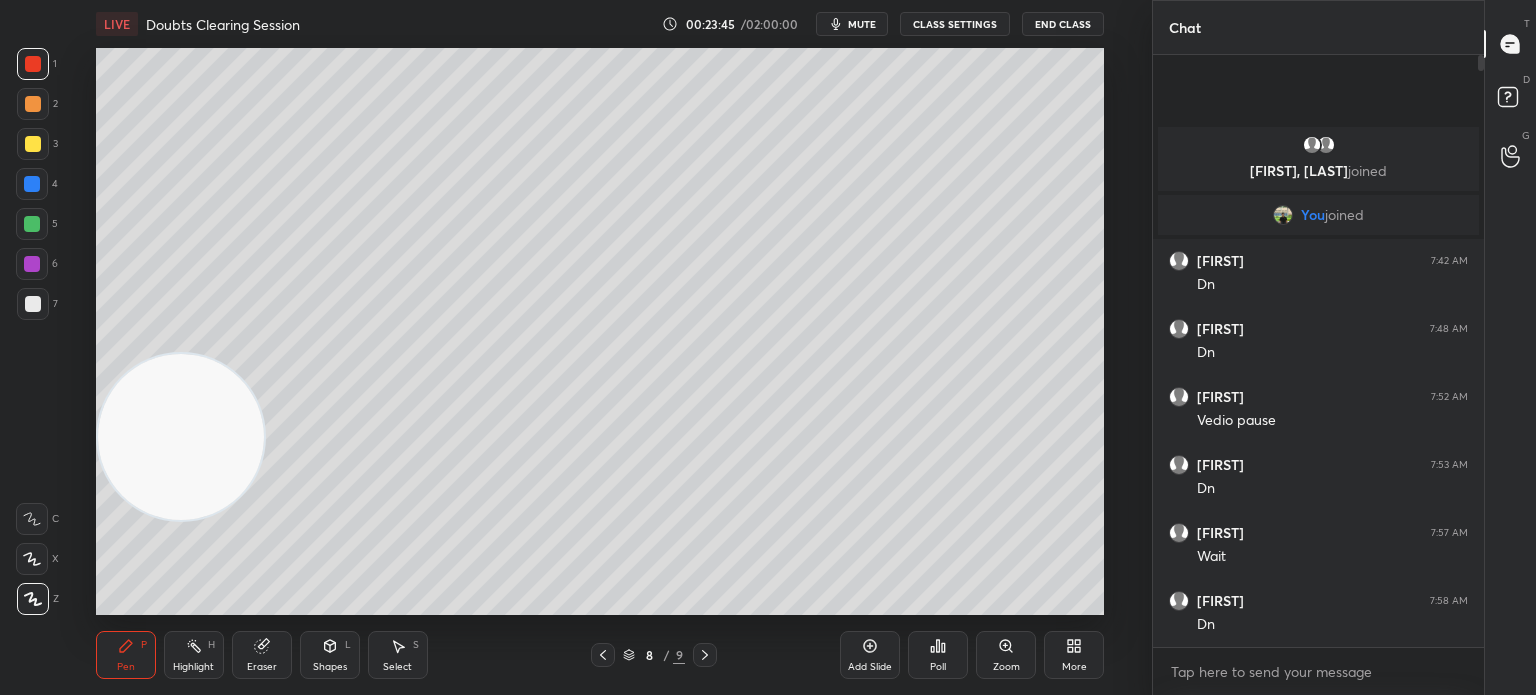 click at bounding box center (33, 64) 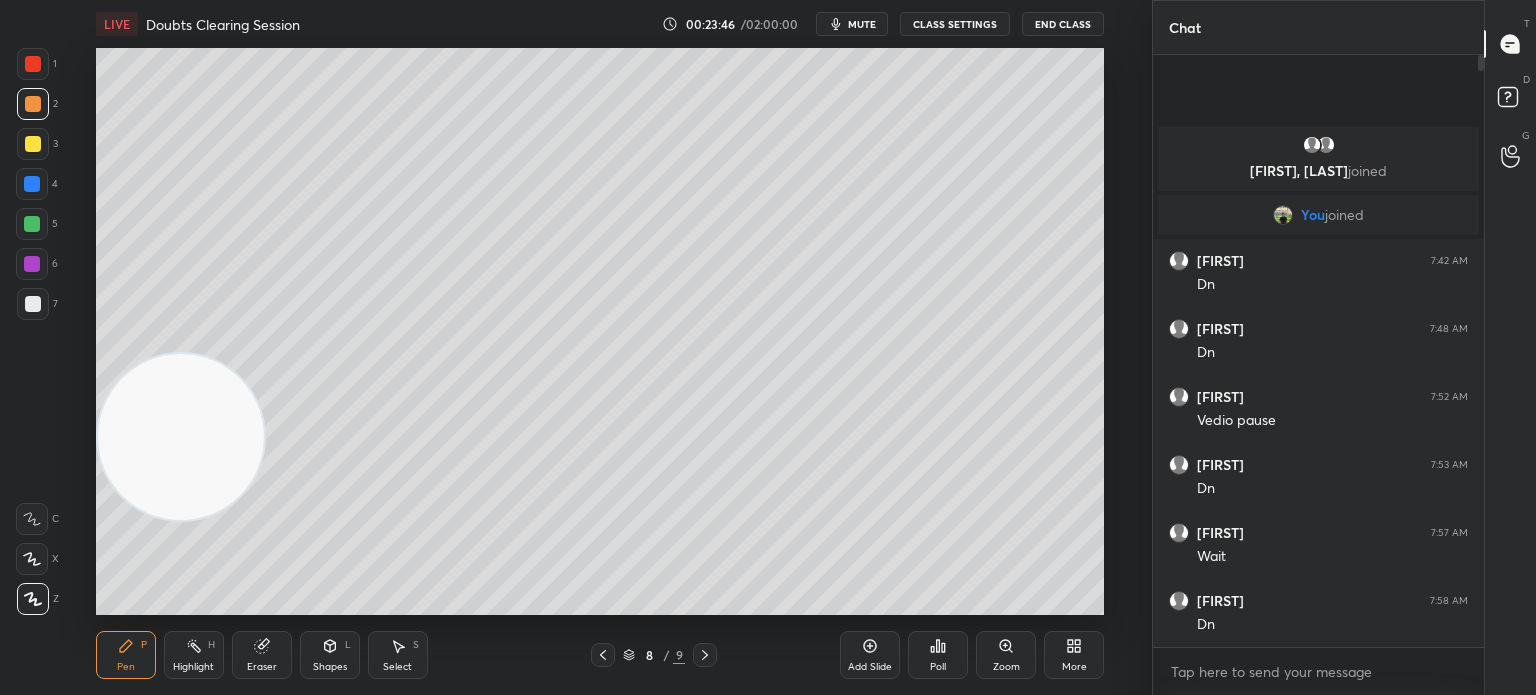click at bounding box center (33, 104) 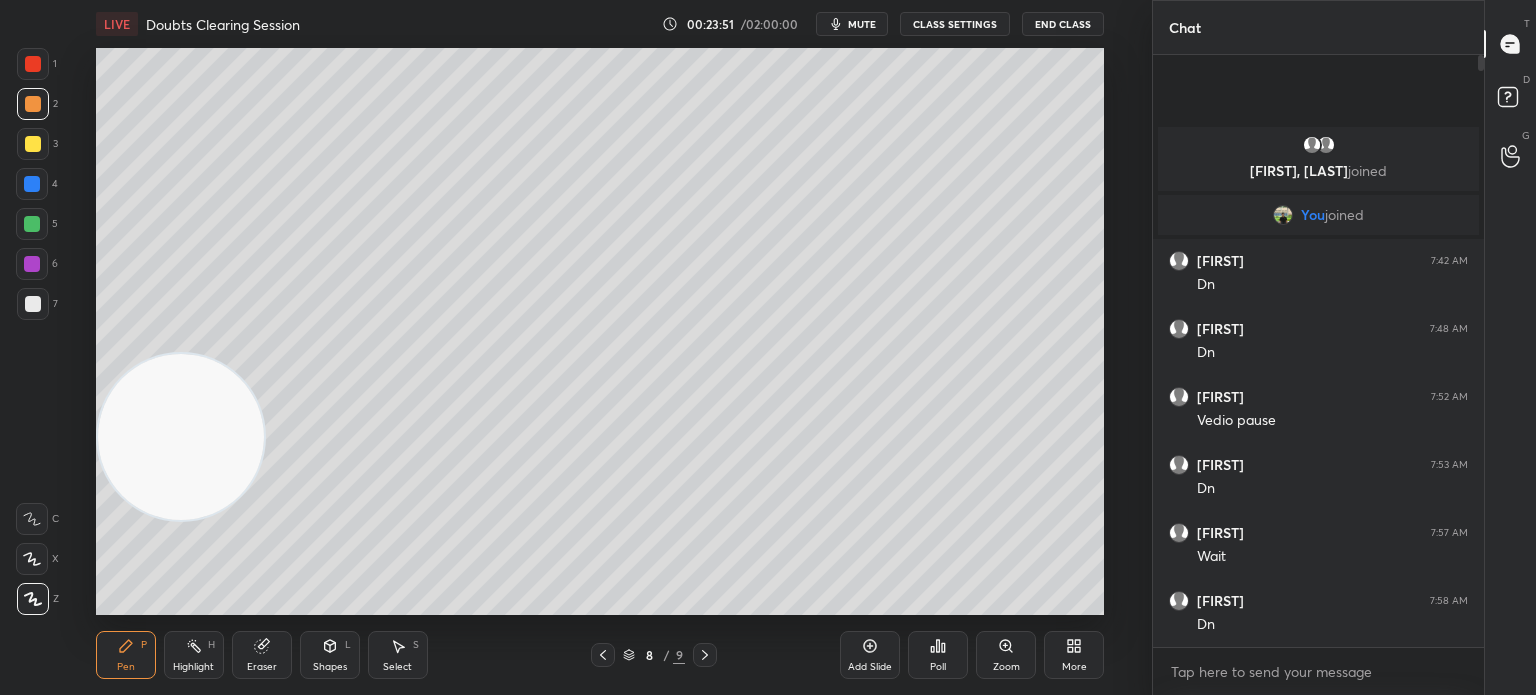 click at bounding box center [33, 64] 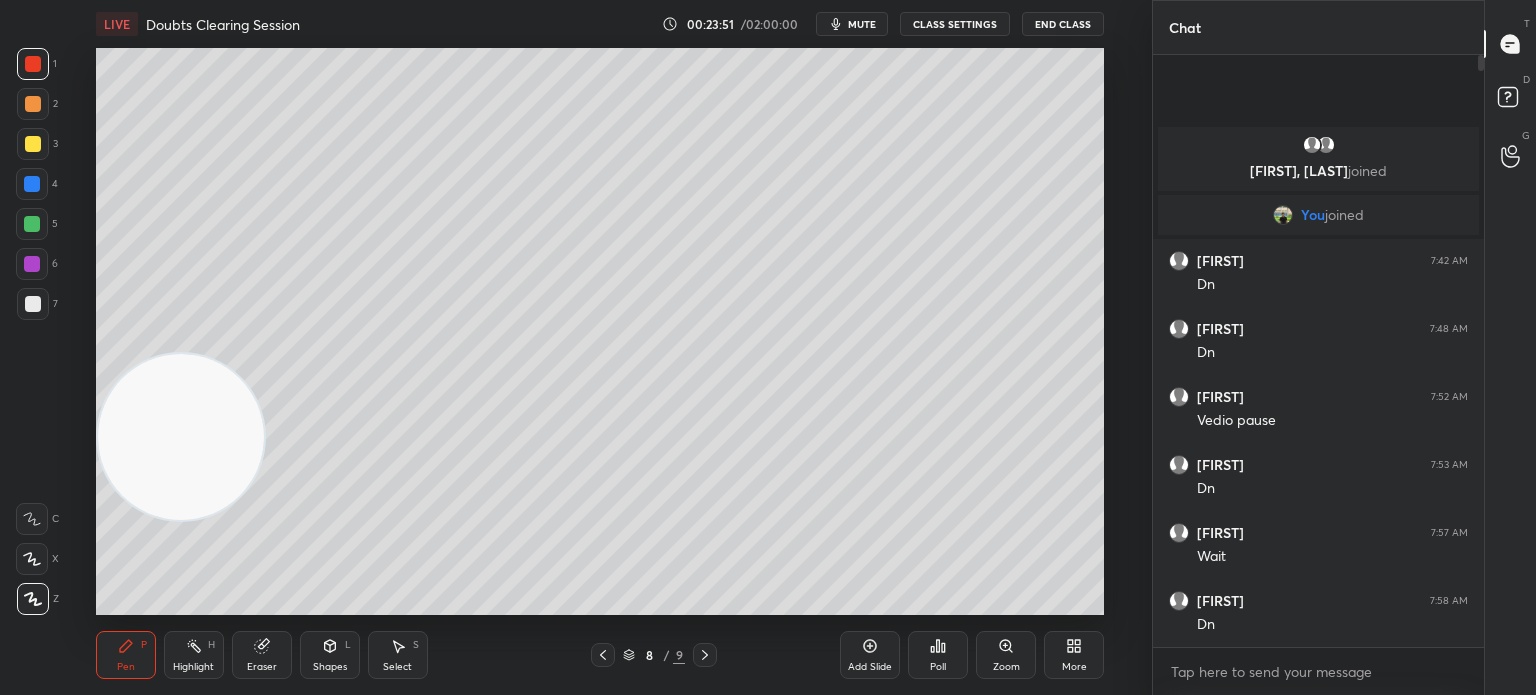 click at bounding box center (33, 64) 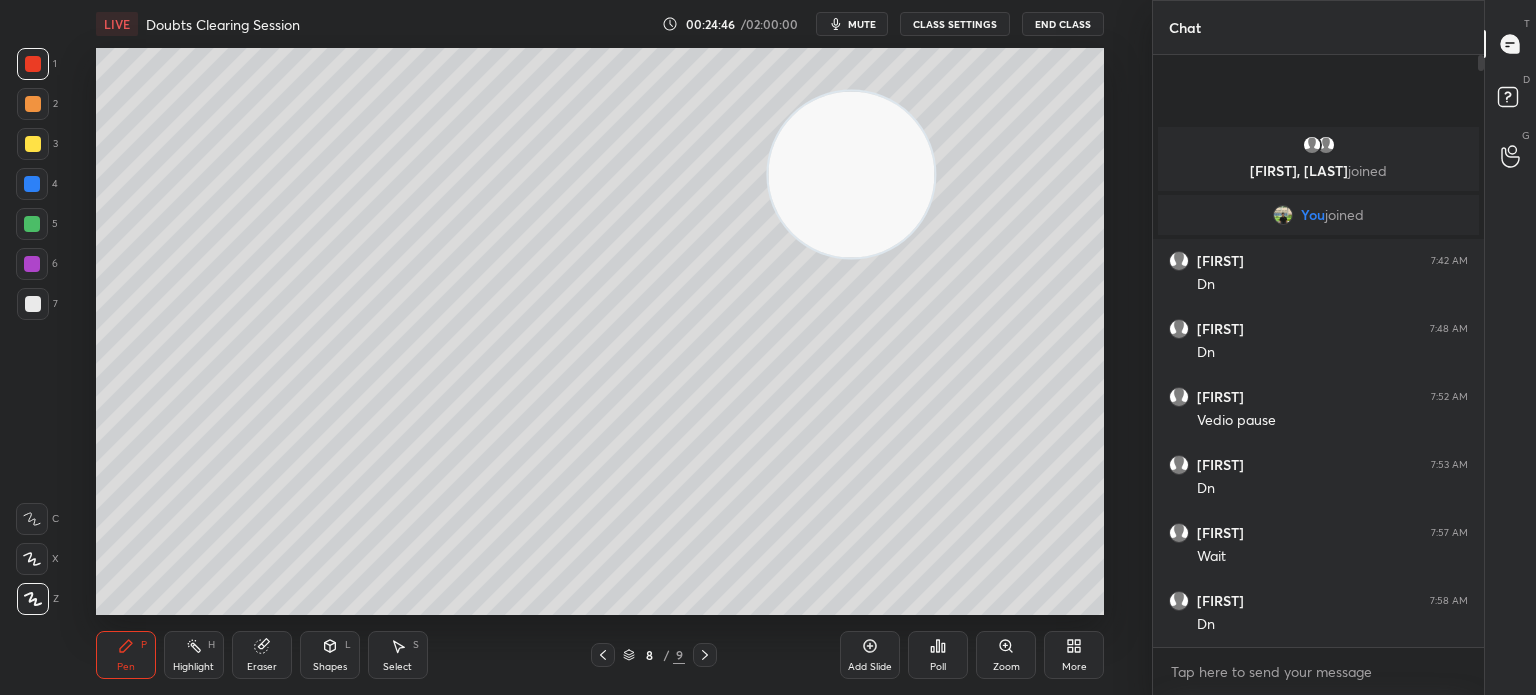 click at bounding box center (33, 104) 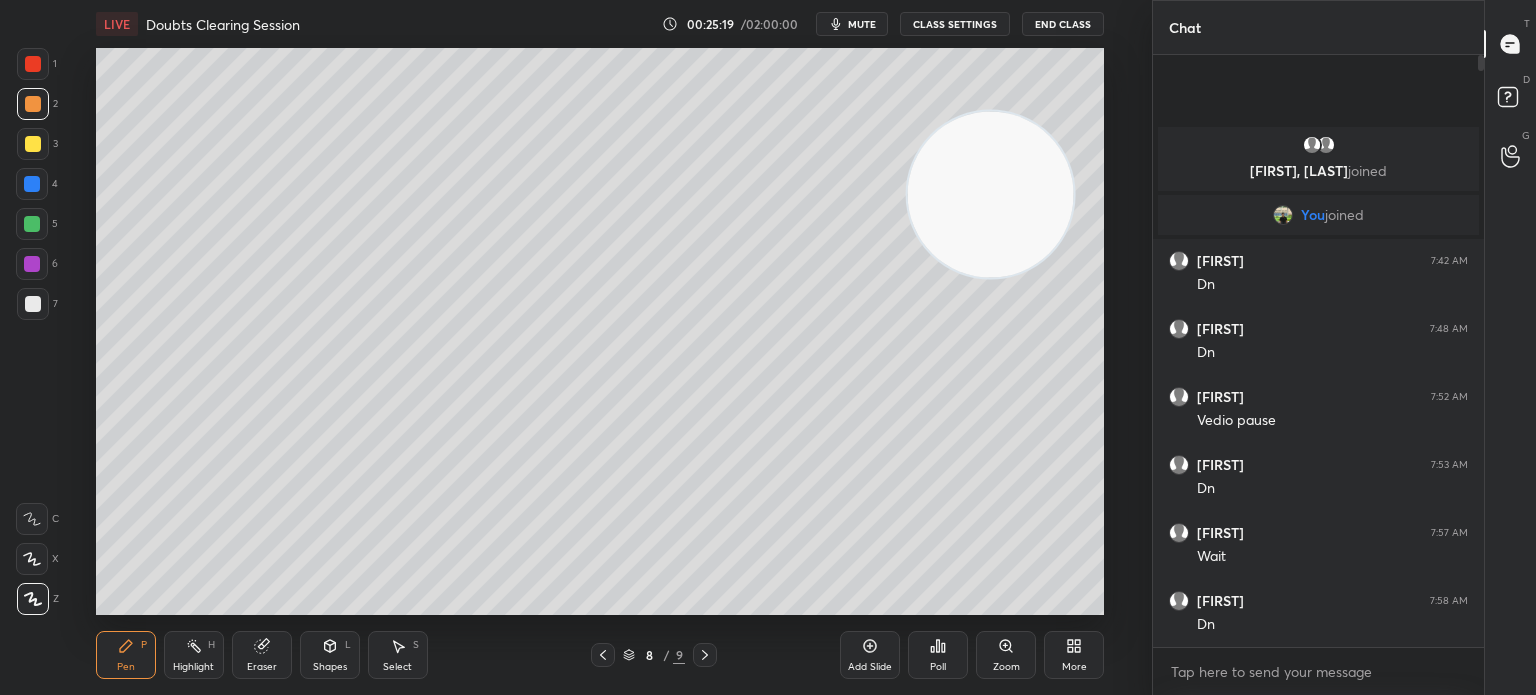 click at bounding box center [33, 304] 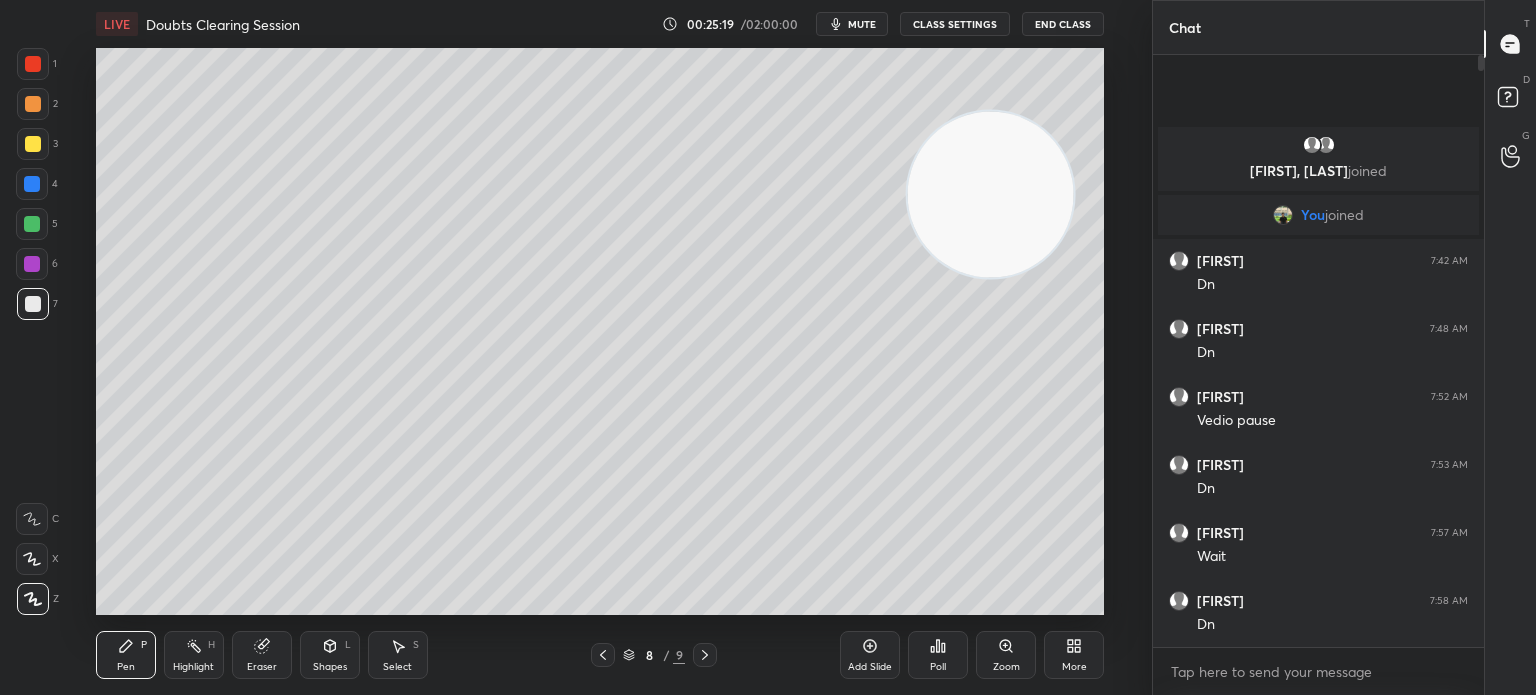 click at bounding box center [33, 304] 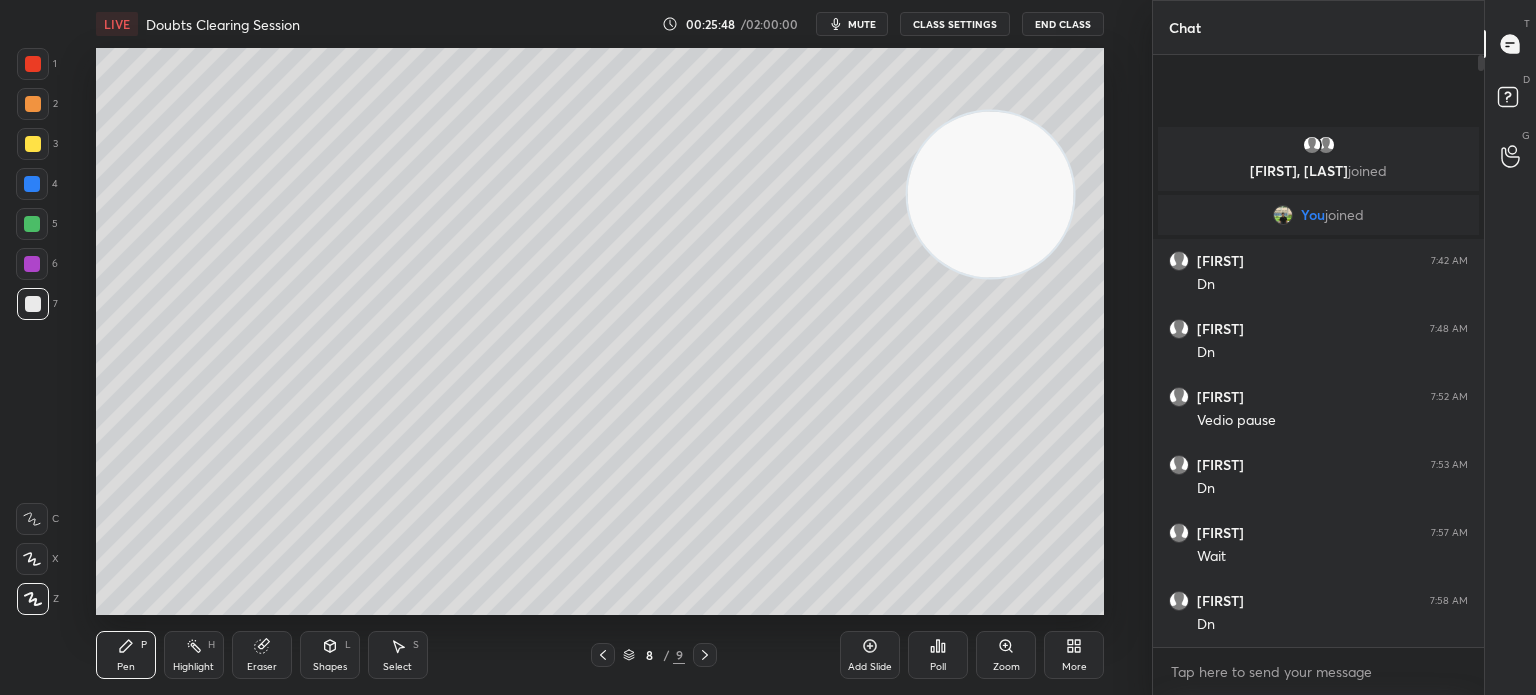 click on "Eraser" at bounding box center [262, 655] 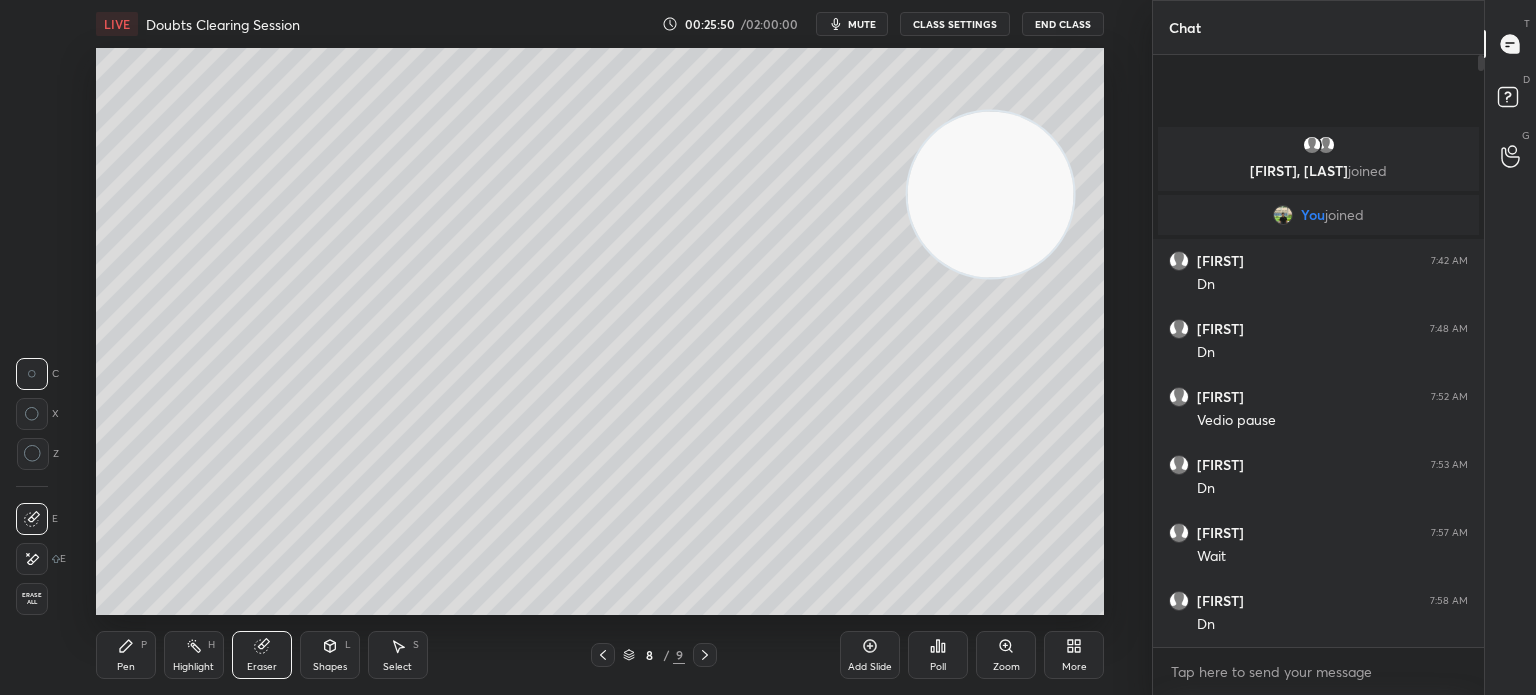 click on "Pen P" at bounding box center (126, 655) 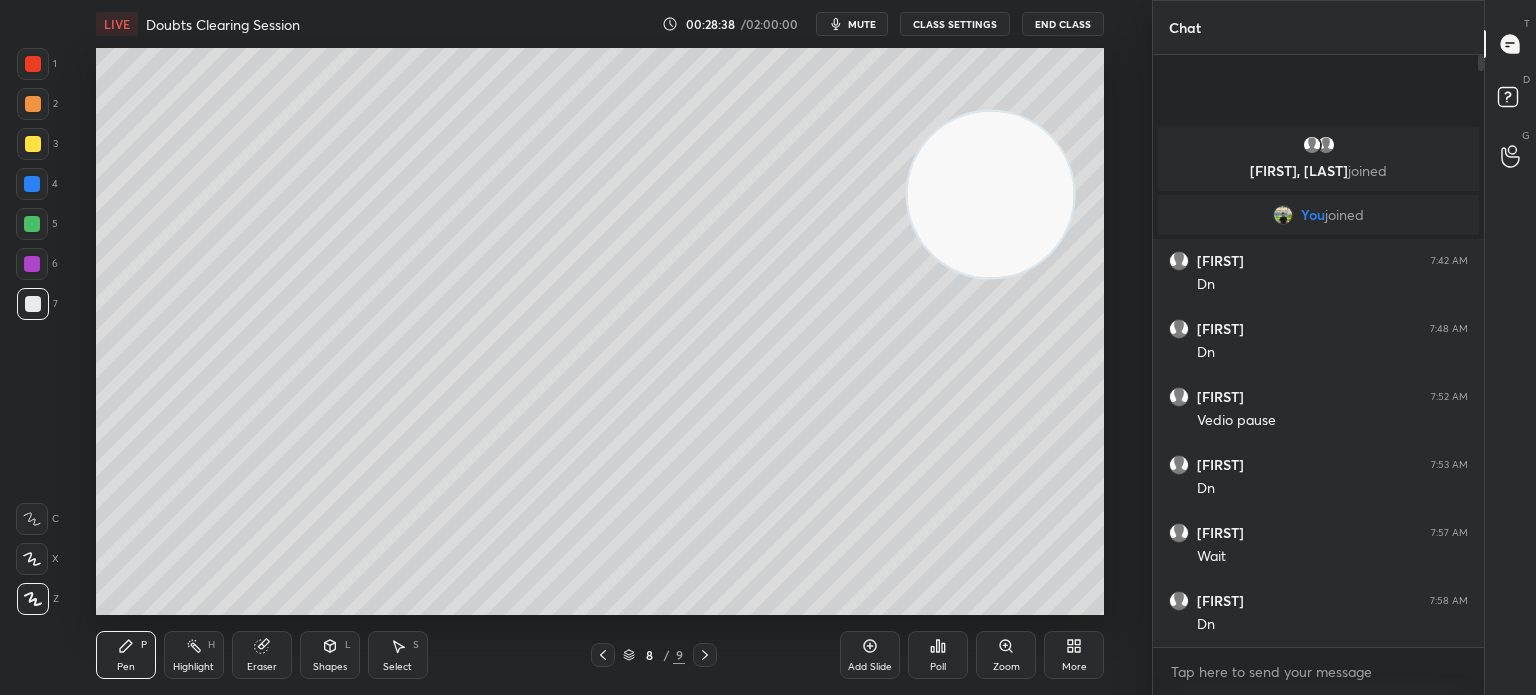 click at bounding box center [33, 104] 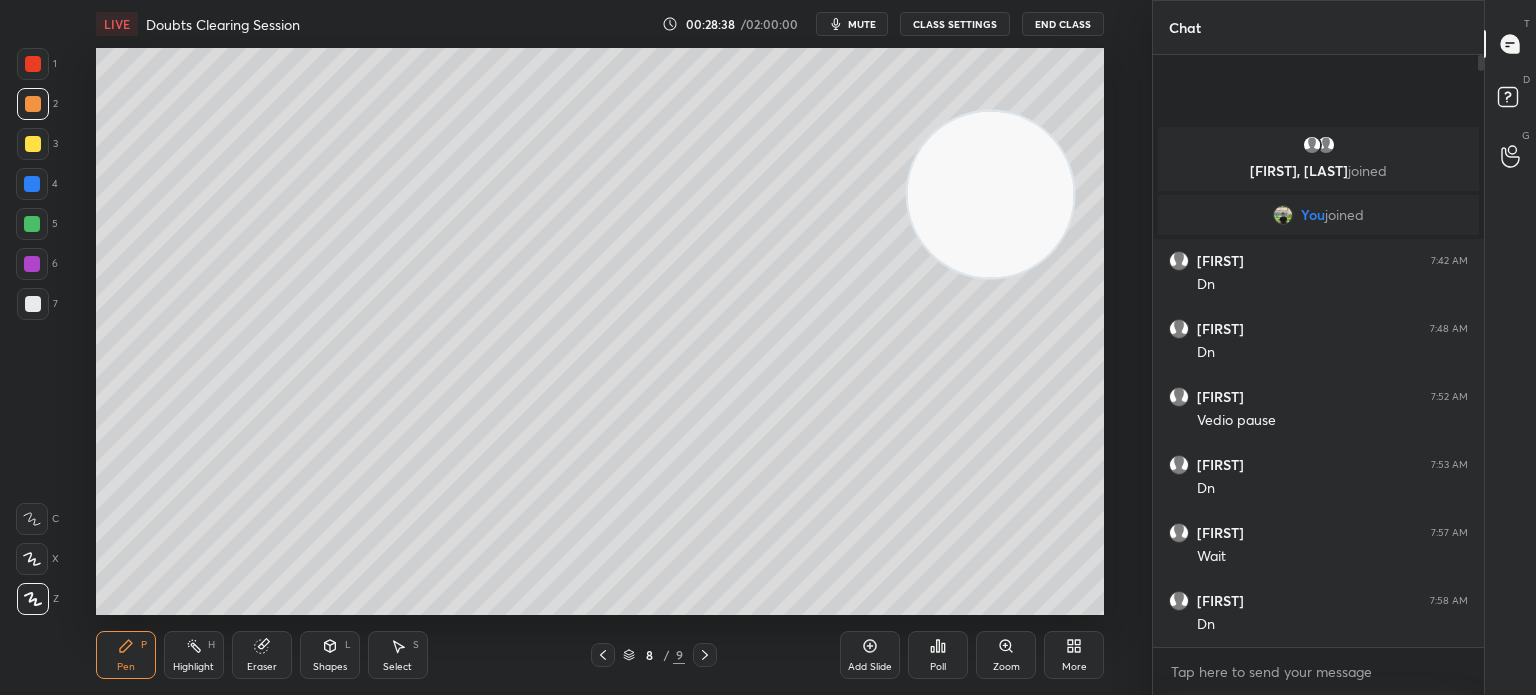 click at bounding box center [33, 104] 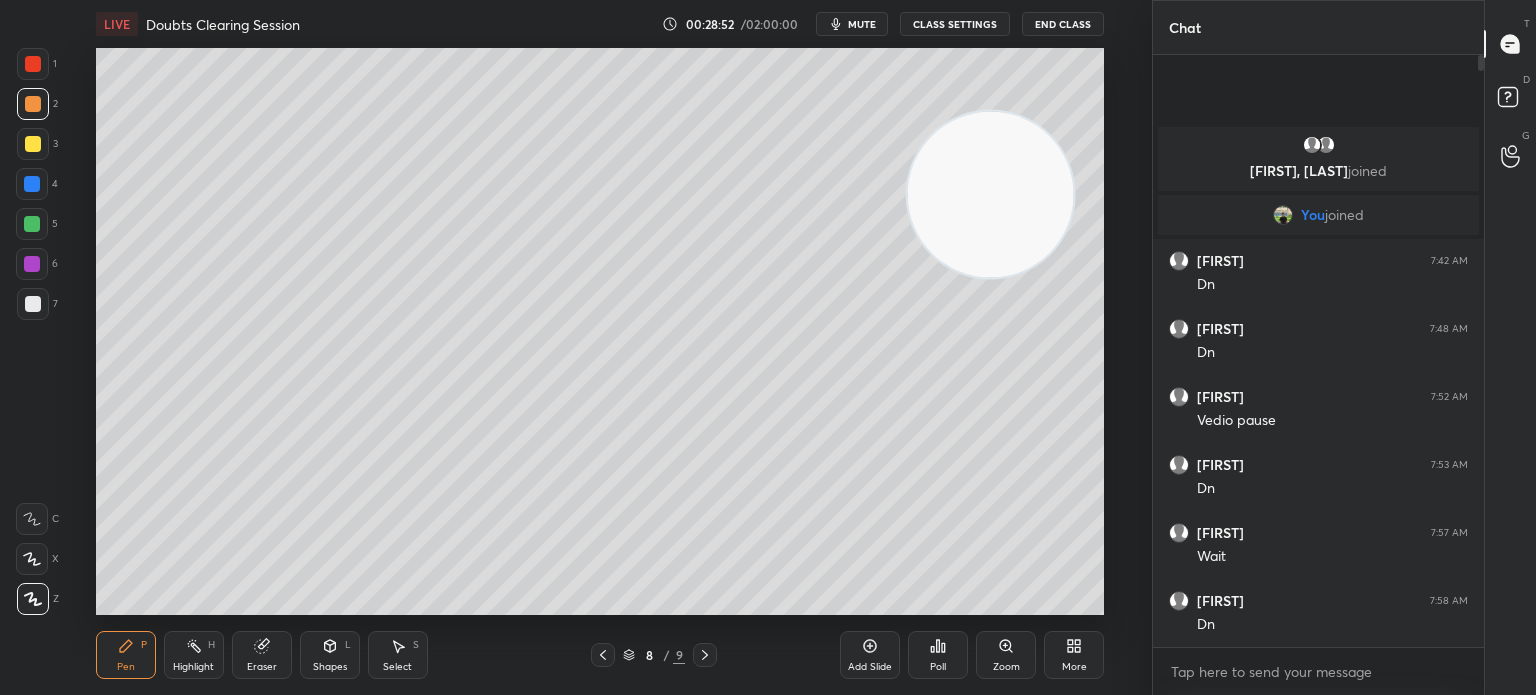 click on "Add Slide" at bounding box center [870, 655] 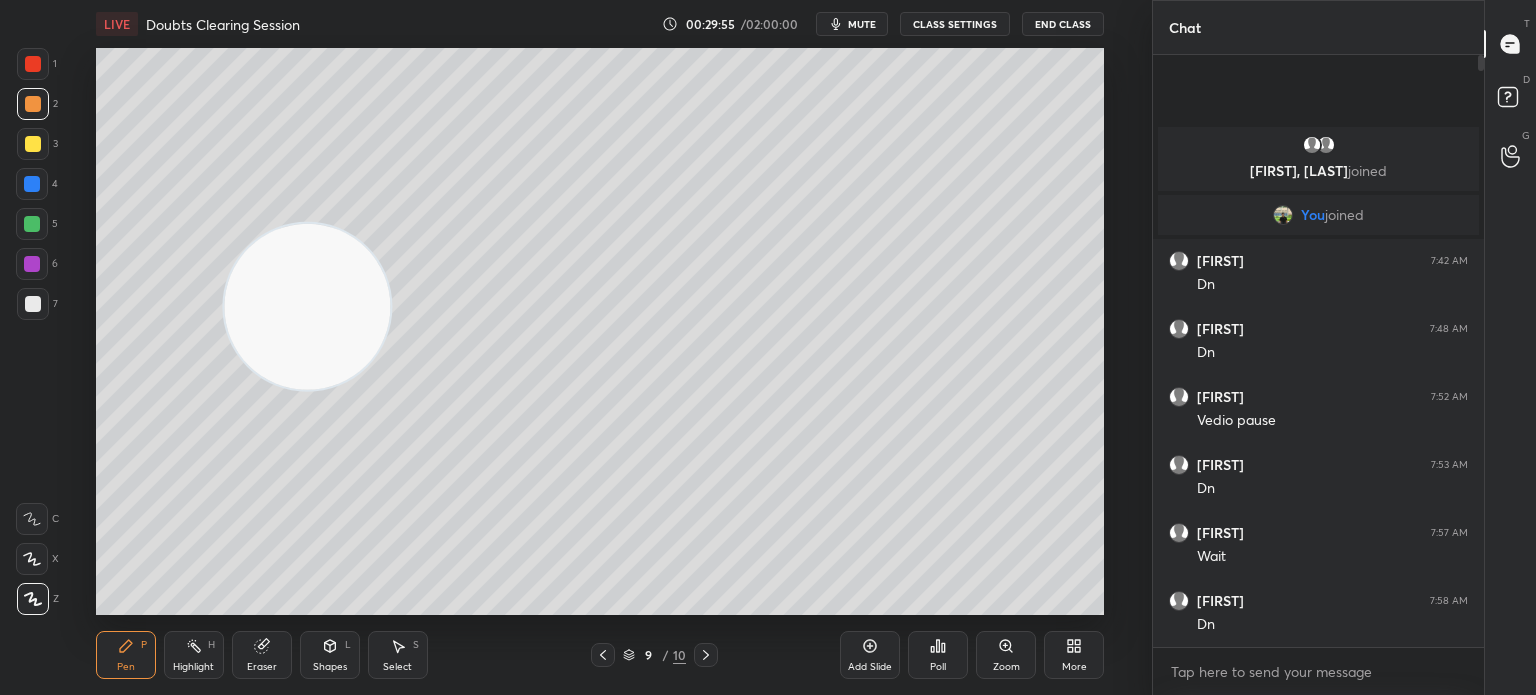 click at bounding box center (33, 304) 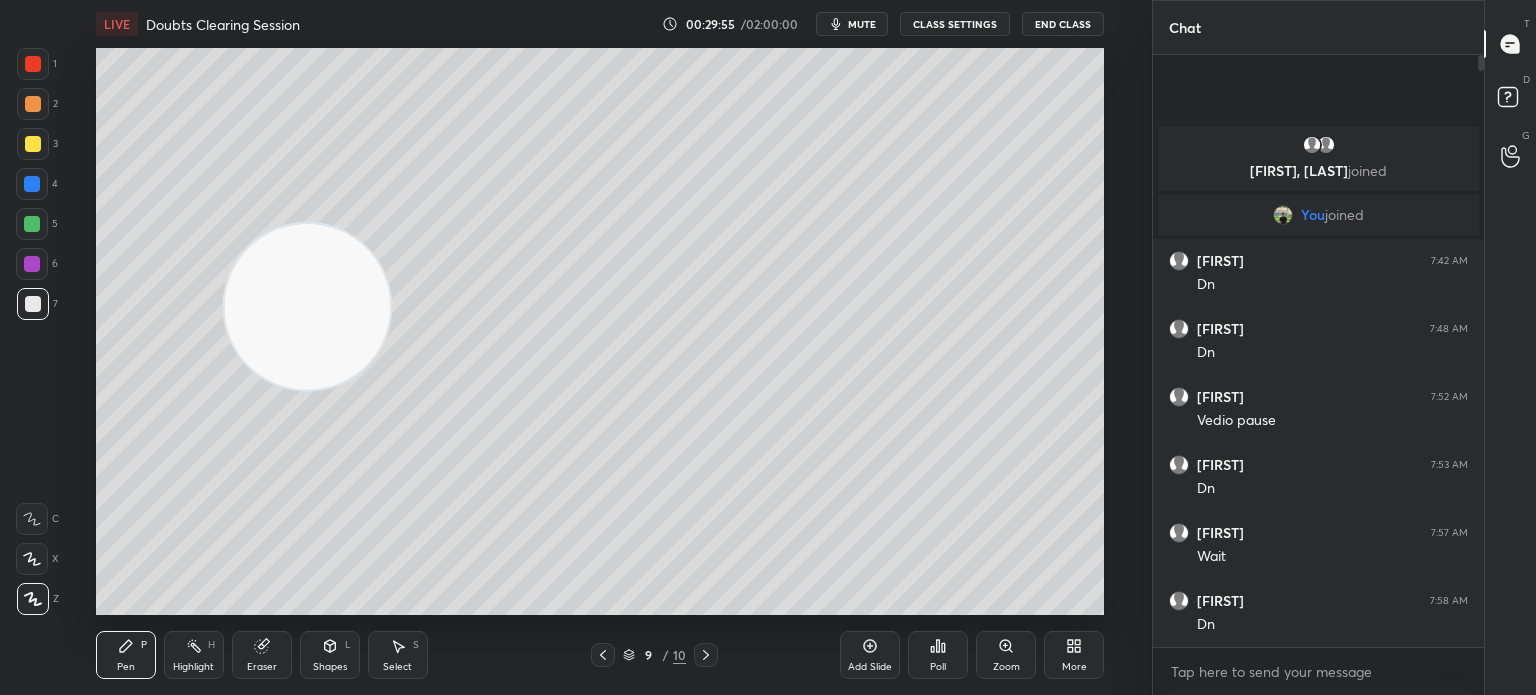 click at bounding box center (33, 304) 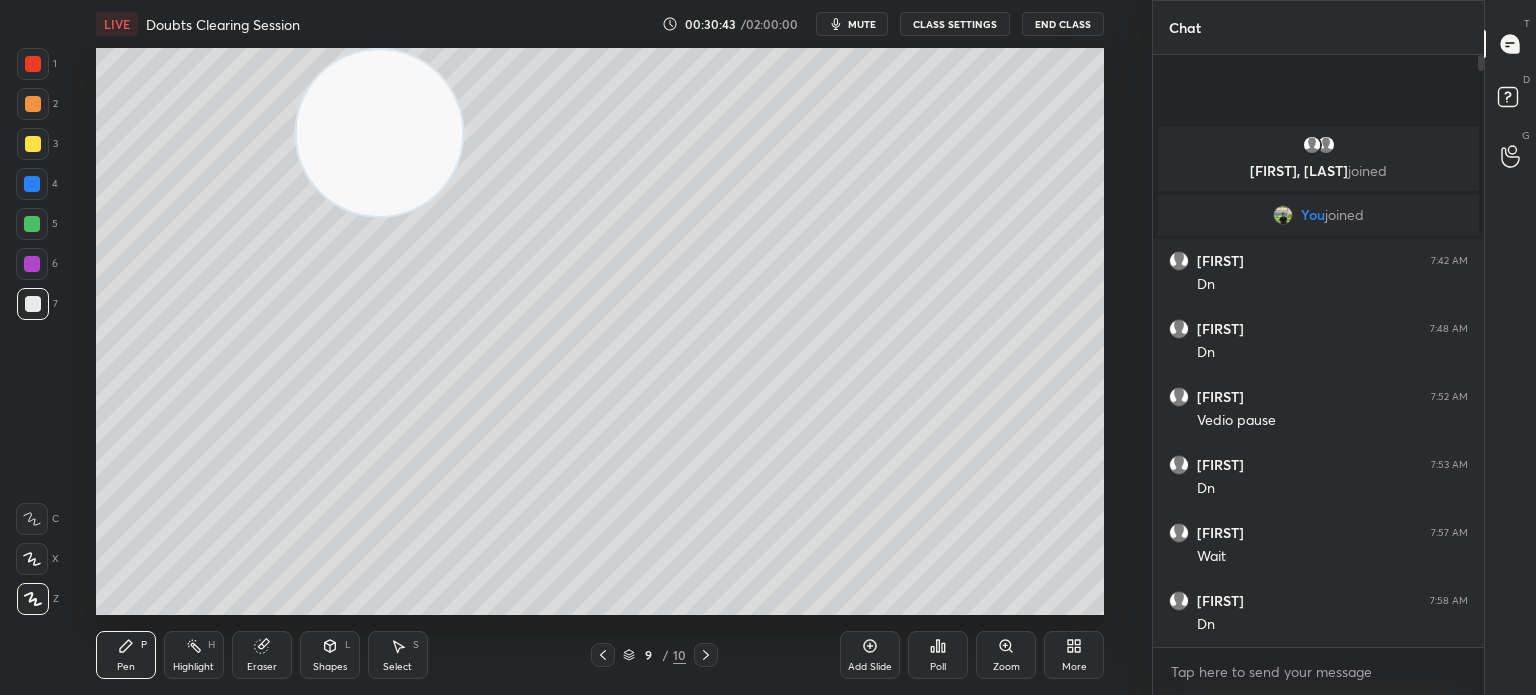 click on "Eraser" at bounding box center [262, 655] 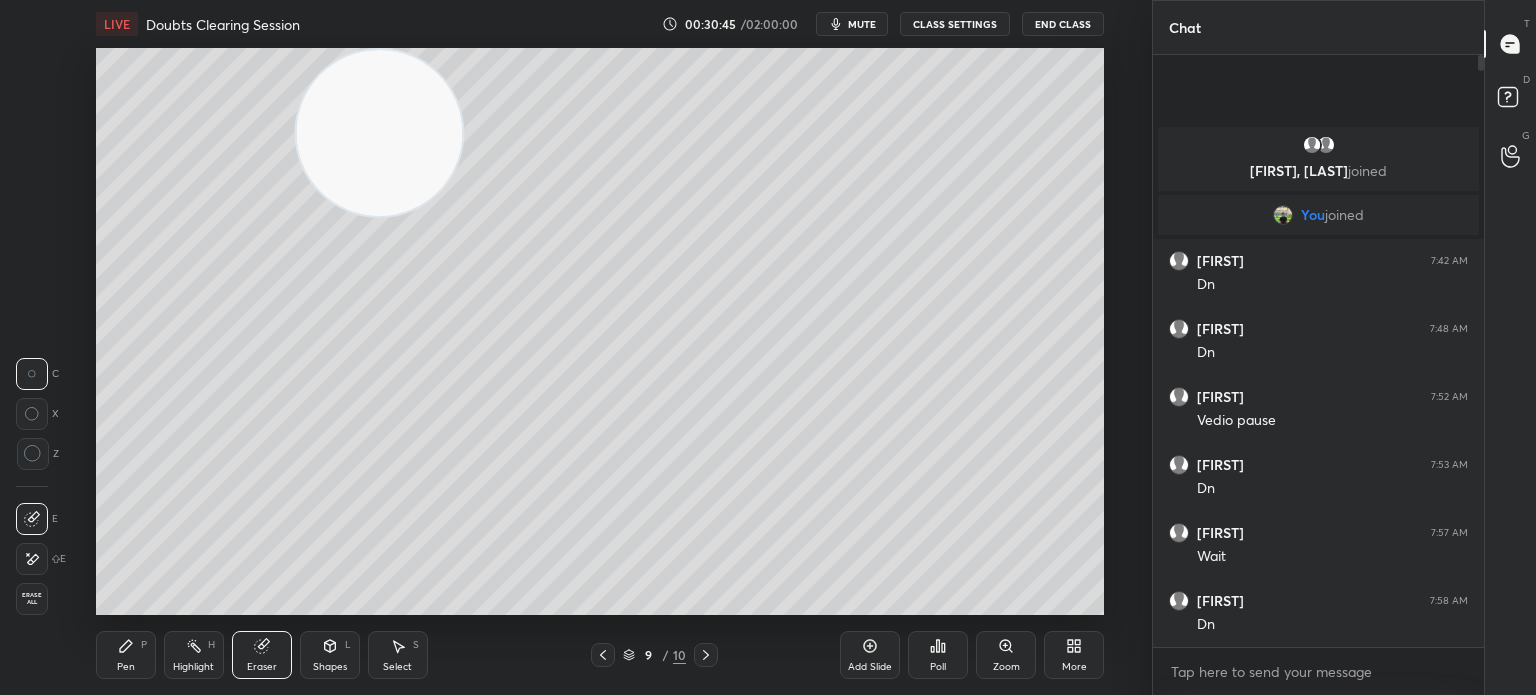 click 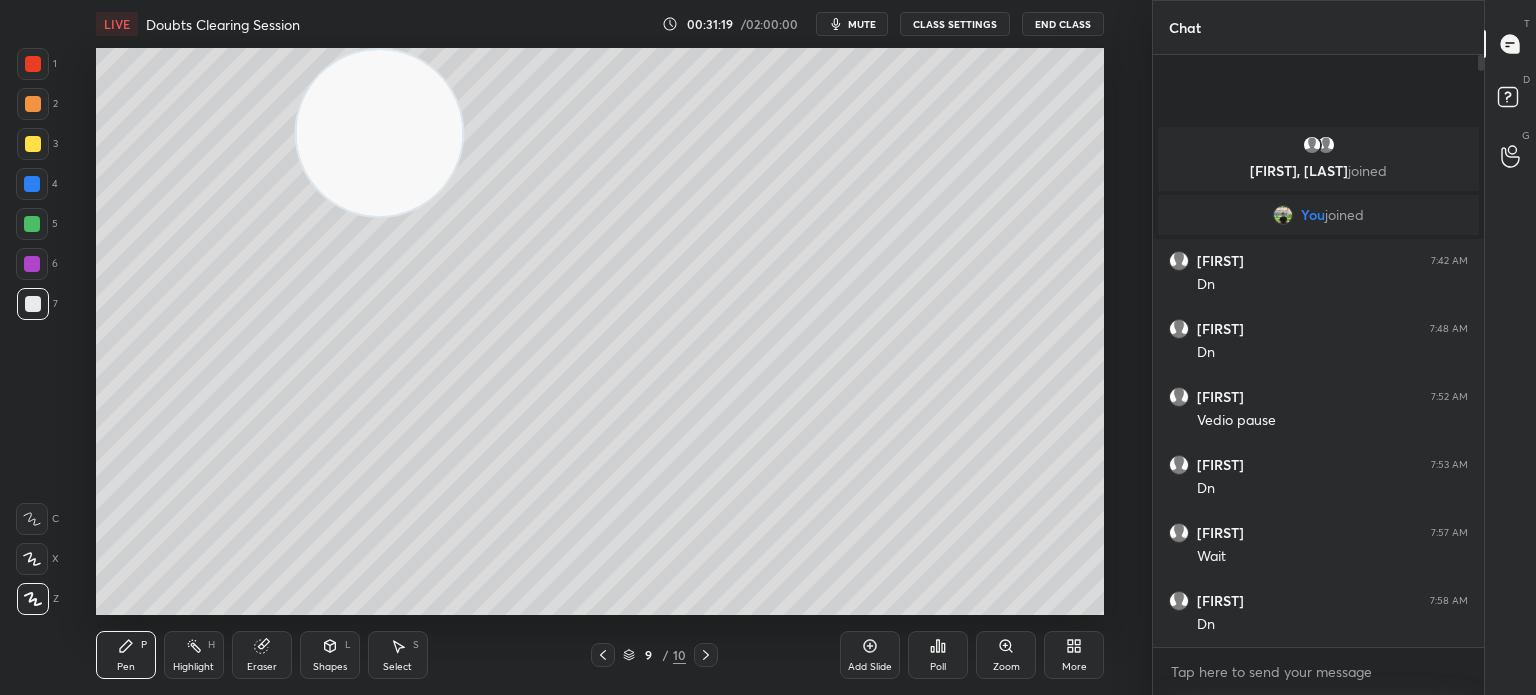 click at bounding box center (32, 224) 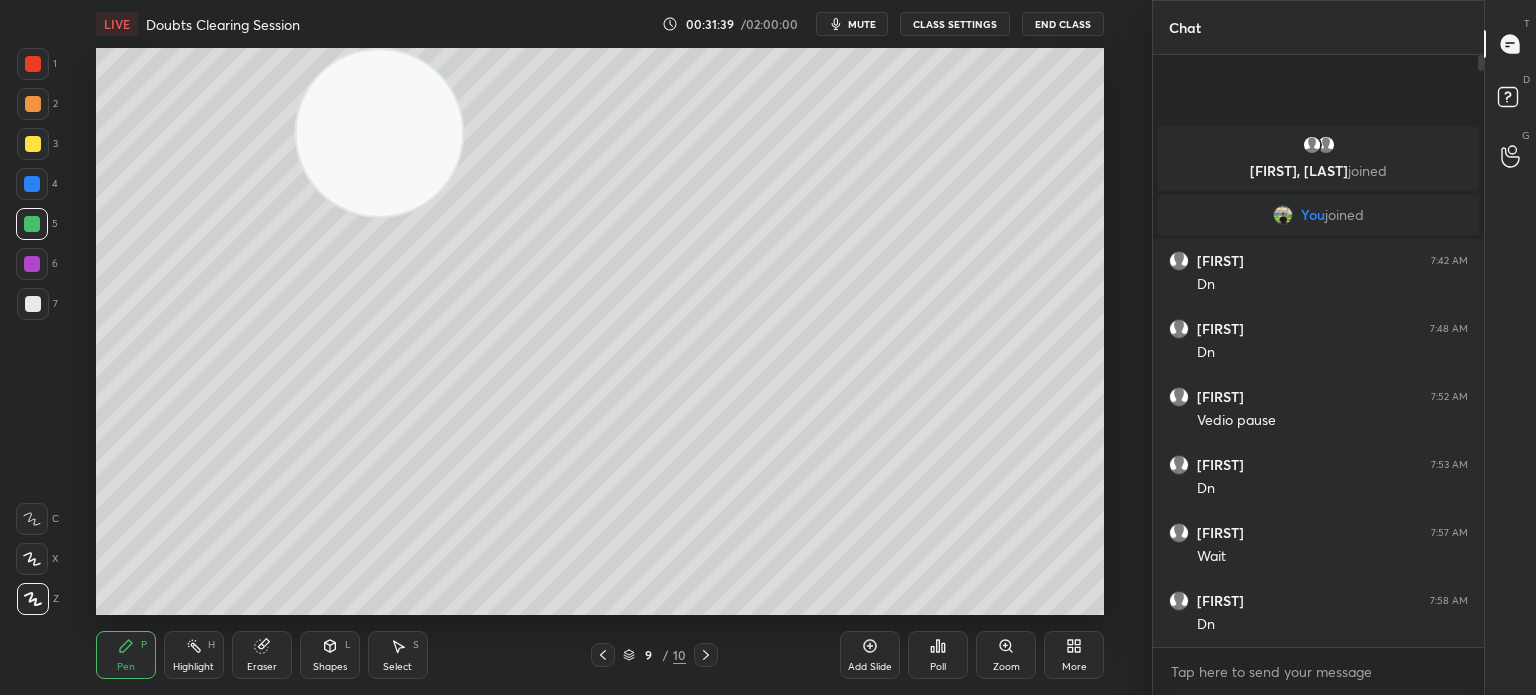 click on "Highlight" at bounding box center (193, 667) 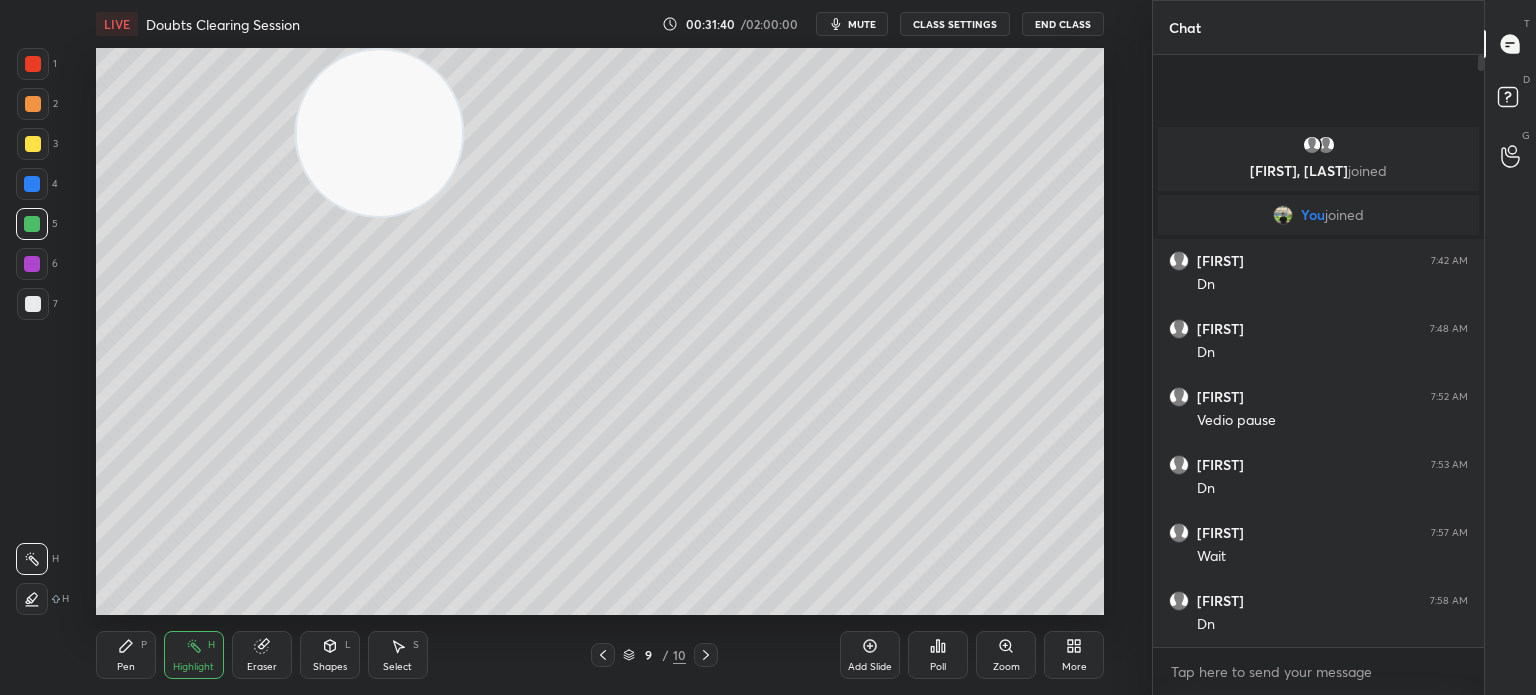 click on "Highlight H" at bounding box center (194, 655) 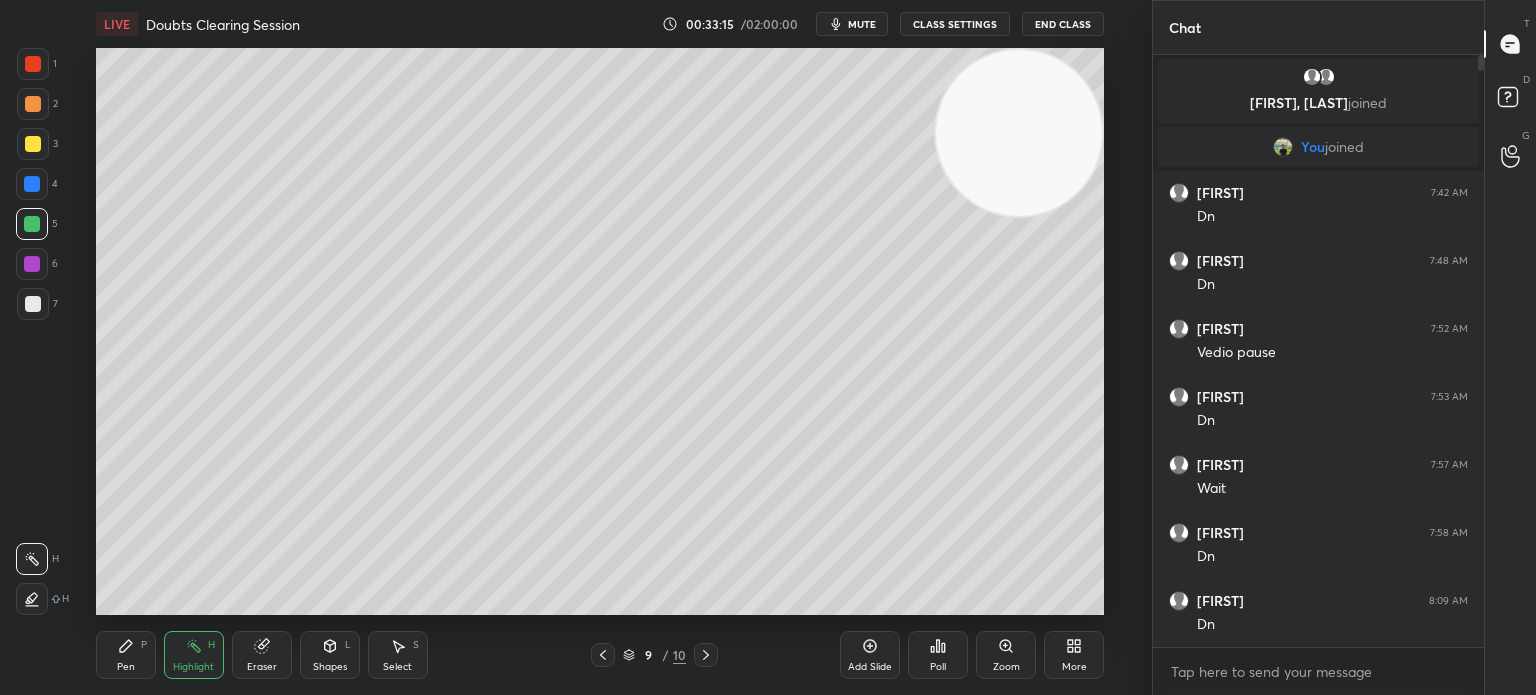 click 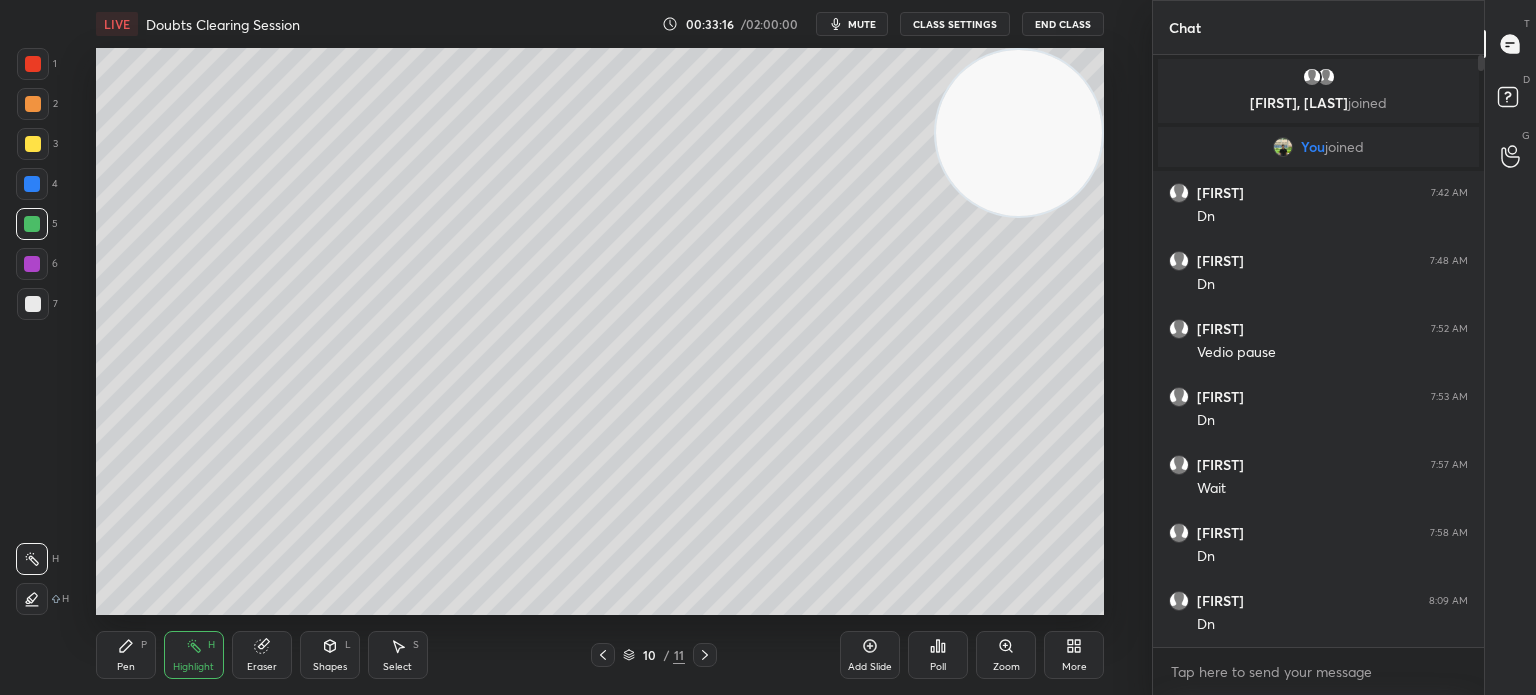 click at bounding box center (33, 304) 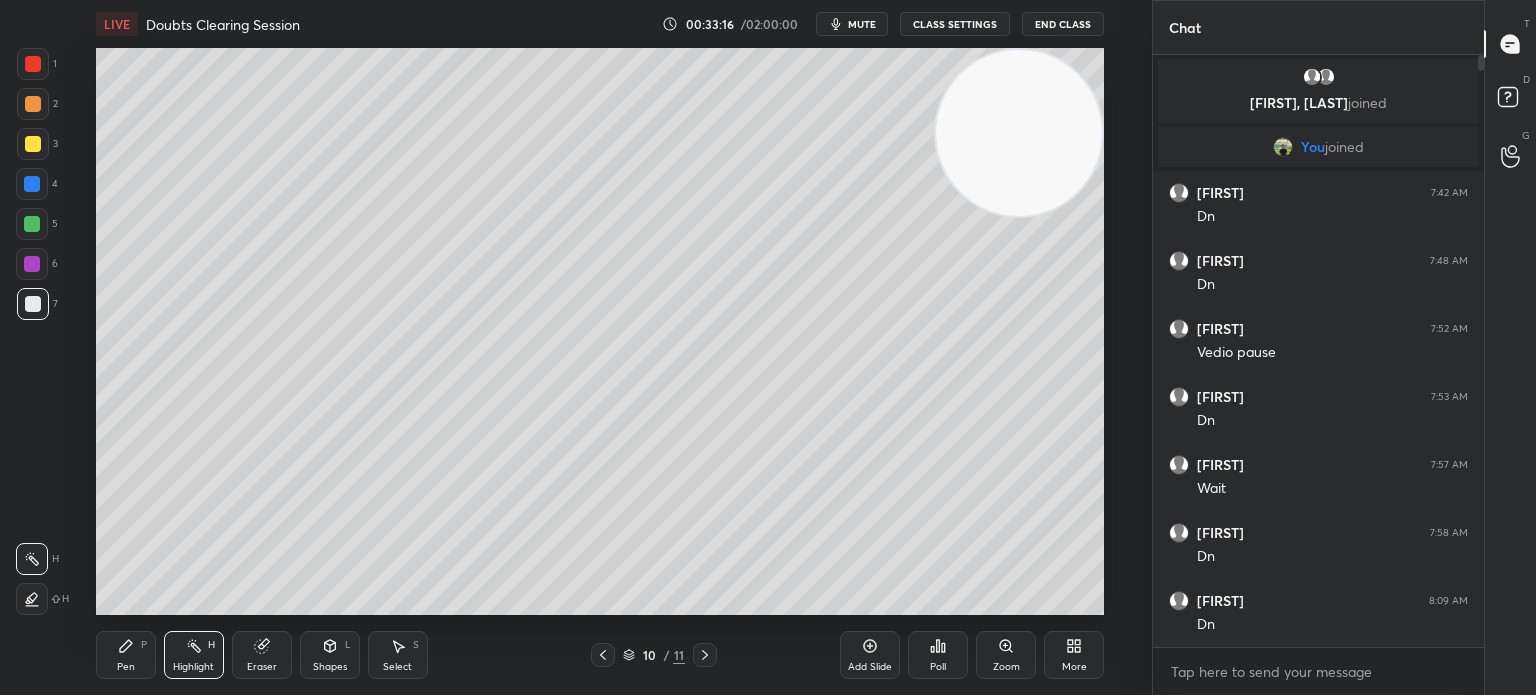 click at bounding box center (33, 304) 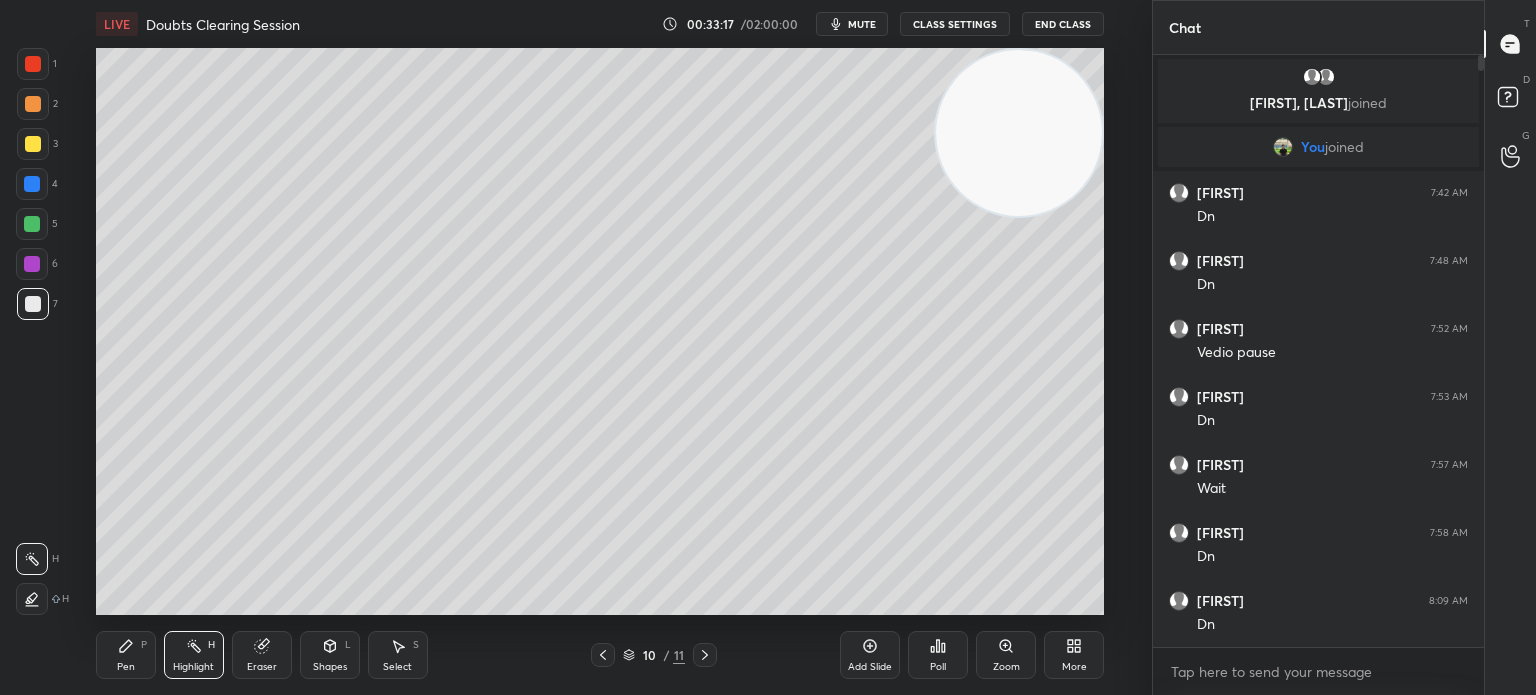 click on "Pen P" at bounding box center (126, 655) 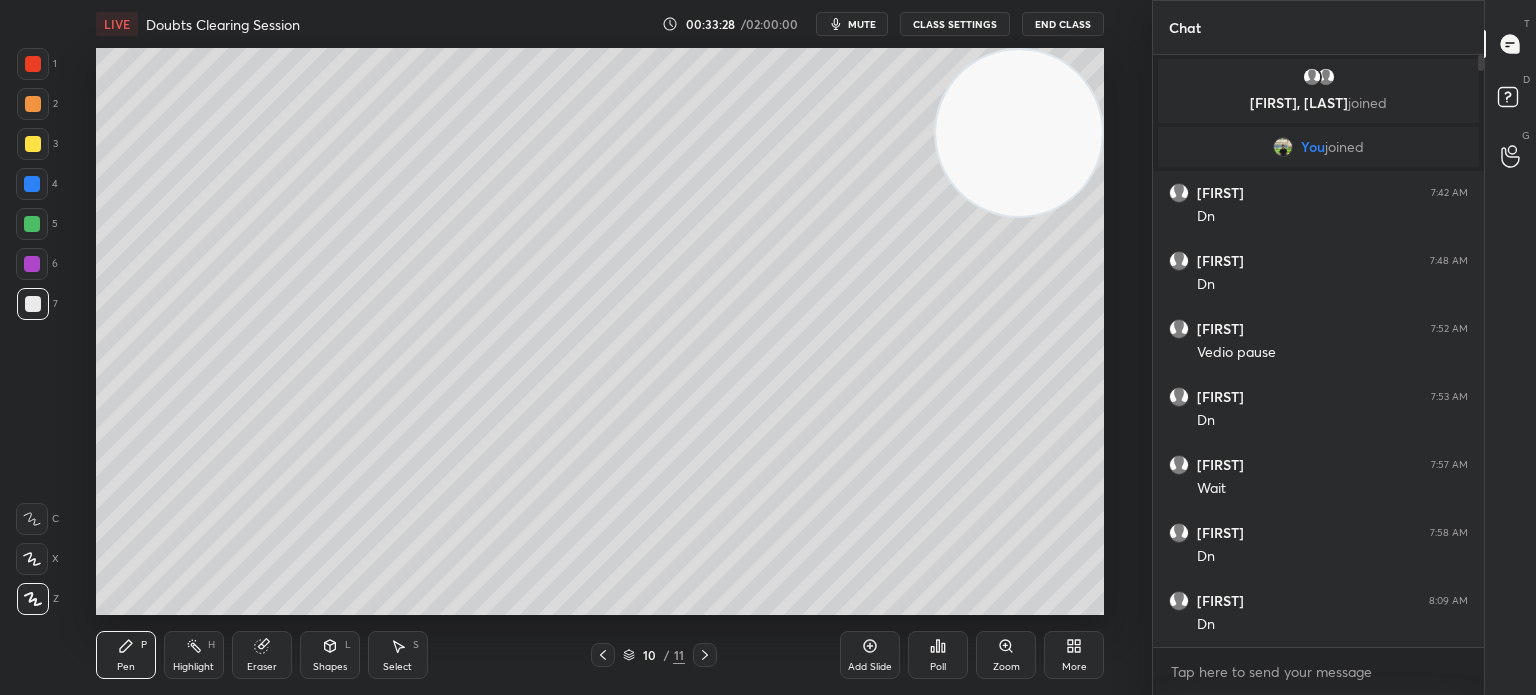 click at bounding box center (33, 144) 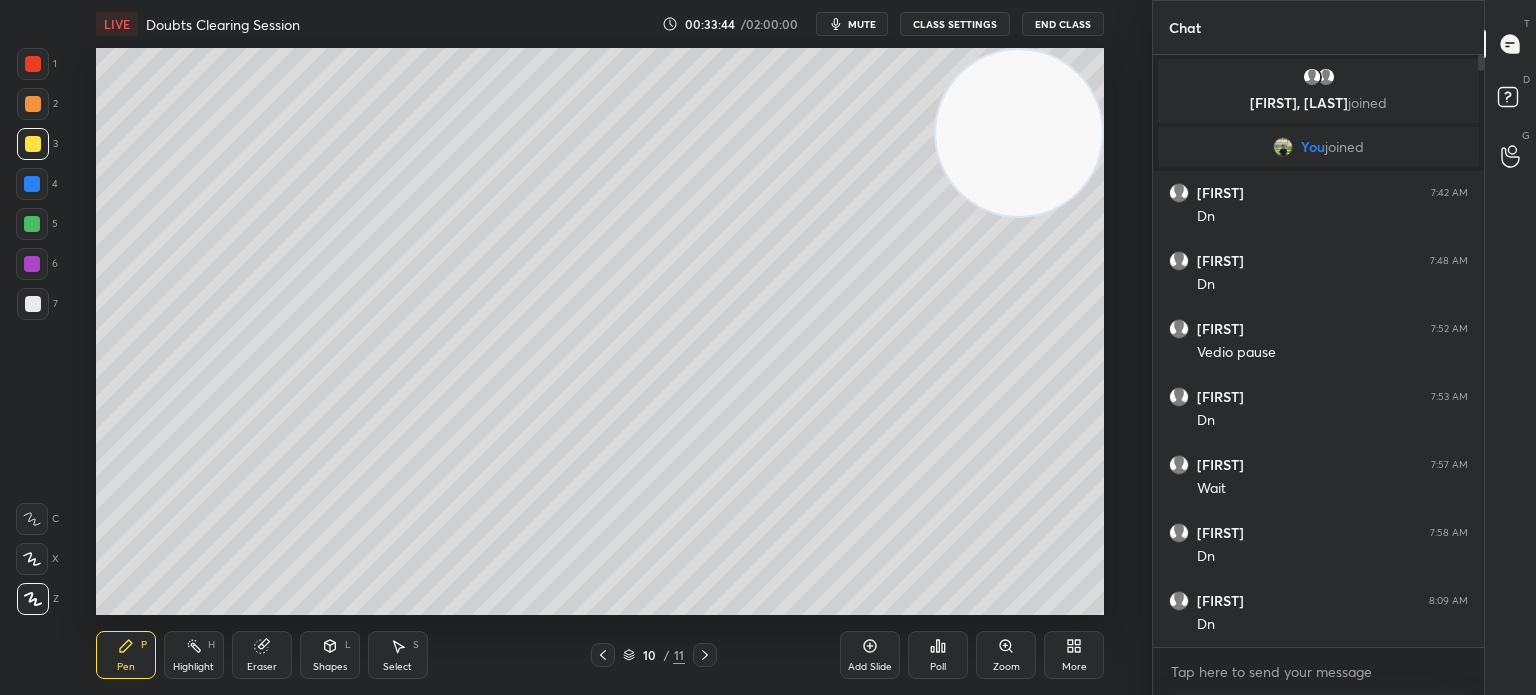 click at bounding box center [32, 184] 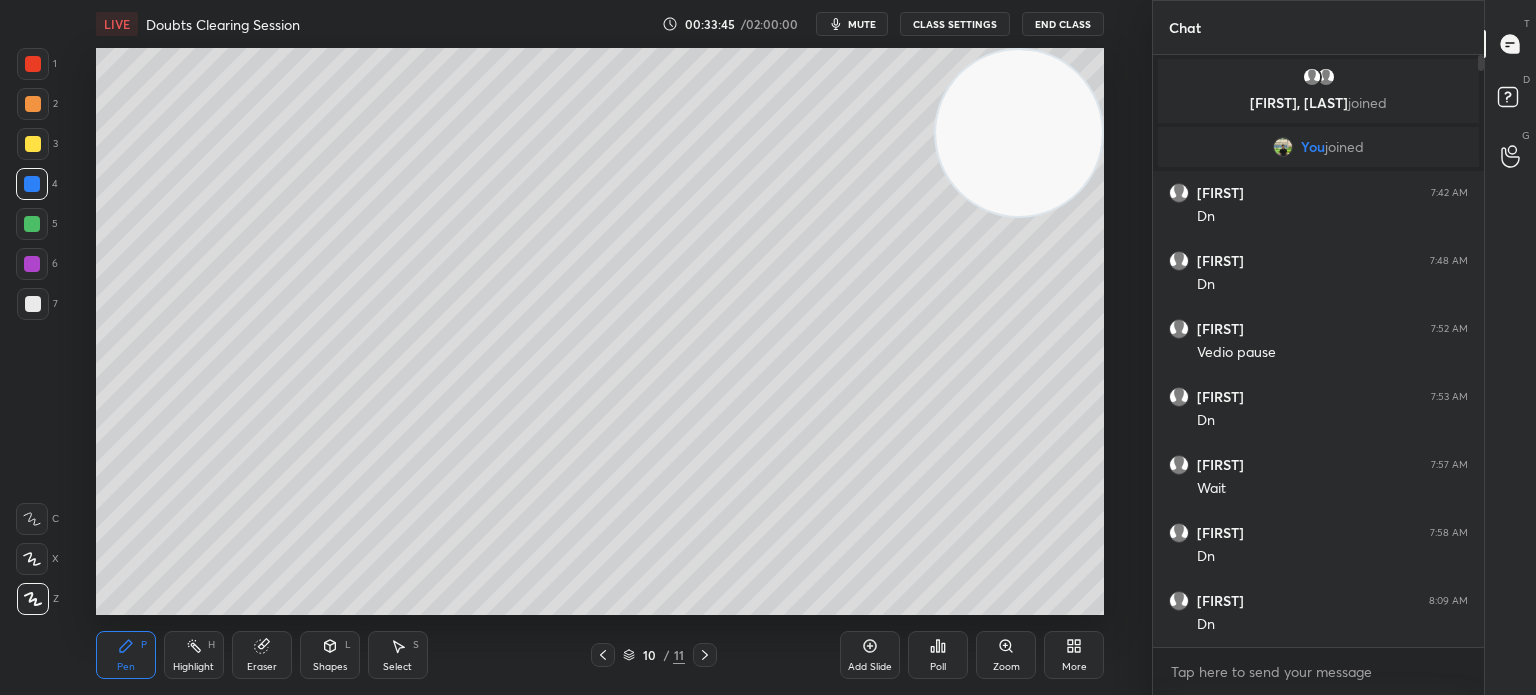 click at bounding box center [32, 224] 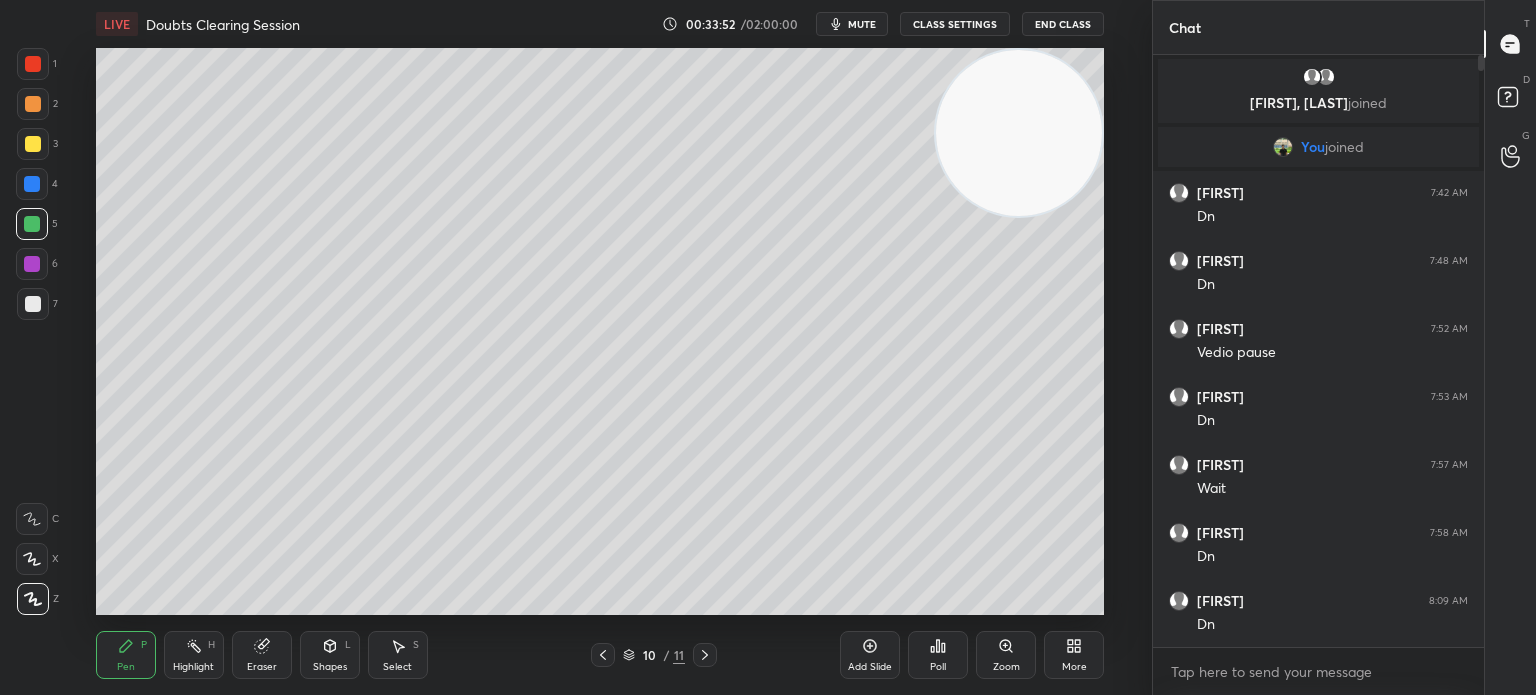 click at bounding box center (33, 64) 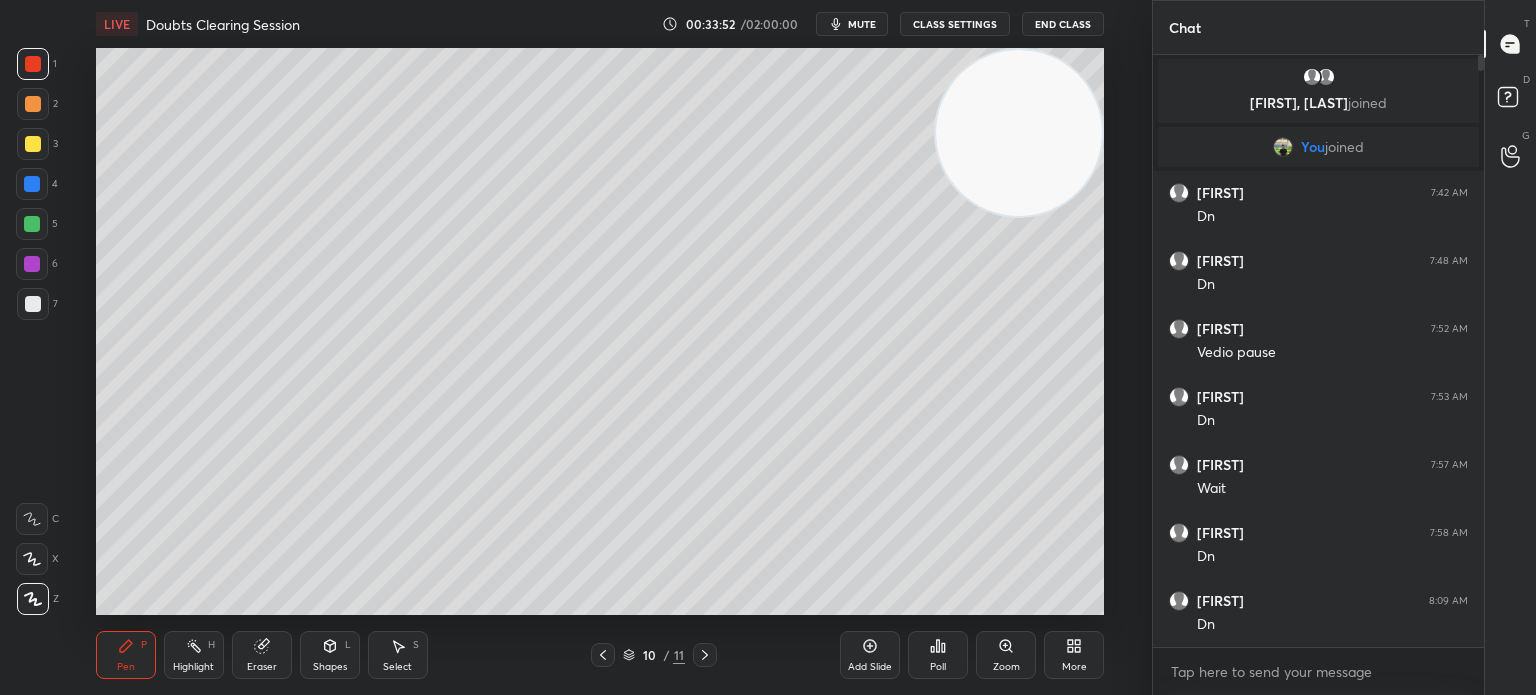 click at bounding box center [33, 64] 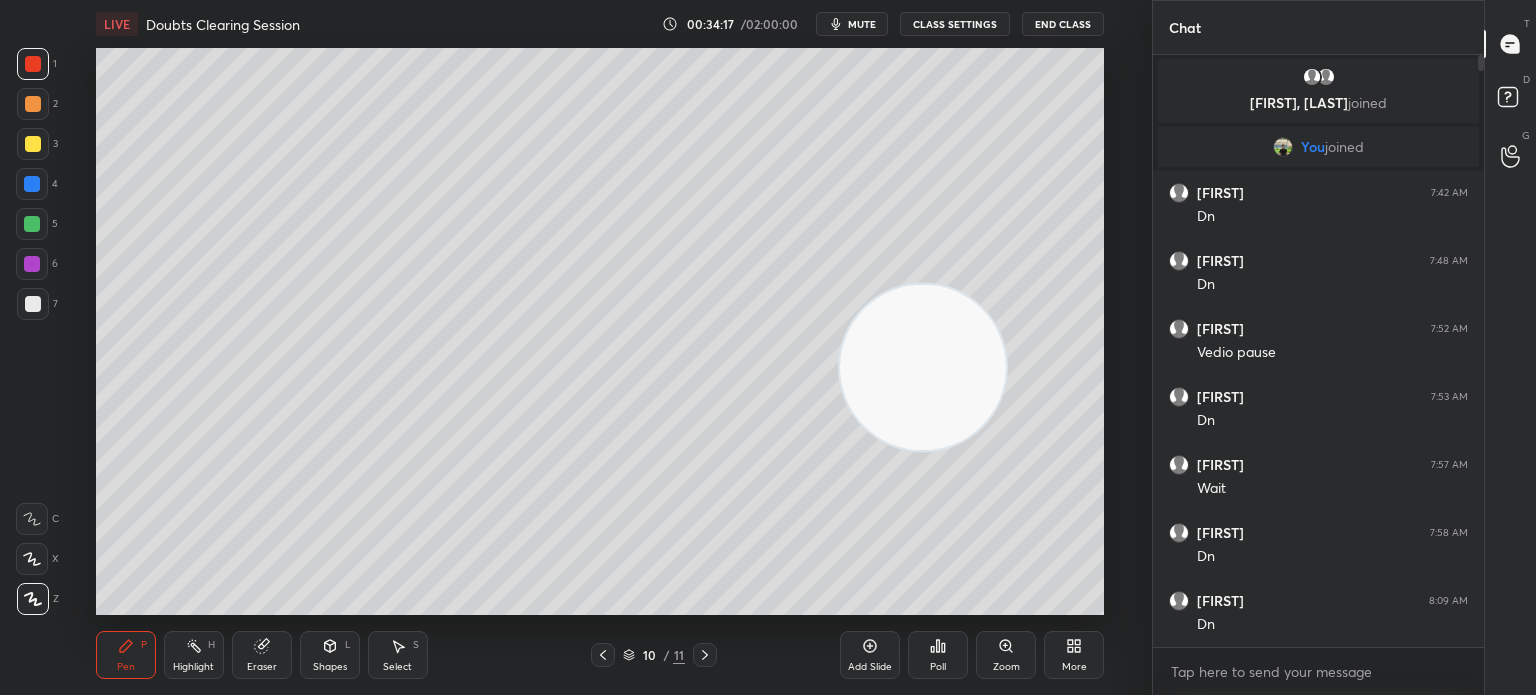 click at bounding box center [33, 304] 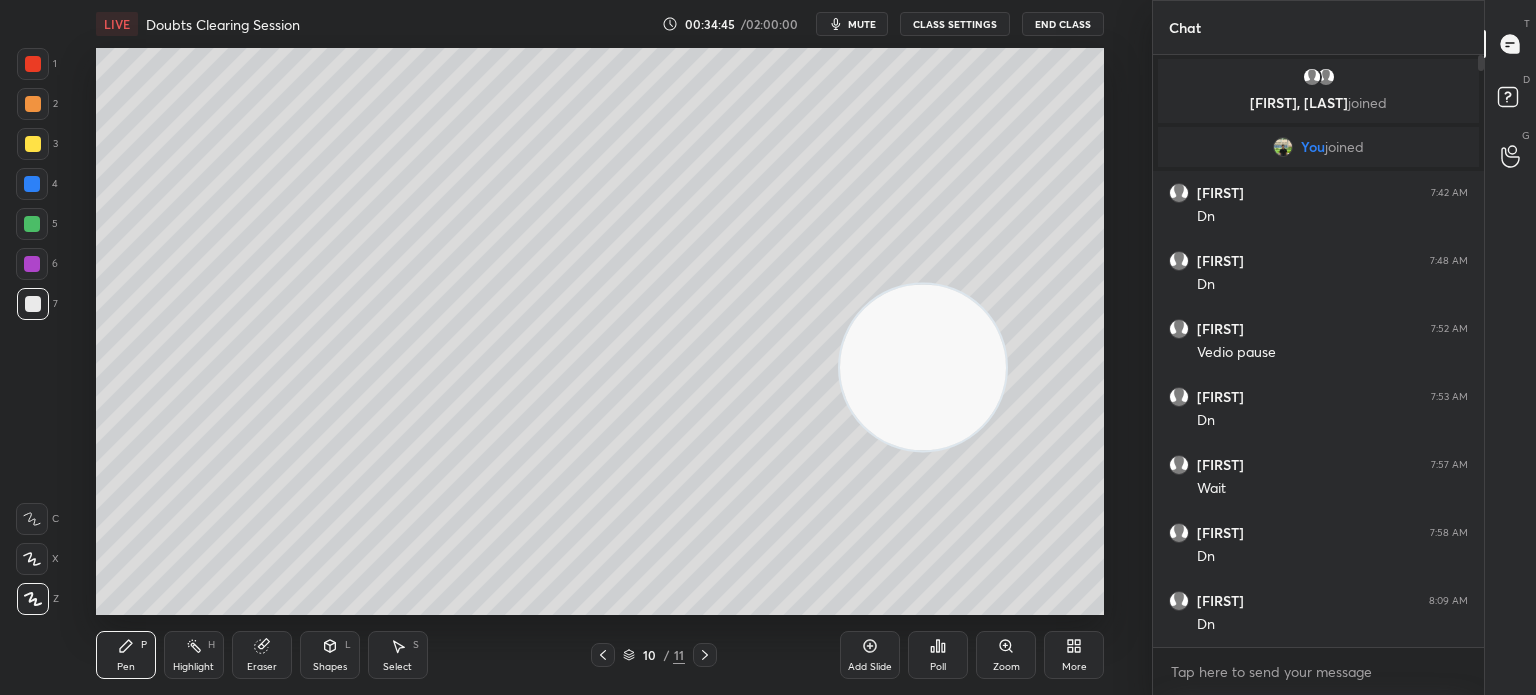 click on "Eraser" at bounding box center [262, 655] 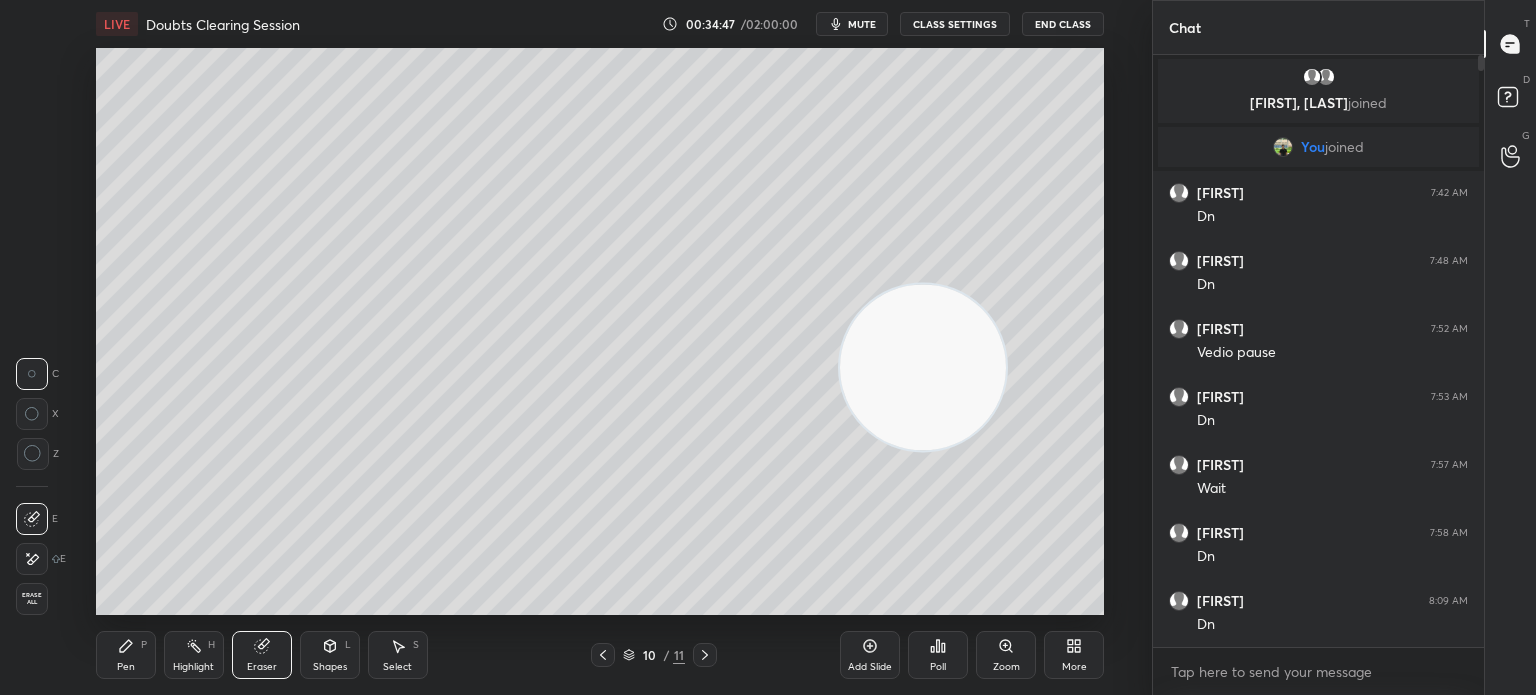 click on "Pen P" at bounding box center (126, 655) 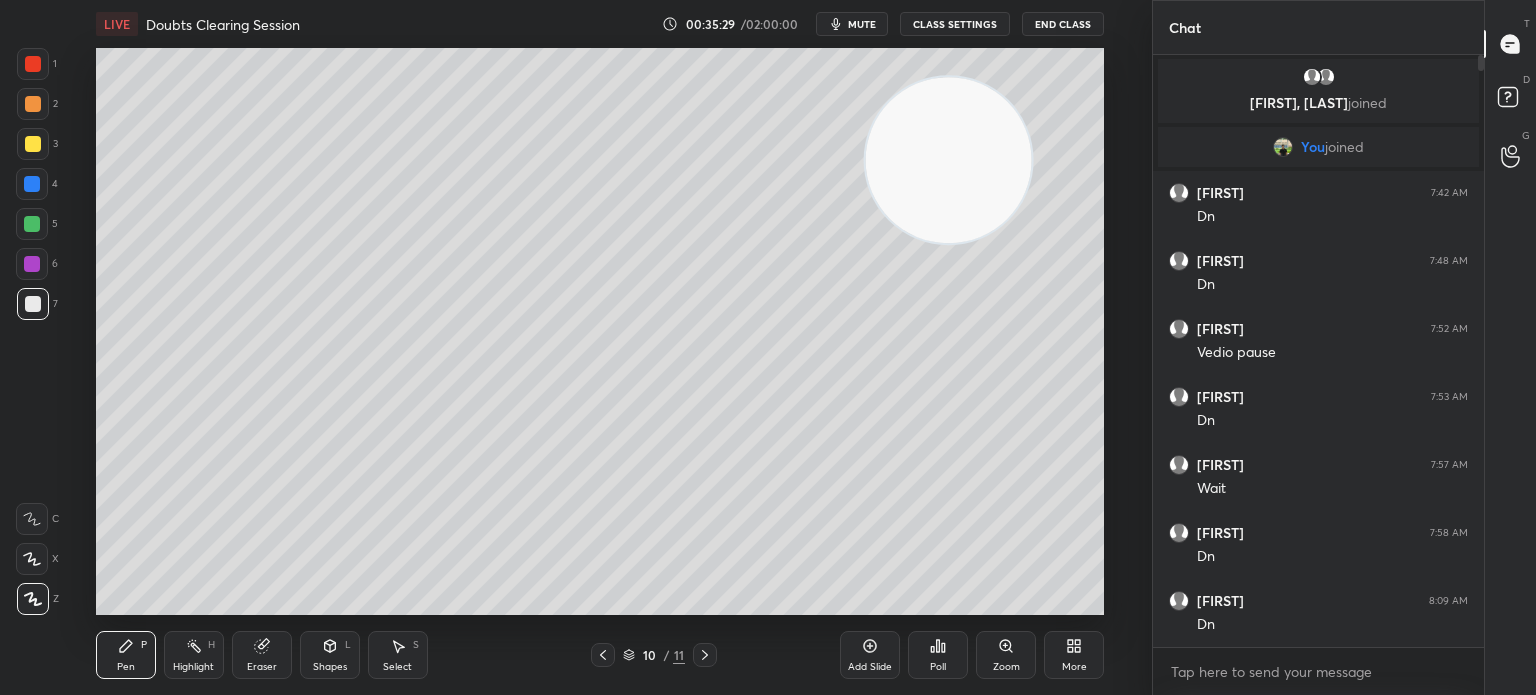 click at bounding box center (32, 224) 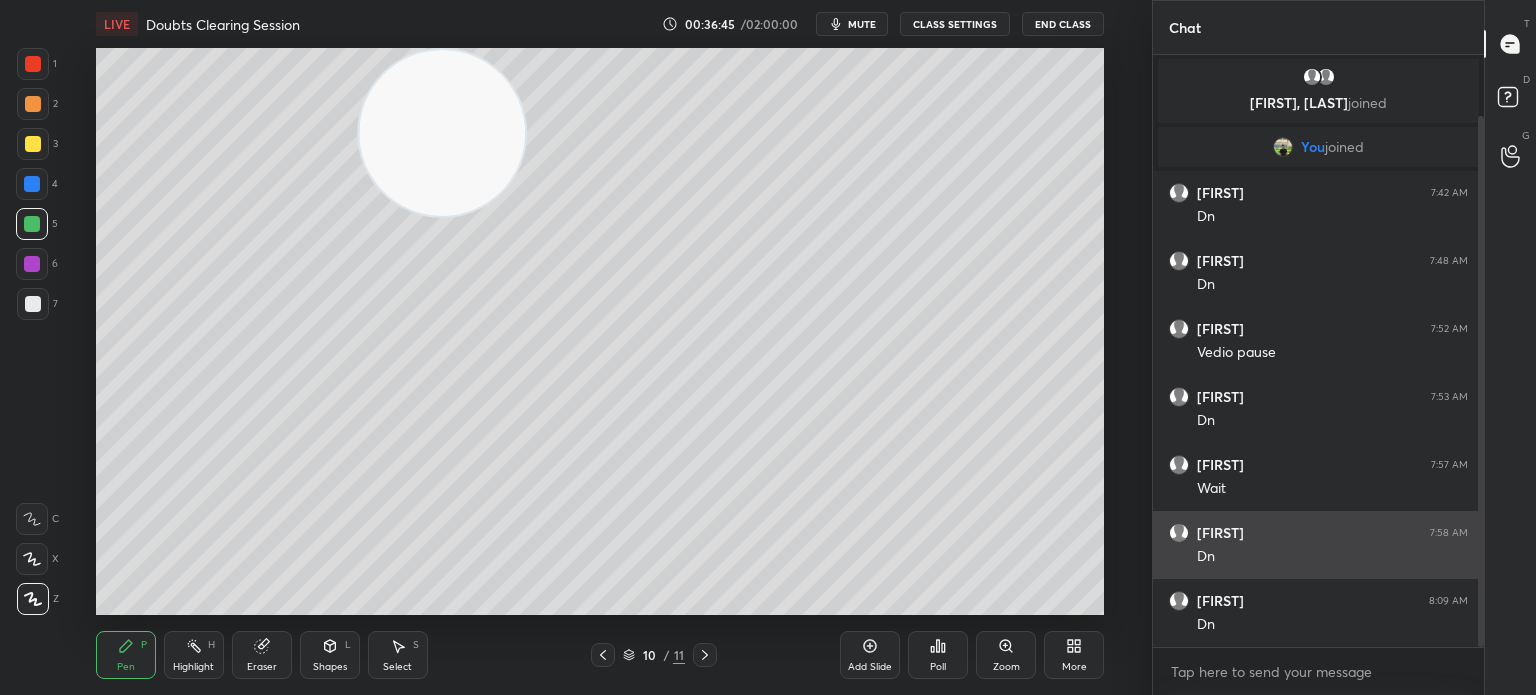 scroll, scrollTop: 68, scrollLeft: 0, axis: vertical 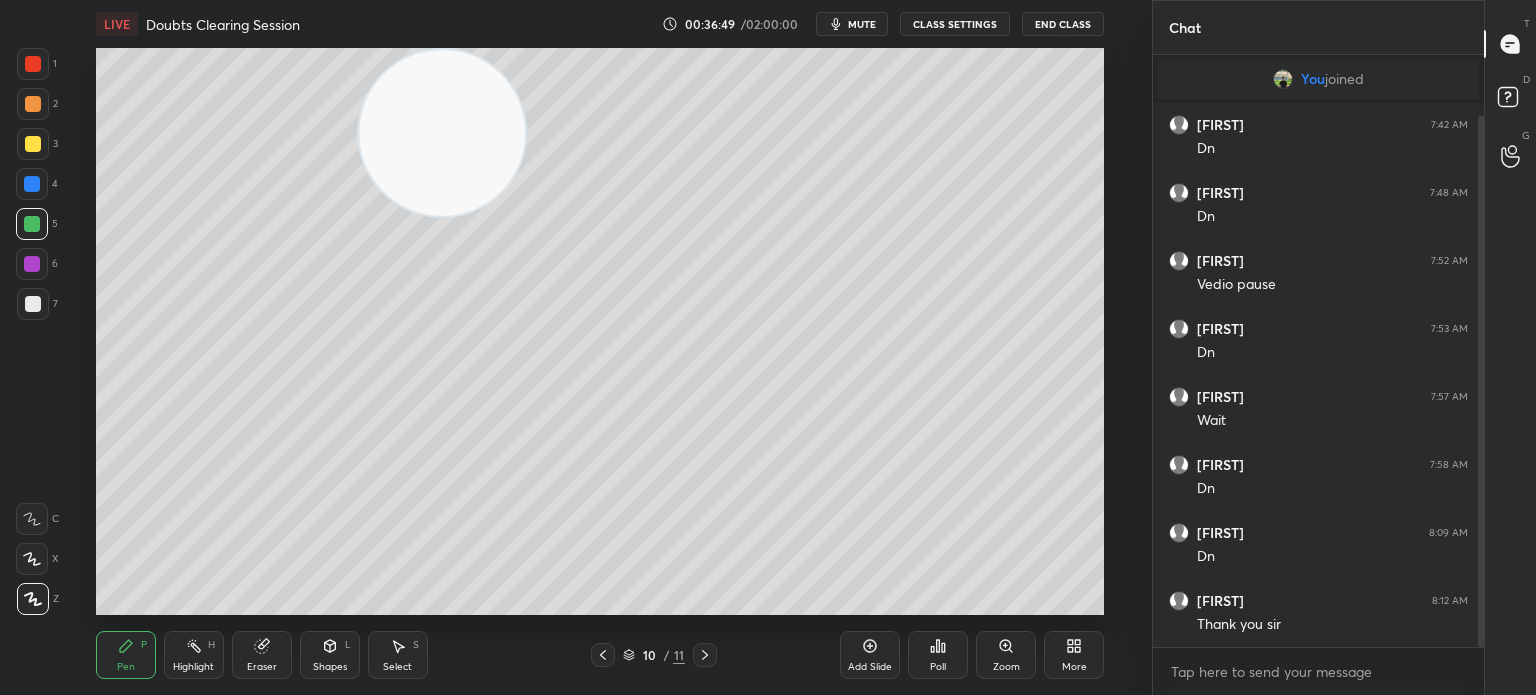 click at bounding box center [33, 144] 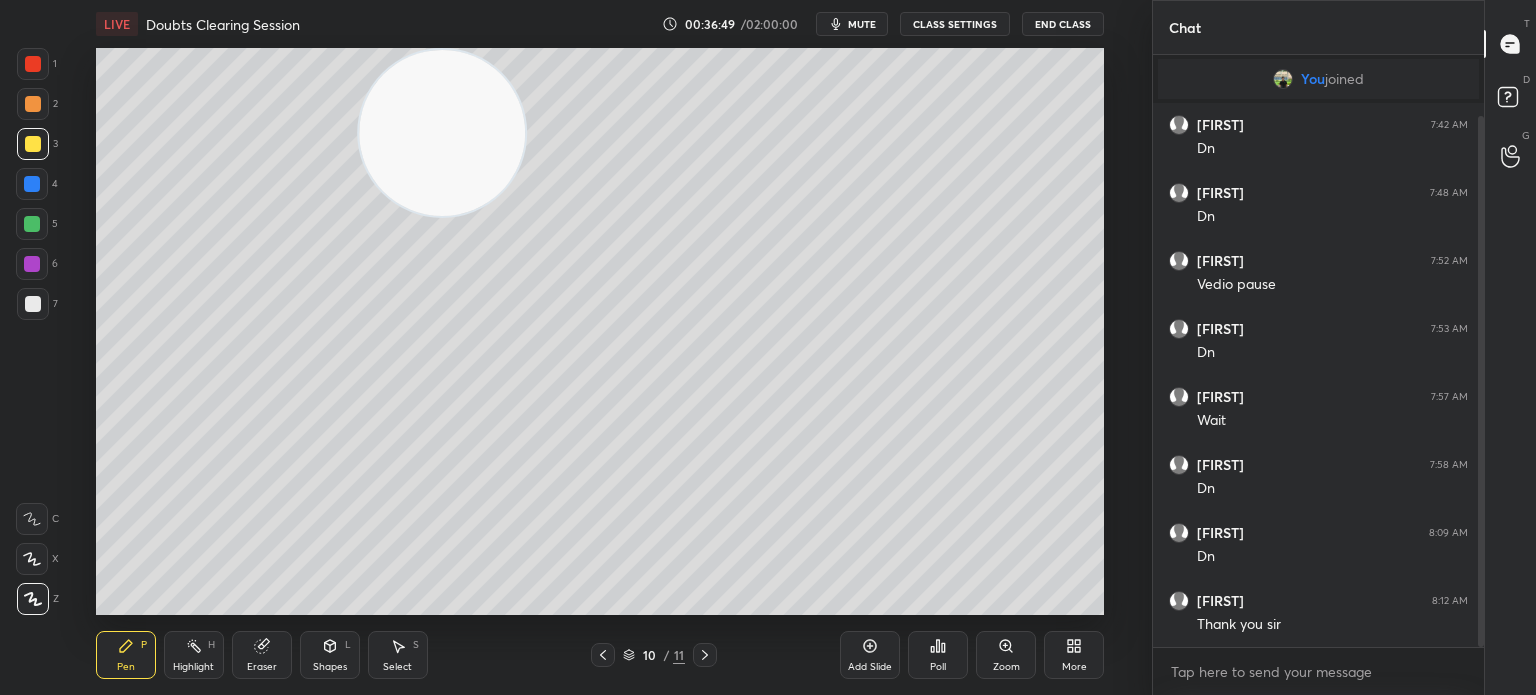 click at bounding box center (33, 144) 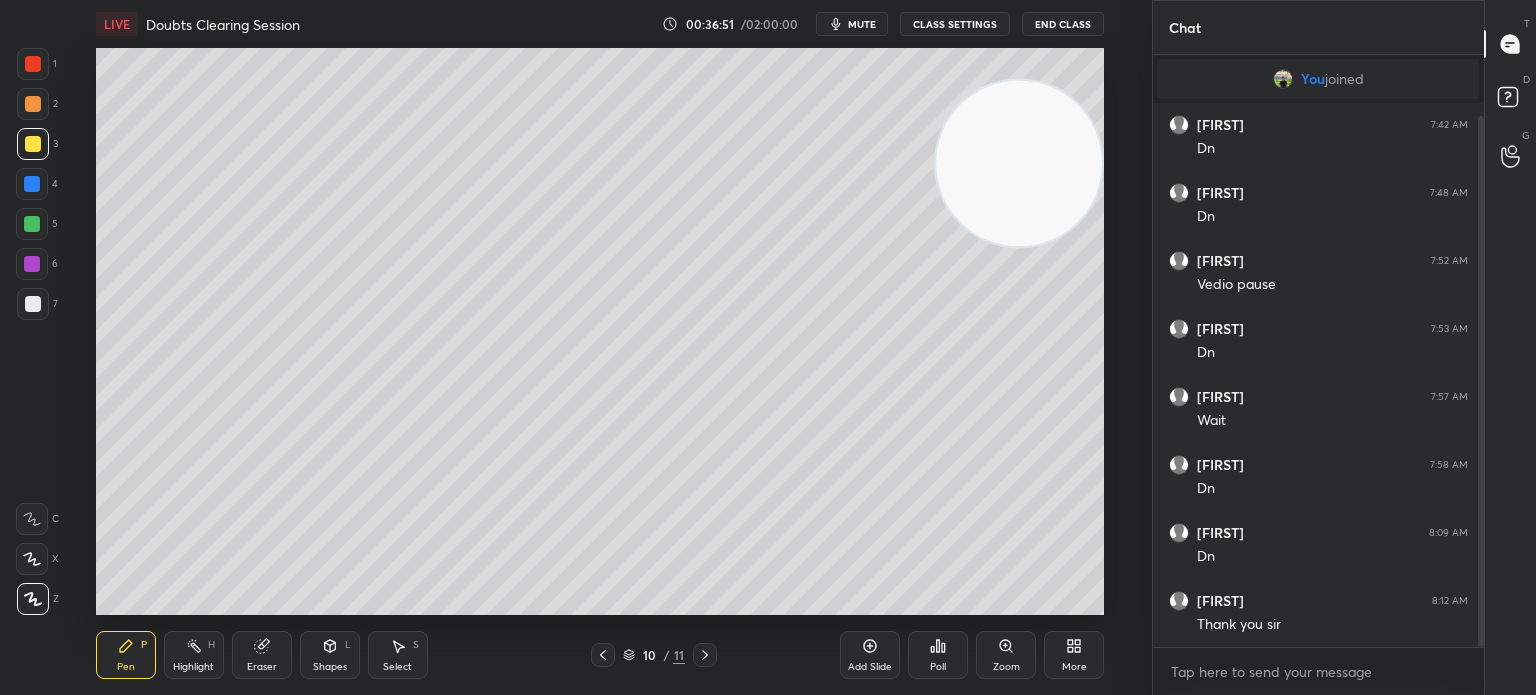 click 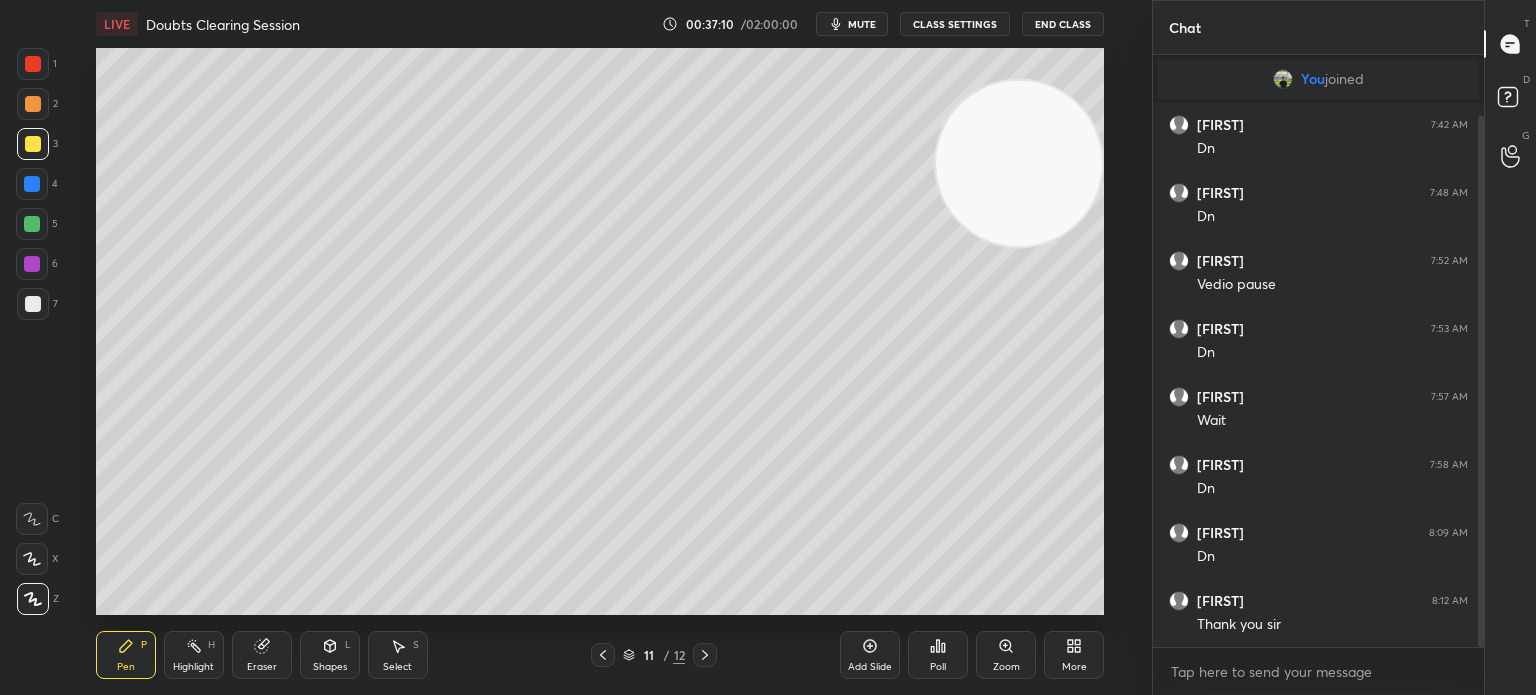 click at bounding box center [33, 64] 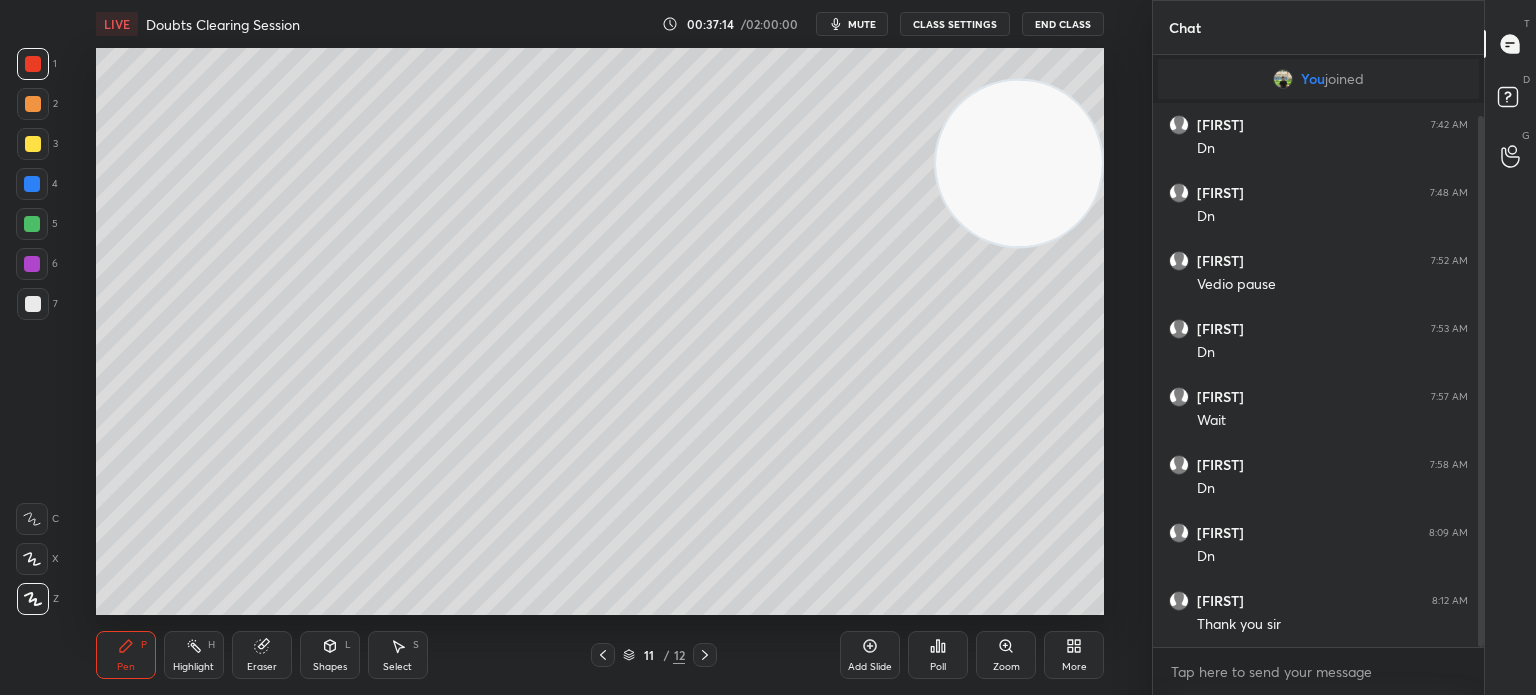 click at bounding box center (33, 104) 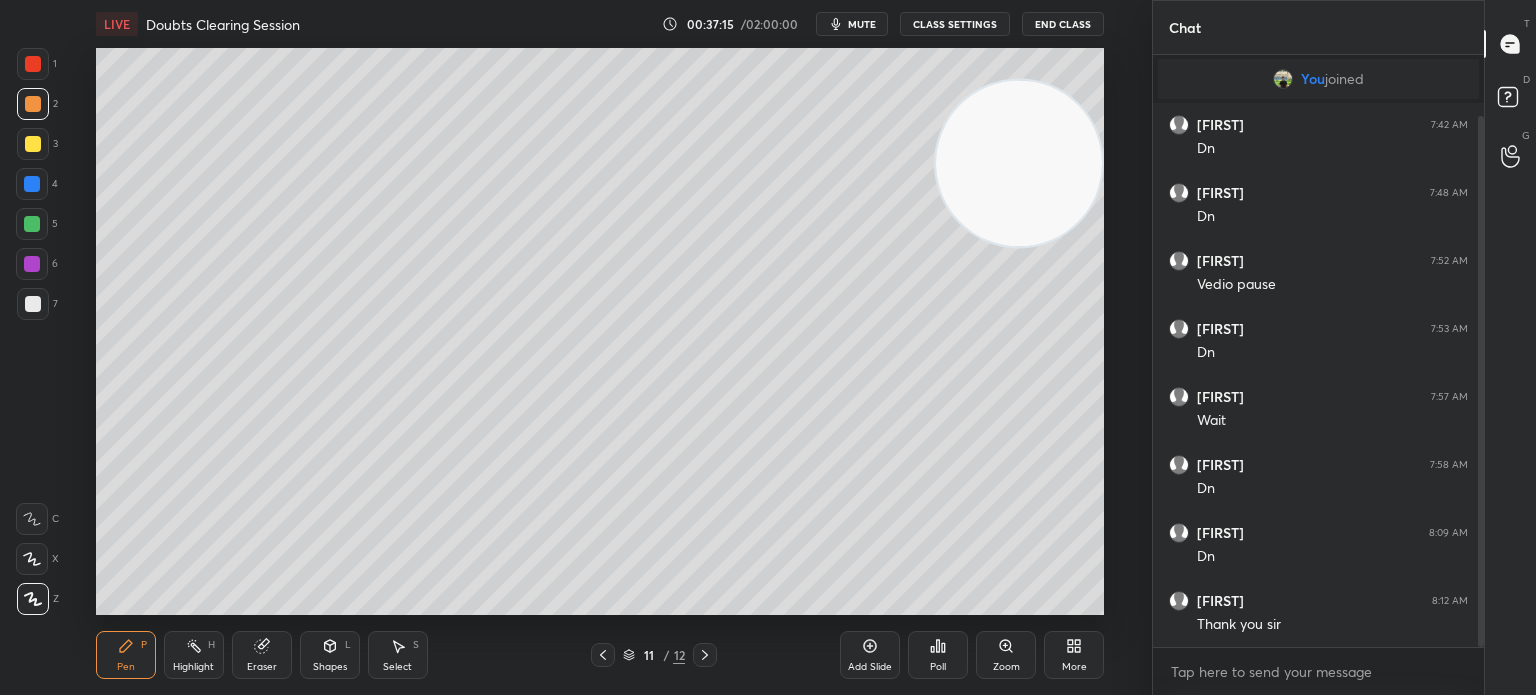 click at bounding box center (33, 104) 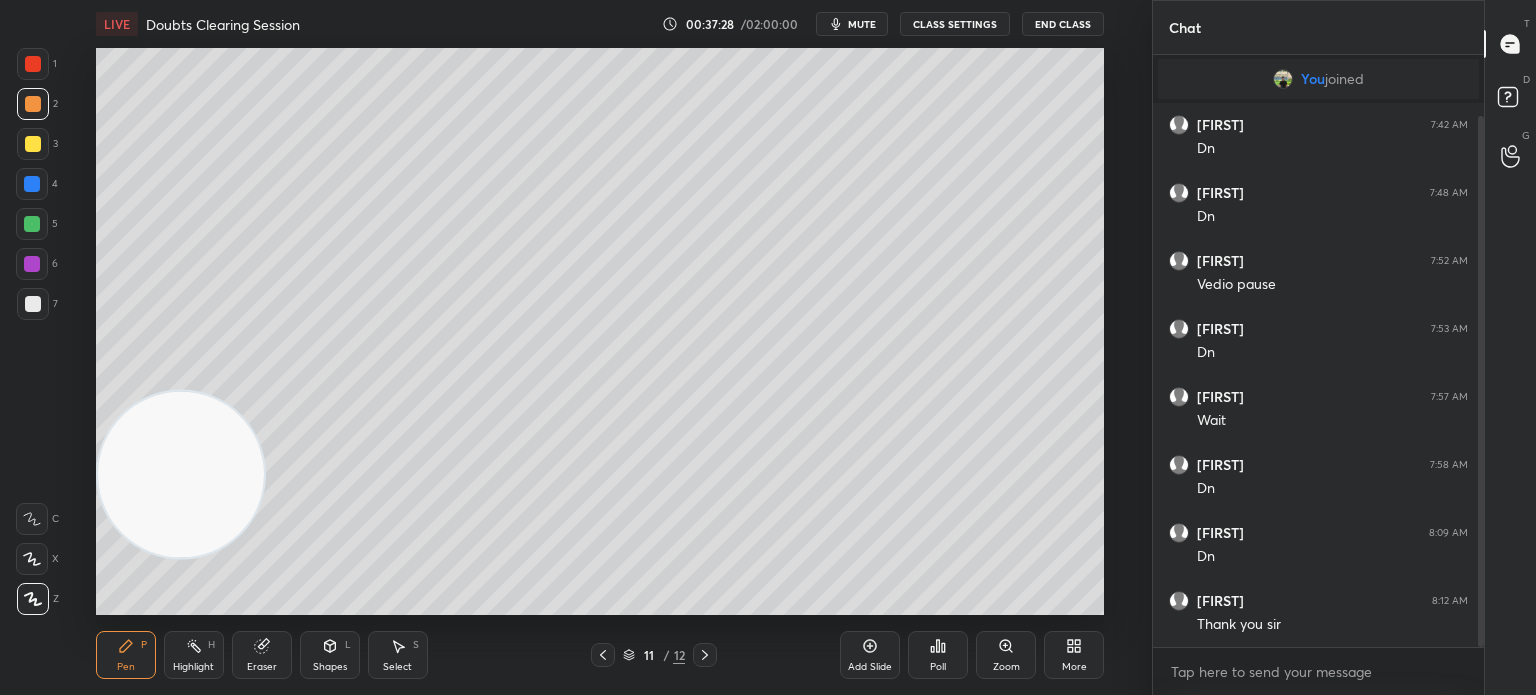 click on "Eraser" at bounding box center (262, 655) 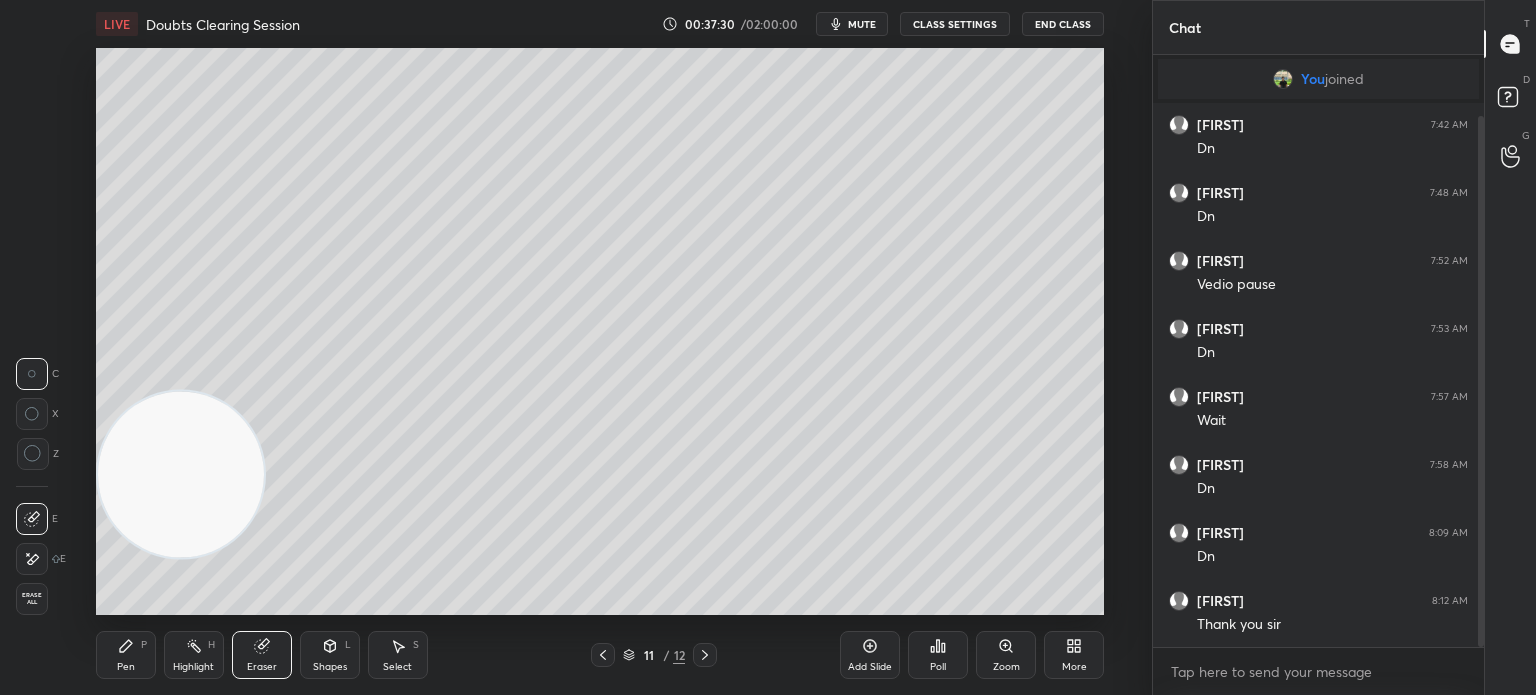 click on "Pen P" at bounding box center [126, 655] 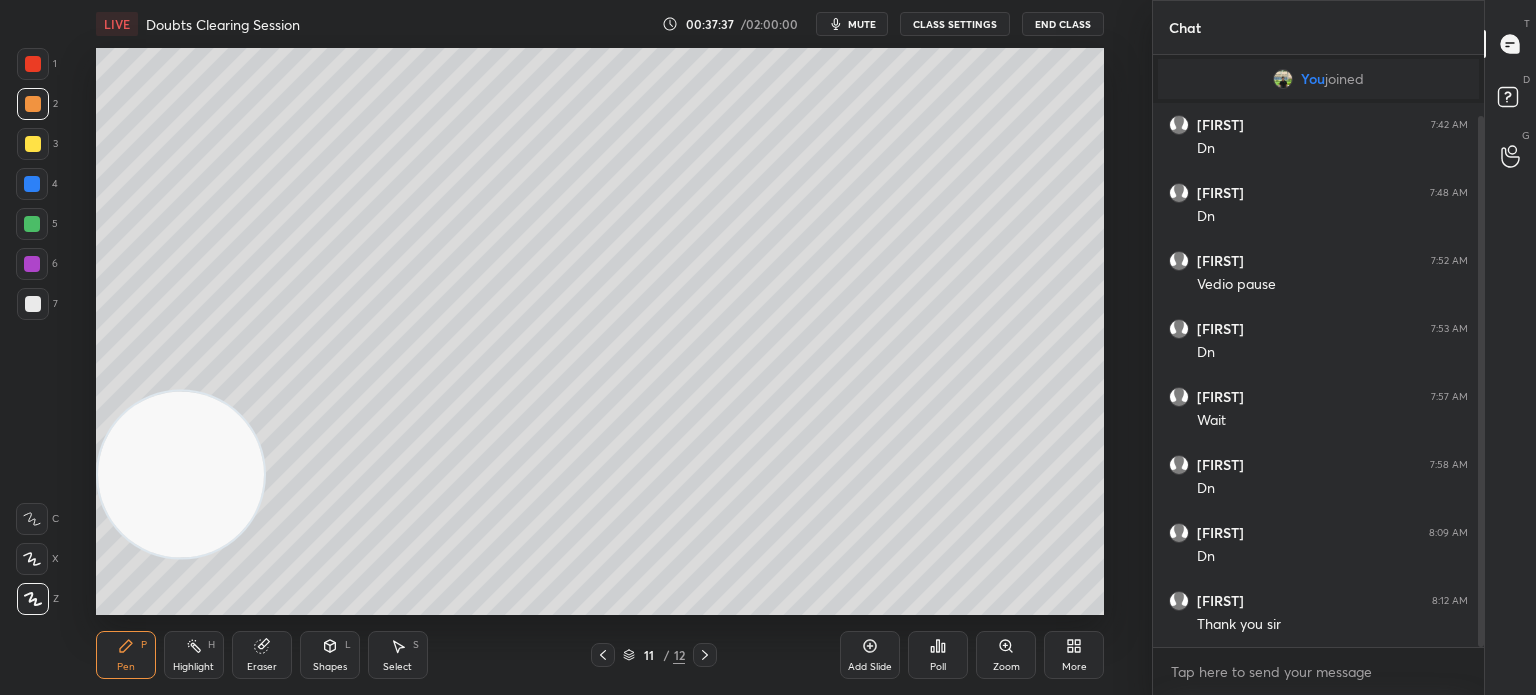 click on "Pen P" at bounding box center (126, 655) 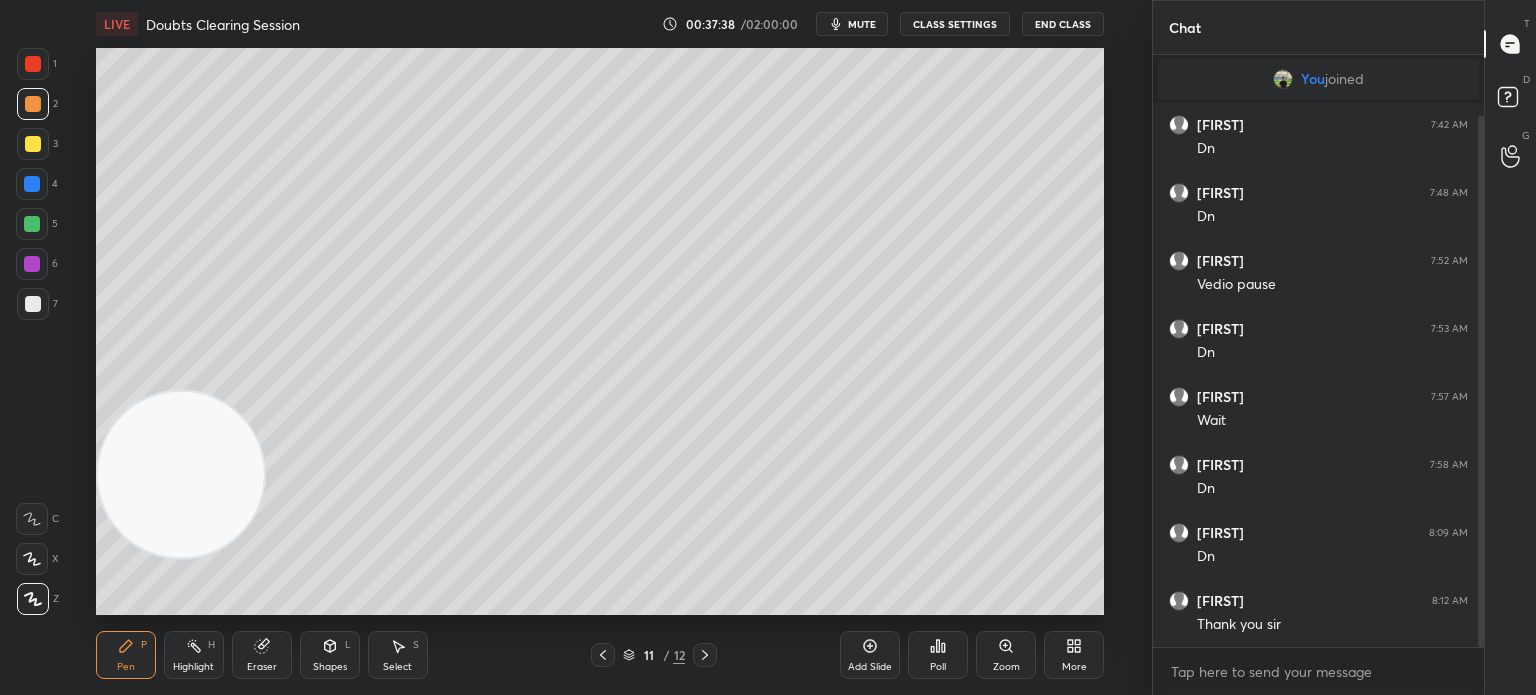 click on "Highlight H" at bounding box center [194, 655] 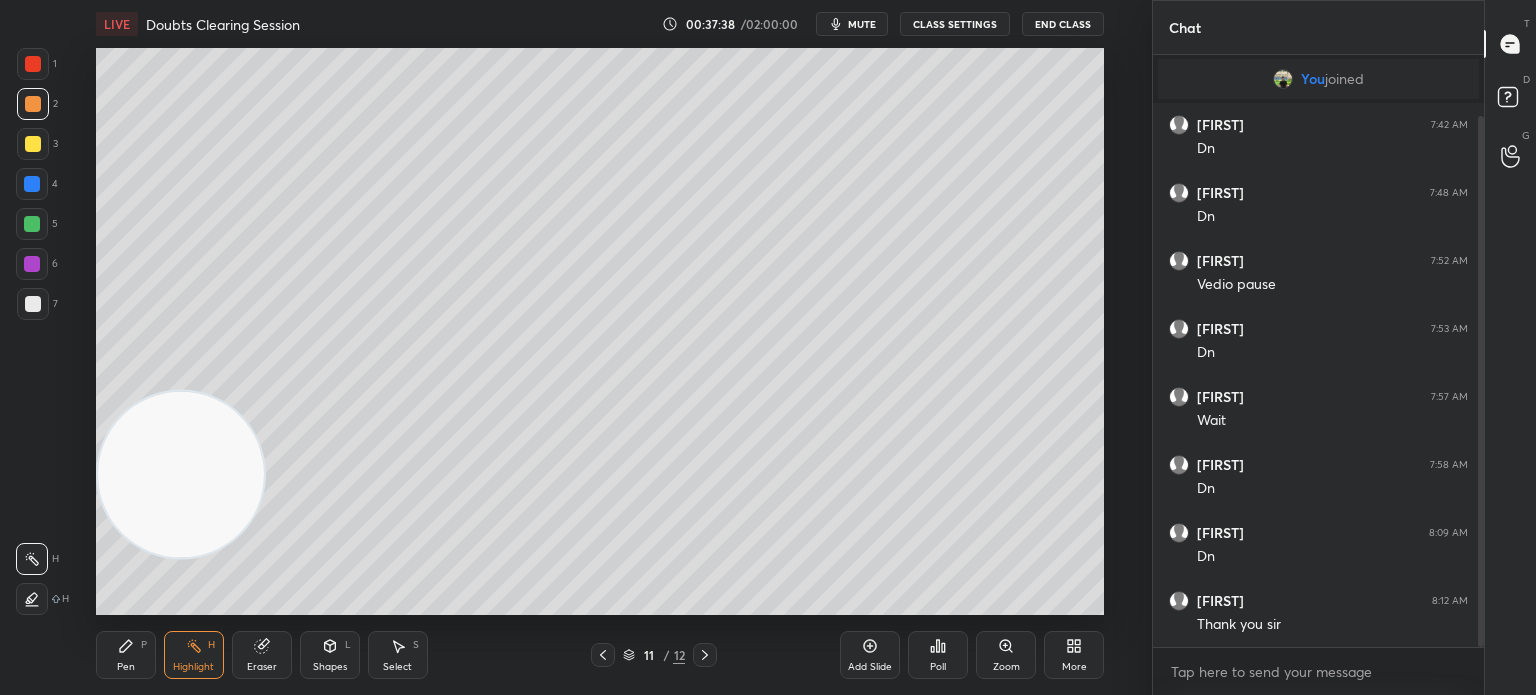 click 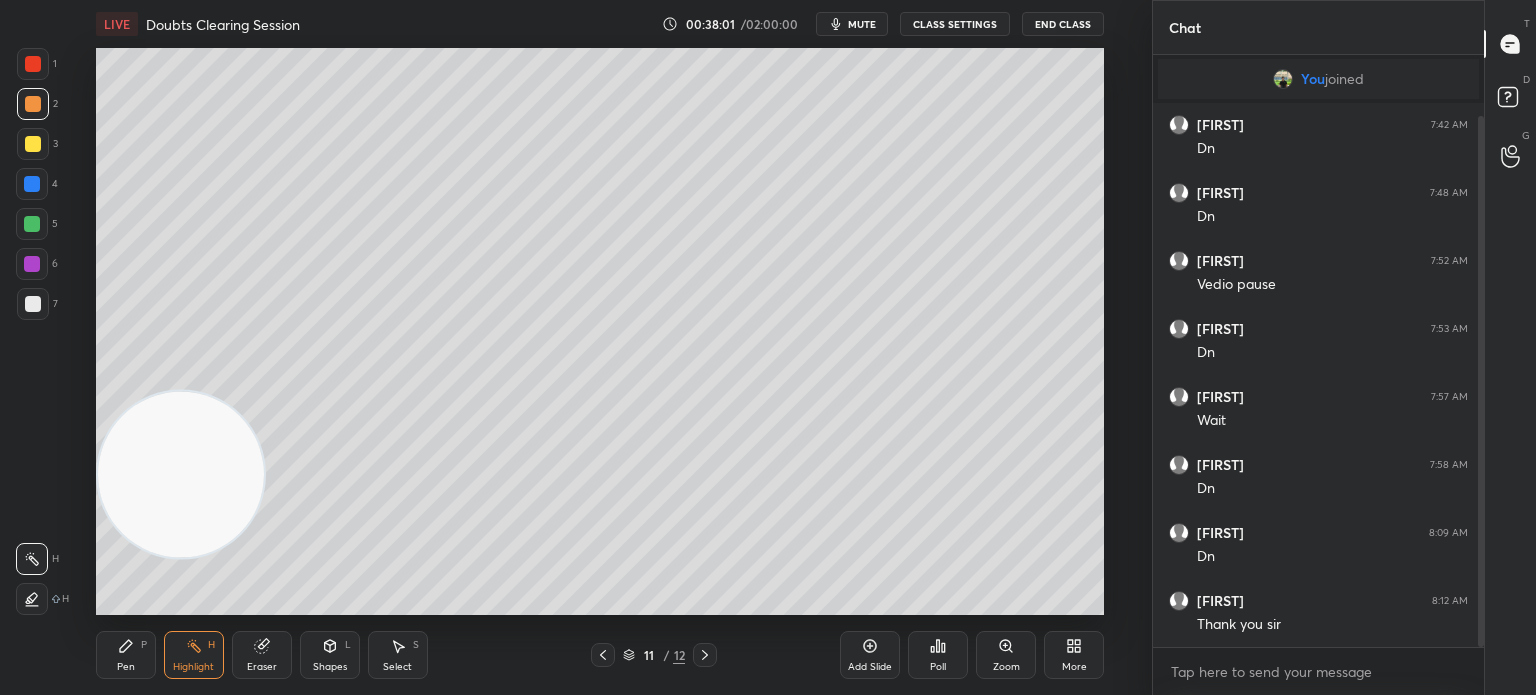 click on "mute" at bounding box center (862, 24) 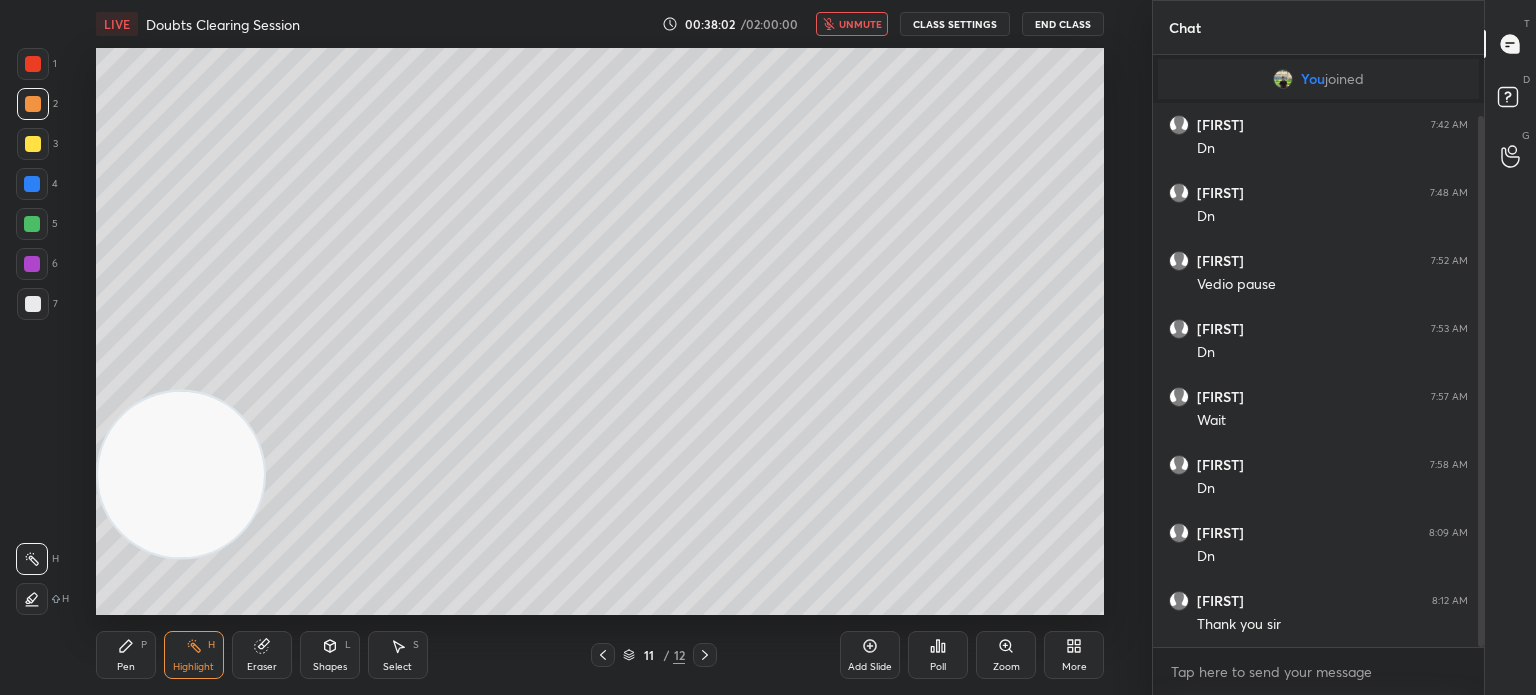 click on "CLASS SETTINGS" at bounding box center (955, 24) 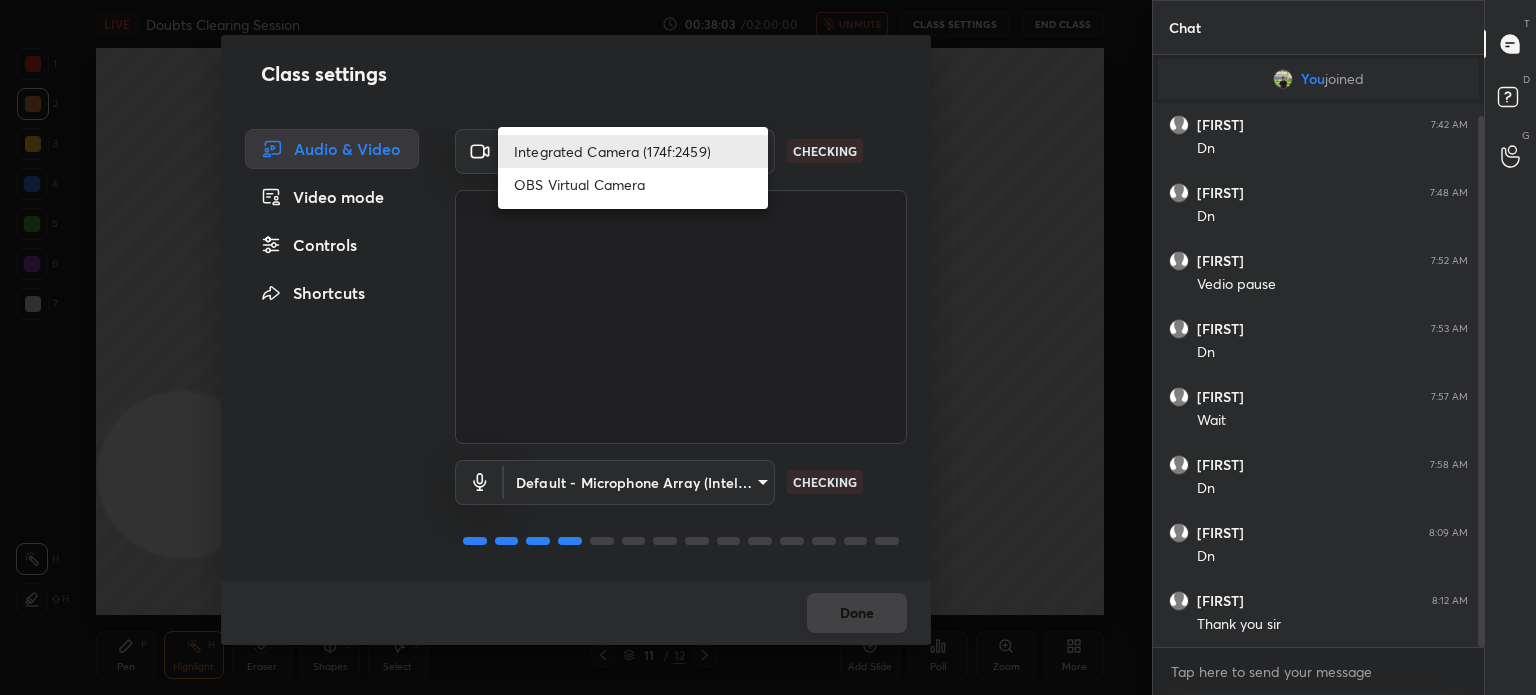 click on "1 2 3 4 5 6 7 C X Z C X Z E E Erase all   H H LIVE Doubts Clearing Session 00:38:03 /  02:00:00 unmute CLASS SETTINGS End Class Setting up your live class Poll for   secs No correct answer Start poll Back Doubts Clearing Session • L8 of Complete Course on Heterocyclic Chemistry for IIT JAM & CUET 2026 [PERSON] Pen P Highlight H Eraser Shapes L Select S 11 / 12 Add Slide Poll Zoom More Chat [FIRST], [LAST]  joined You  joined [FIRST] 7:42 AM Dn [FIRST] 7:48 AM Dn [FIRST] 7:52 AM Vedio pause [FIRST] 7:53 AM Dn [FIRST] 7:57 AM Wait [FIRST] 7:58 AM Dn [FIRST] 8:09 AM Dn [FIRST] 8:12 AM Thank you sir JUMP TO LATEST Enable hand raising Enable raise hand to speak to learners. Once enabled, chat will be turned off temporarily. Enable x   introducing Raise a hand with a doubt Now learners can raise their hand along with a doubt  How it works? Doubts asked by learners will show up here NEW DOUBTS ASKED No one has raised a hand yet Can't raise hand Got it T Messages (T) D Doubts (D) G Buffering" at bounding box center [768, 347] 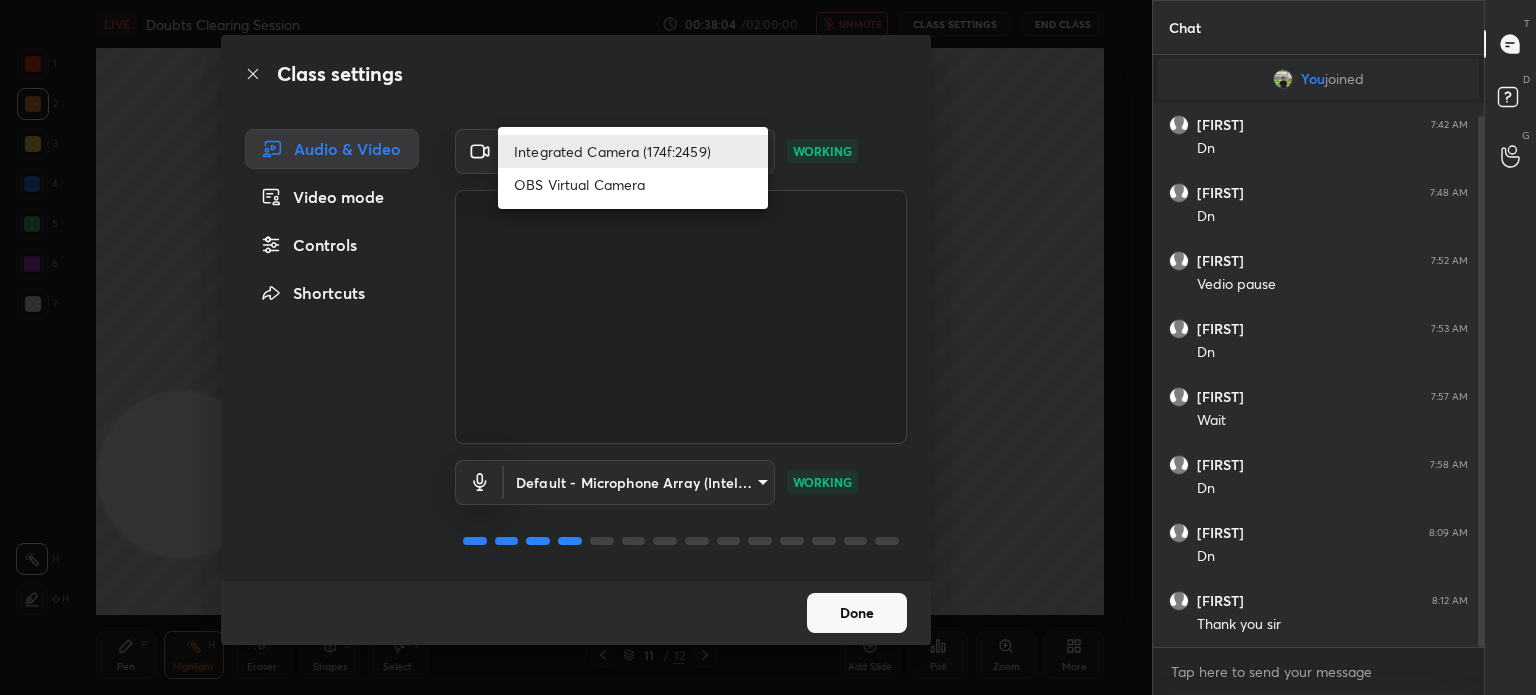 click on "OBS Virtual Camera" at bounding box center [633, 184] 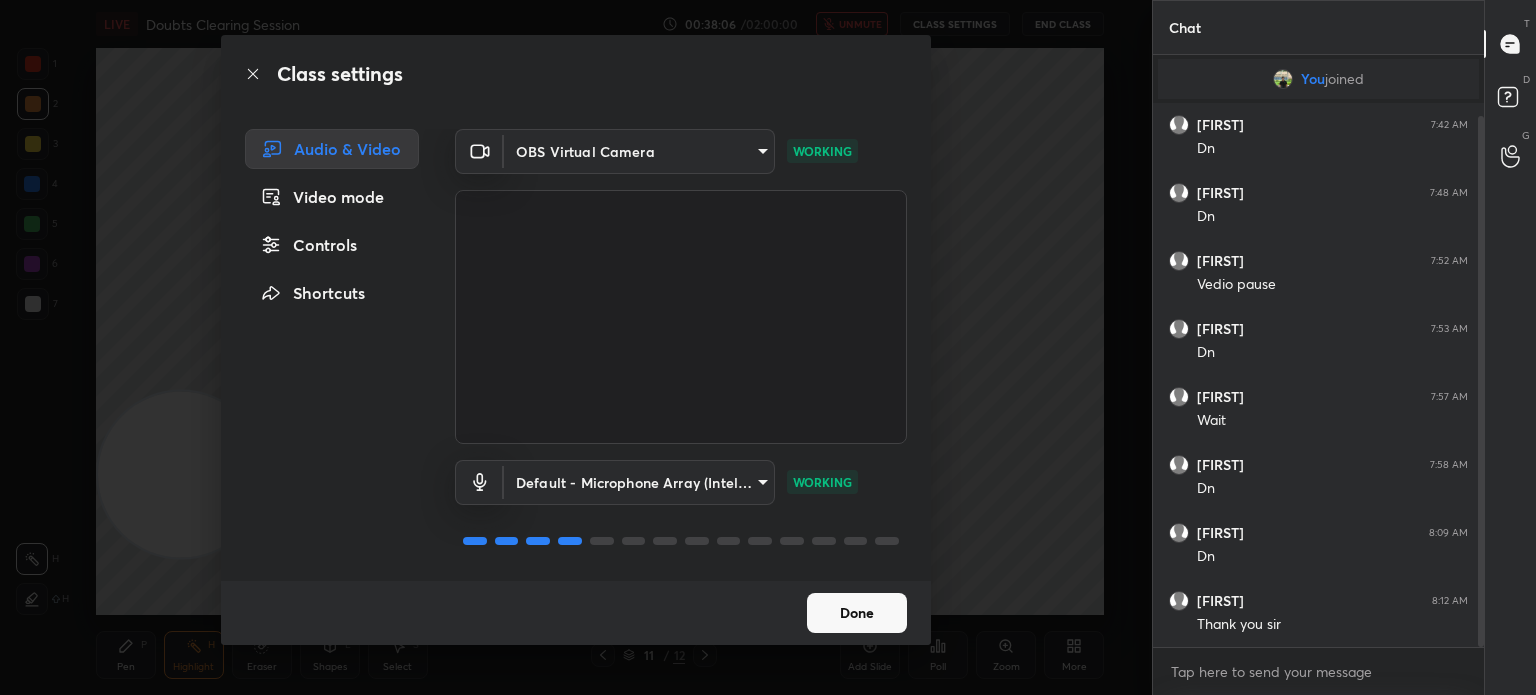 click on "Done" at bounding box center (857, 613) 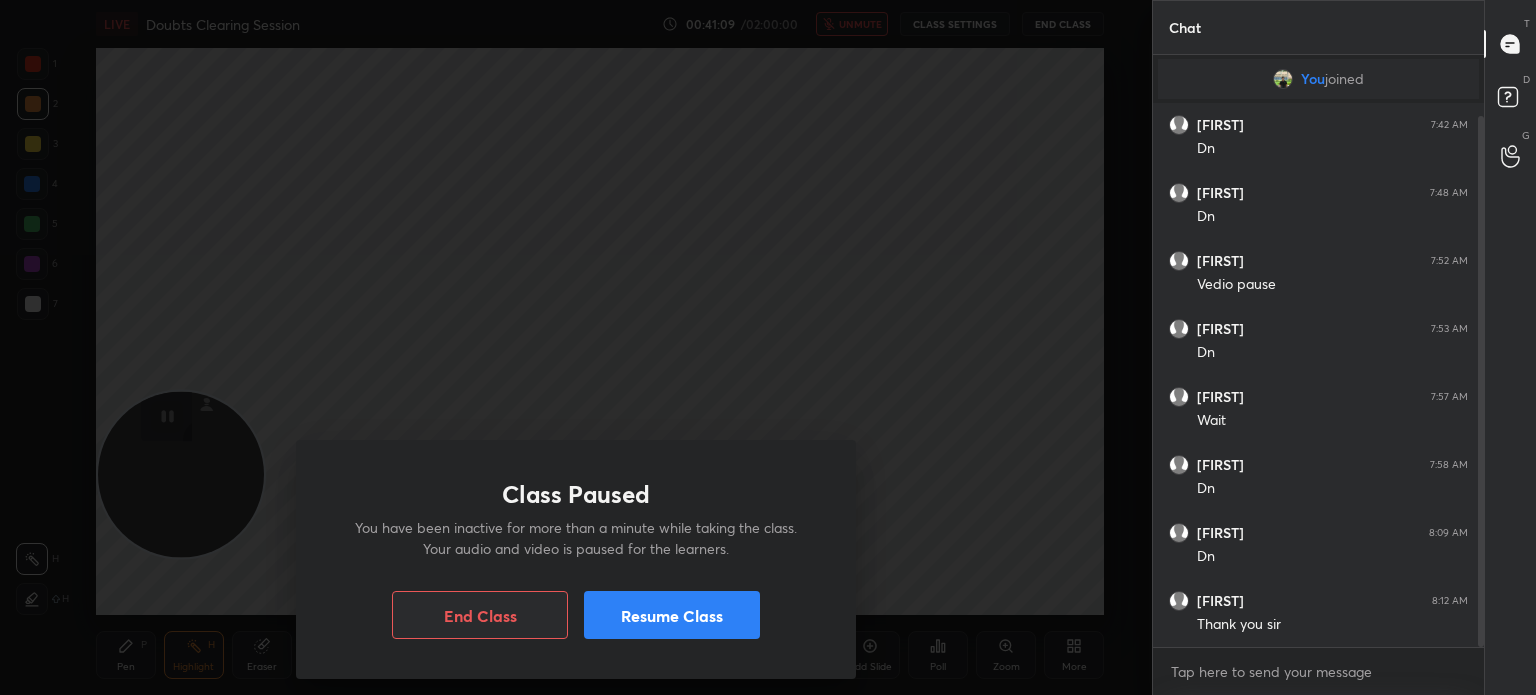 click on "Resume Class" at bounding box center [672, 615] 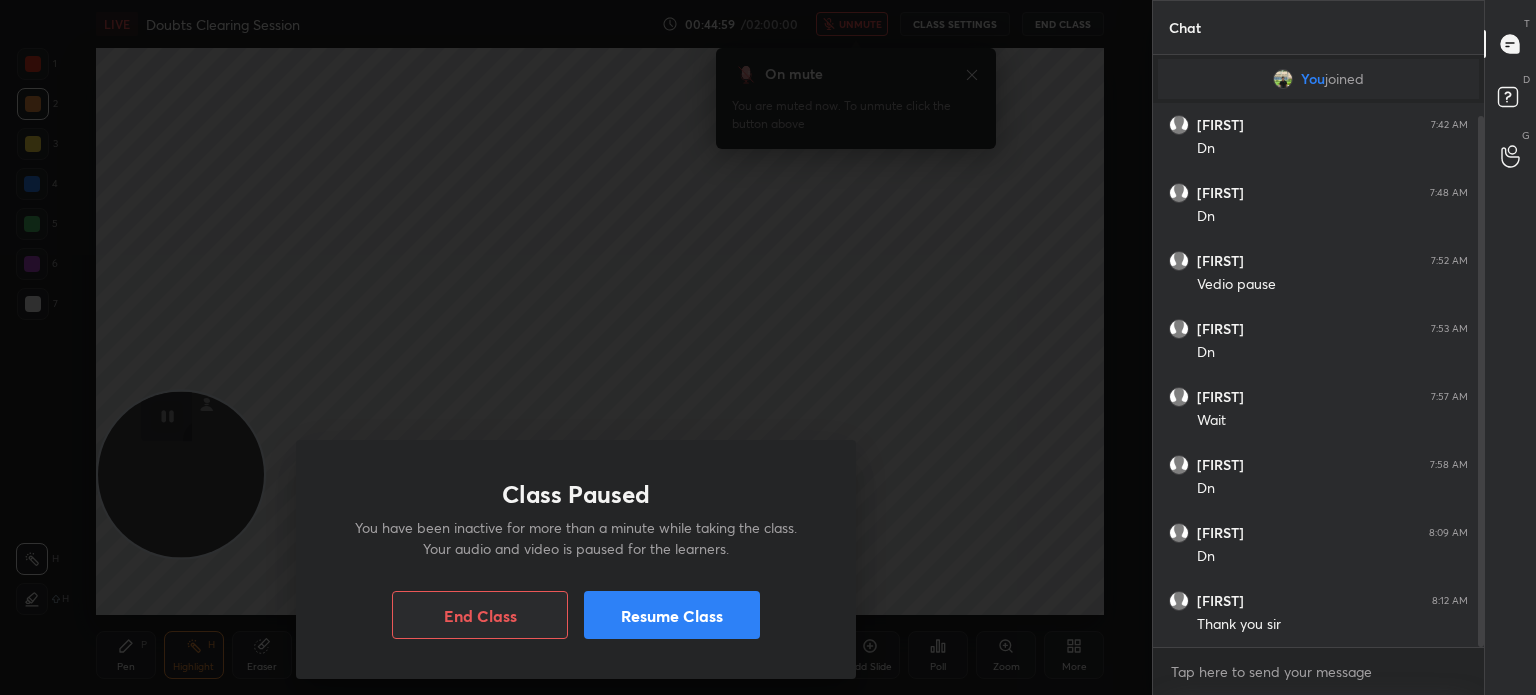 click on "Resume Class" at bounding box center (672, 615) 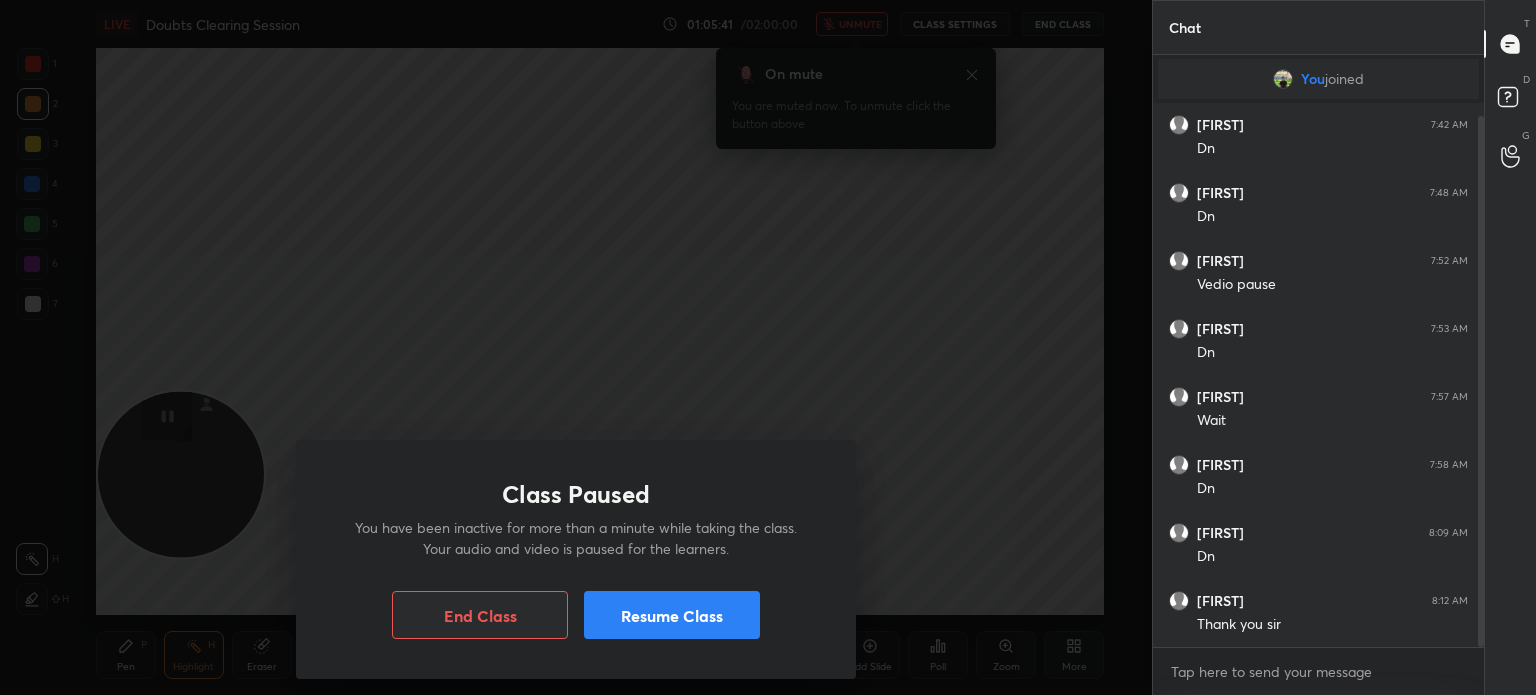 click on "Resume Class" at bounding box center (672, 615) 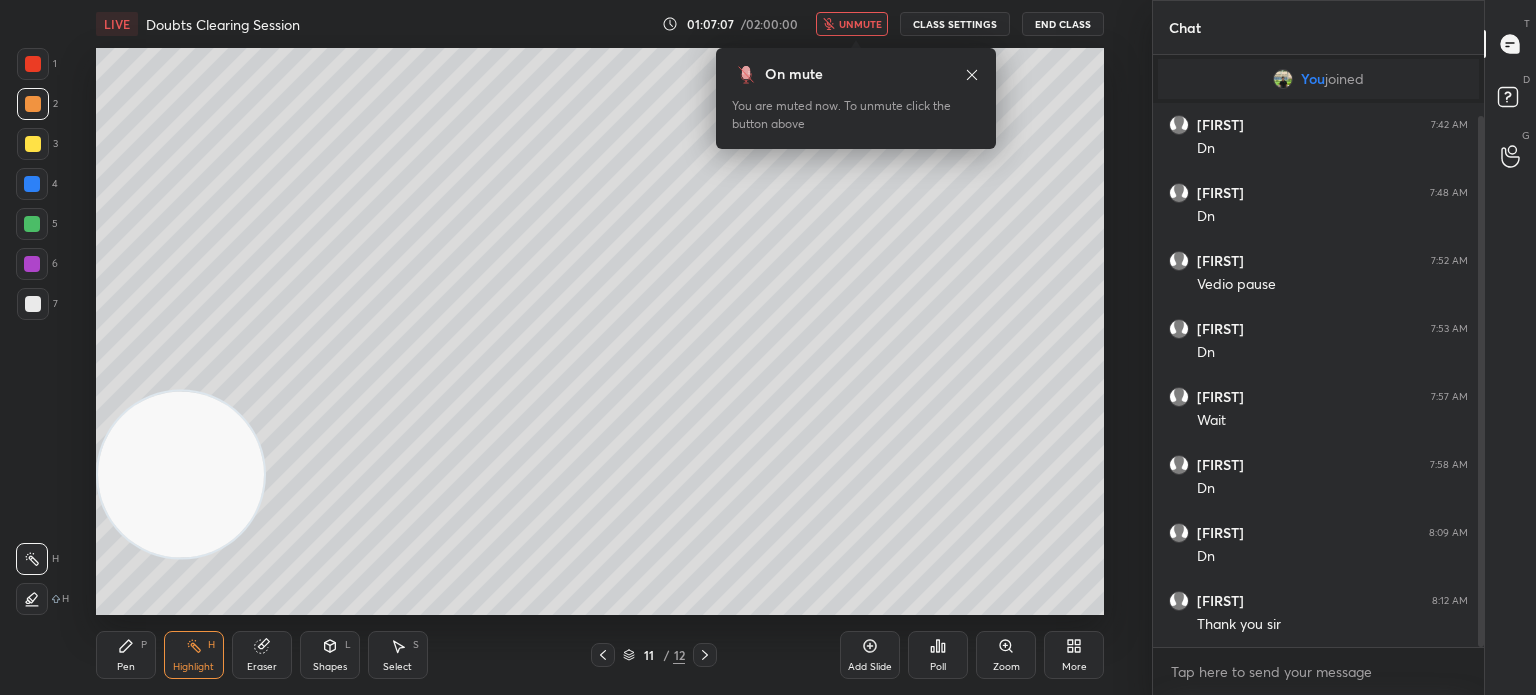 click on "Pen P Highlight H Eraser Shapes L Select S 11 / 12 Add Slide Poll Zoom More" at bounding box center [600, 655] 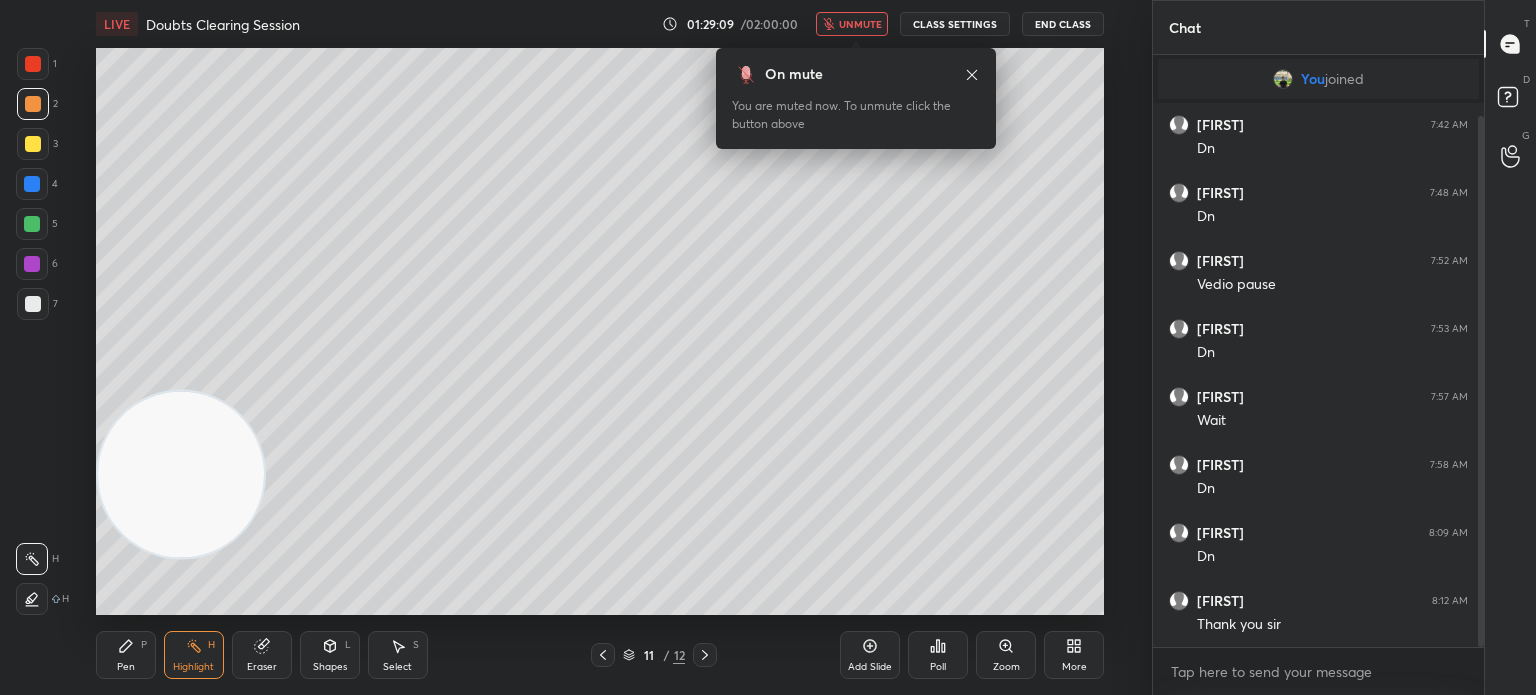 click on "End Class" at bounding box center (1063, 24) 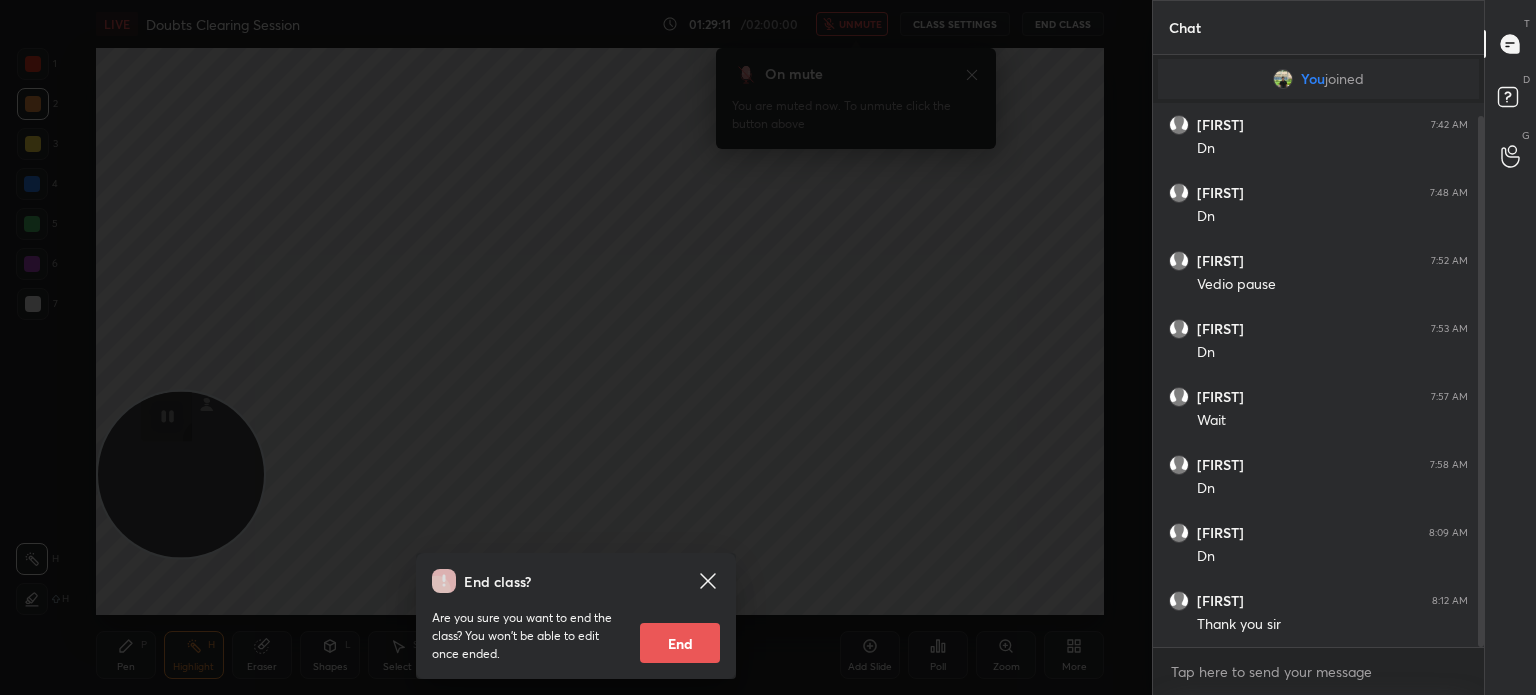click on "End" at bounding box center (680, 643) 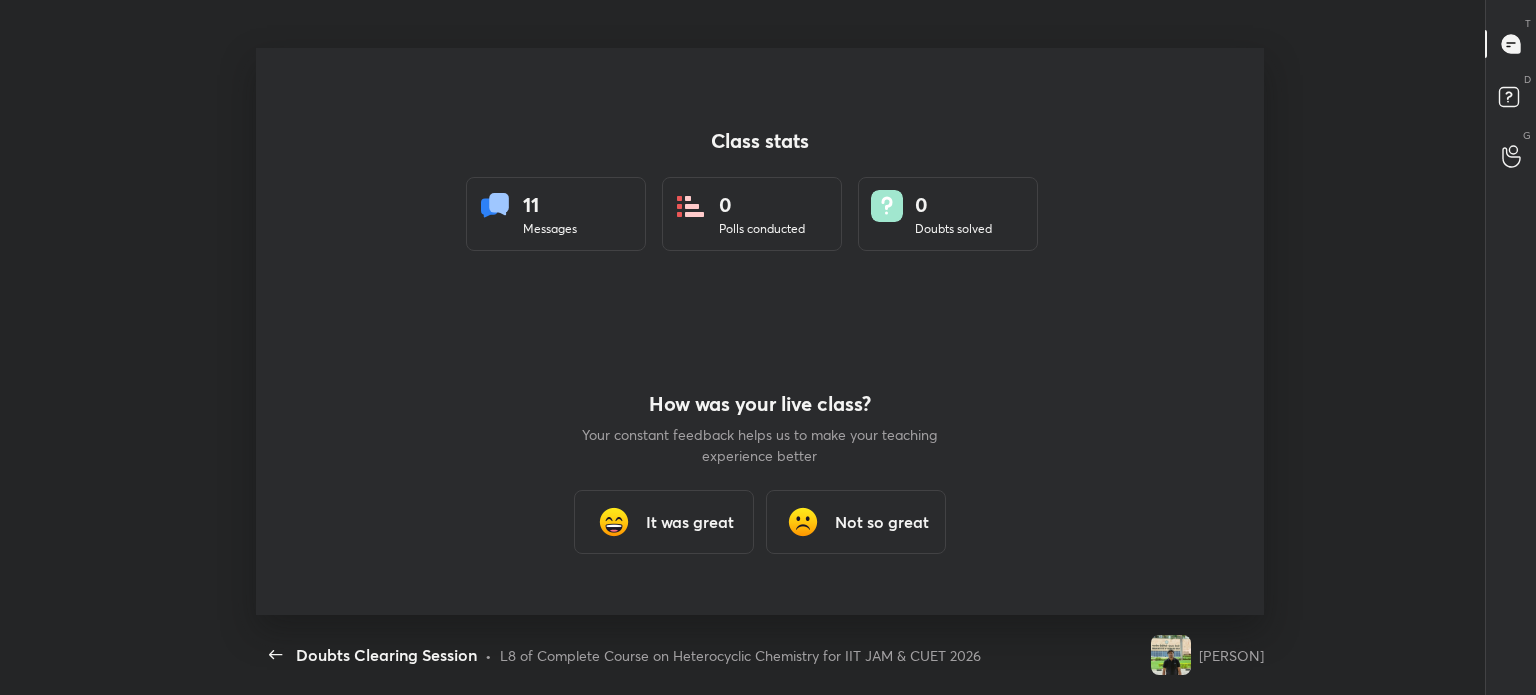scroll, scrollTop: 99432, scrollLeft: 98715, axis: both 